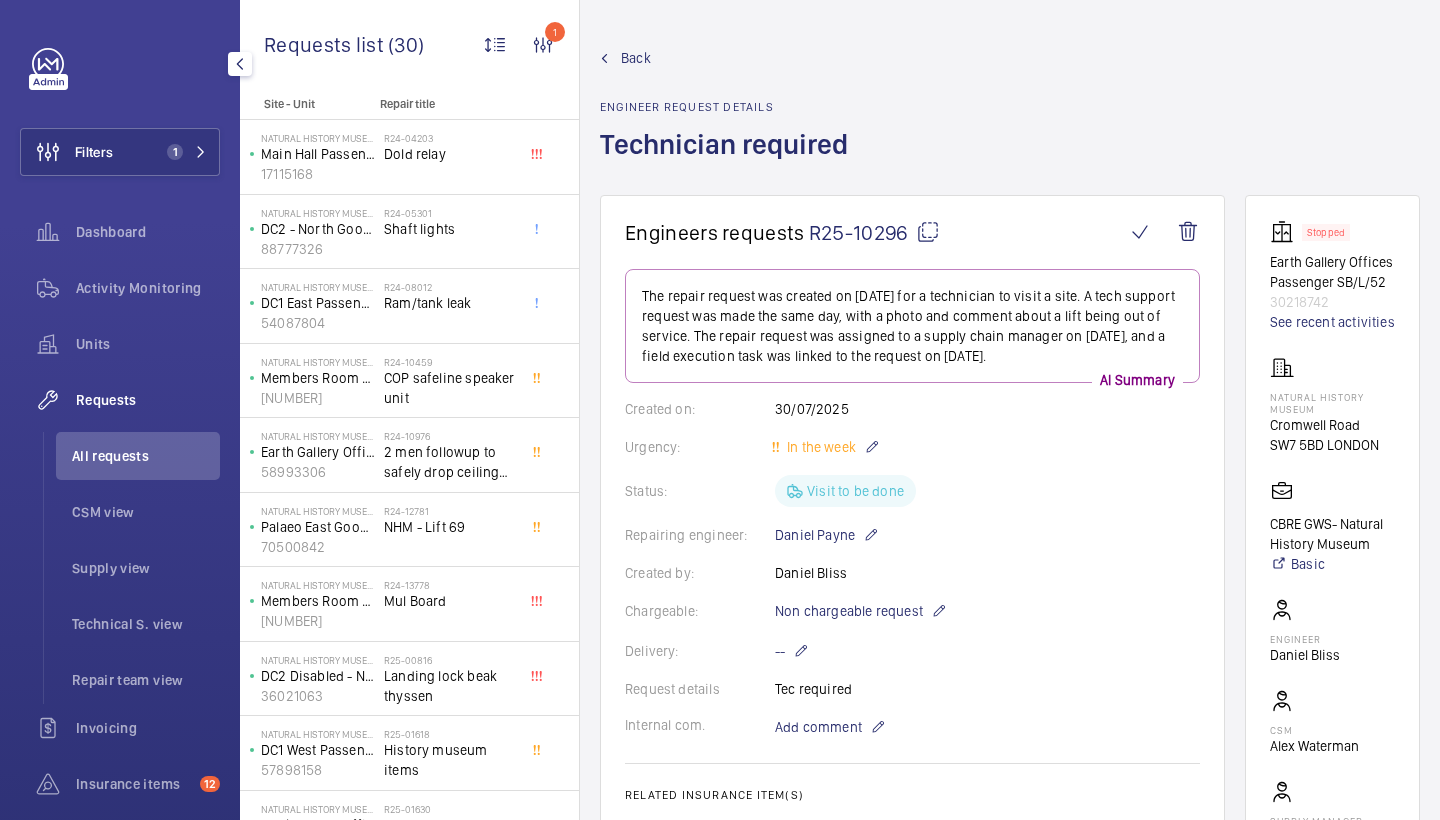 scroll, scrollTop: 0, scrollLeft: 0, axis: both 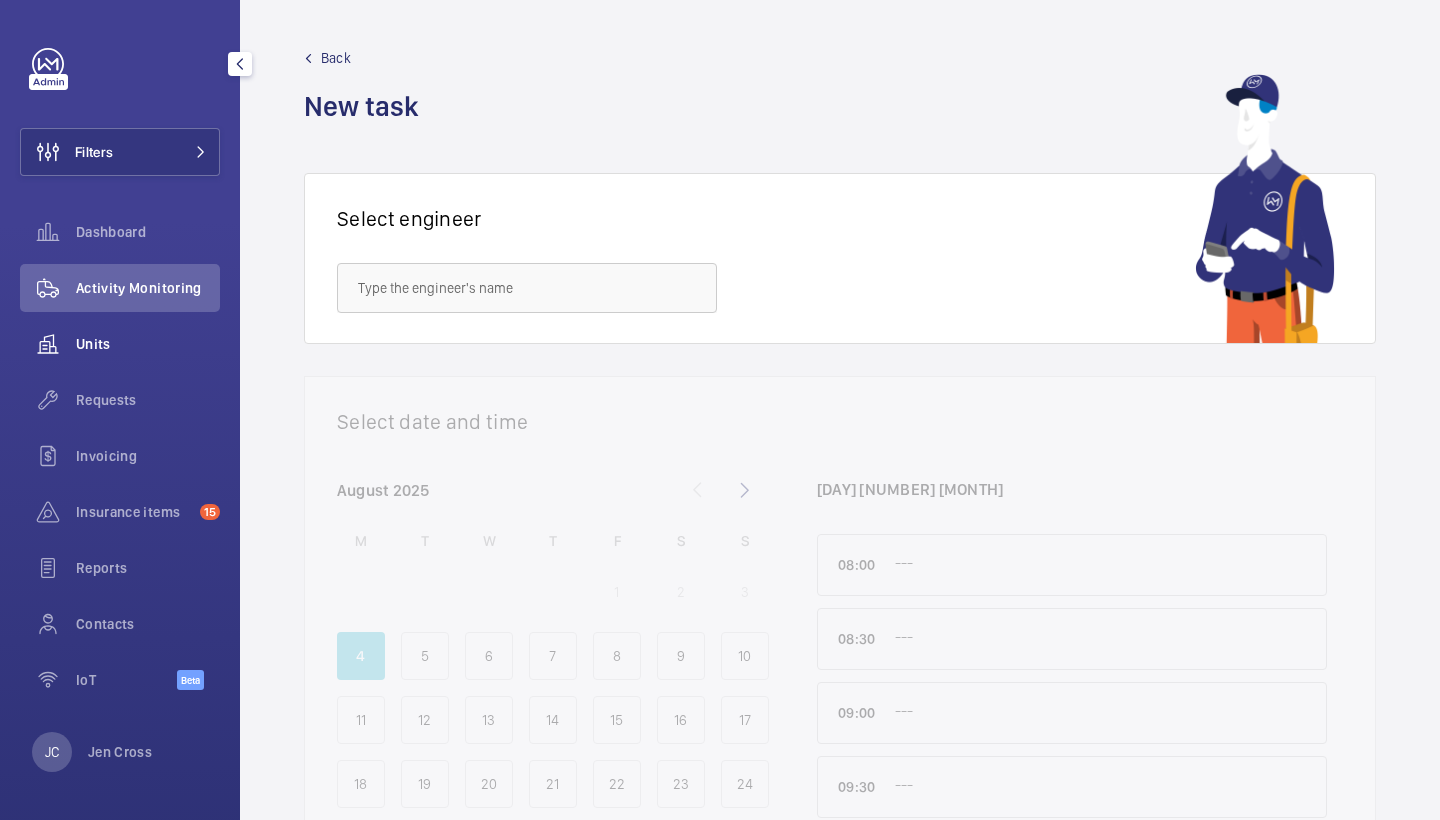 click on "Units" 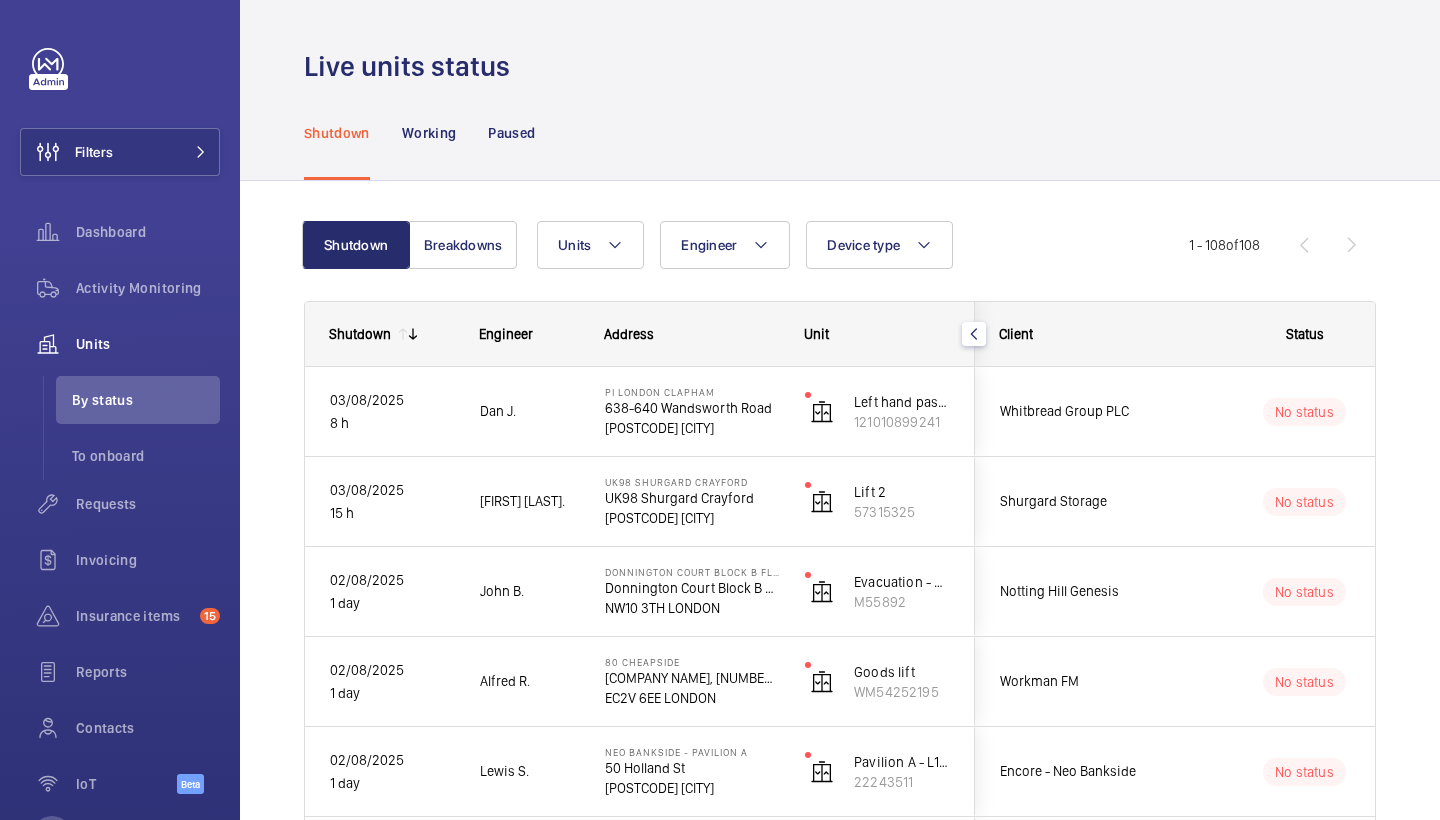 click on "Live units status" 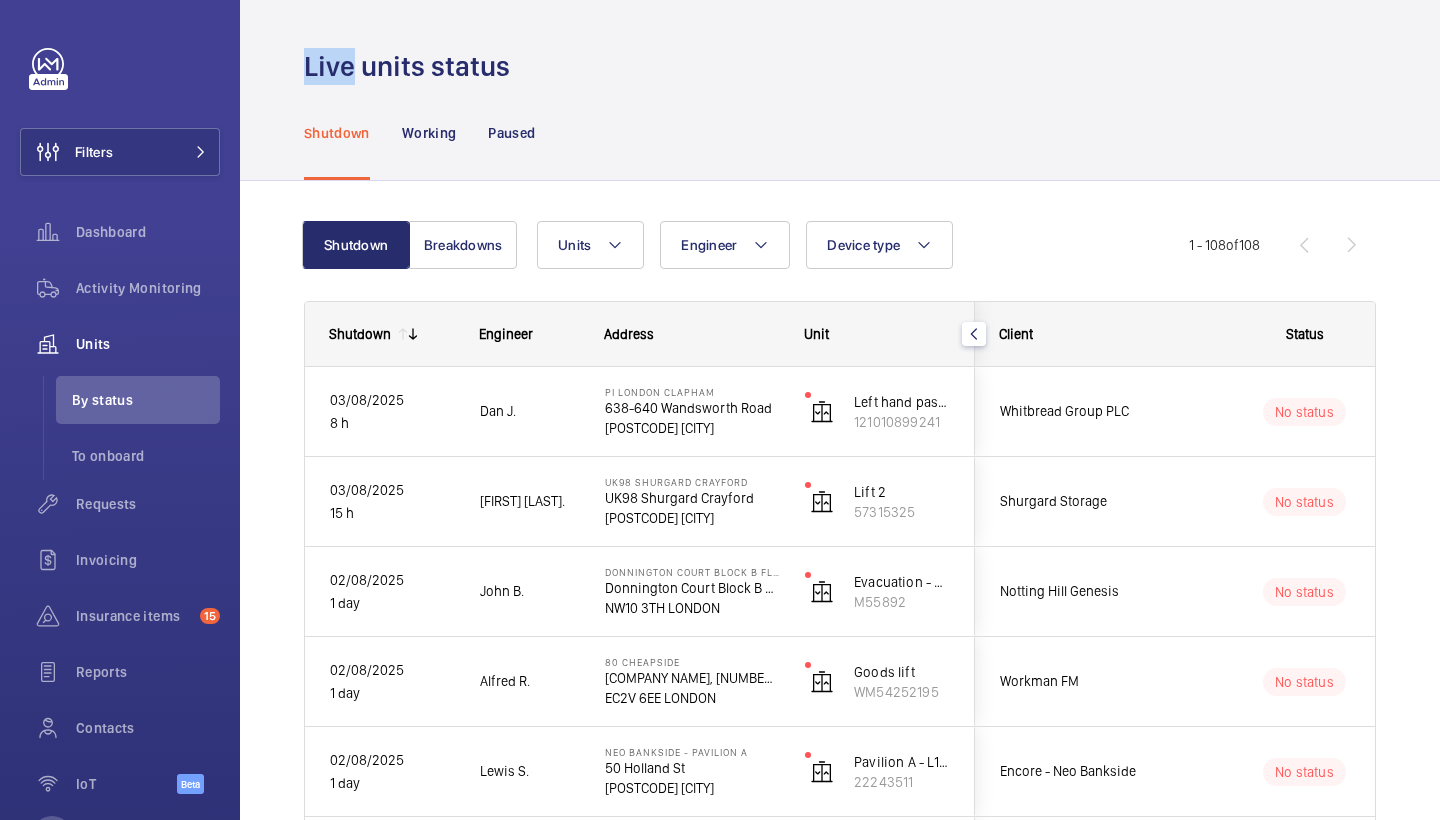 click on "Live units status" 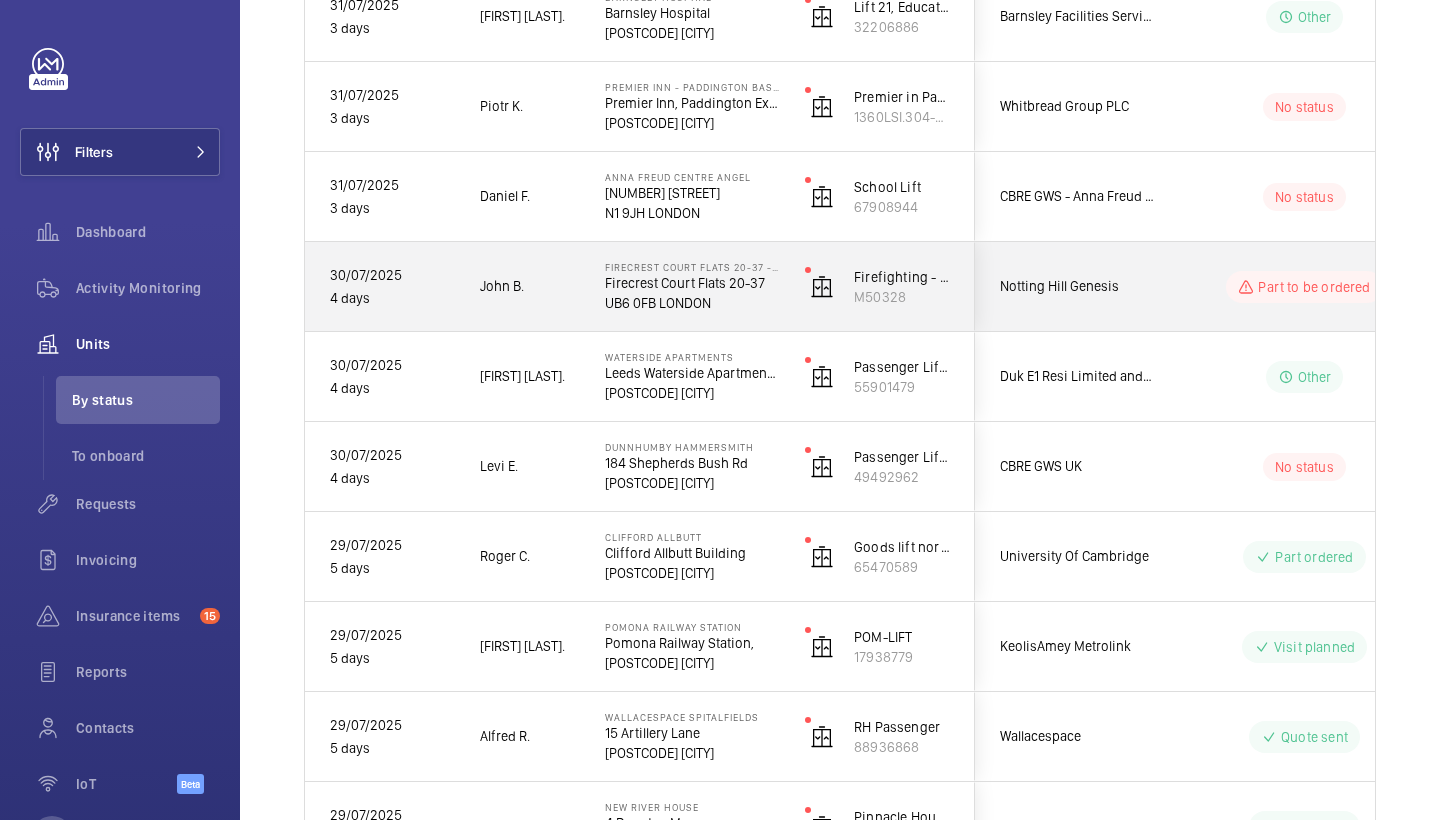 scroll, scrollTop: 1828, scrollLeft: 0, axis: vertical 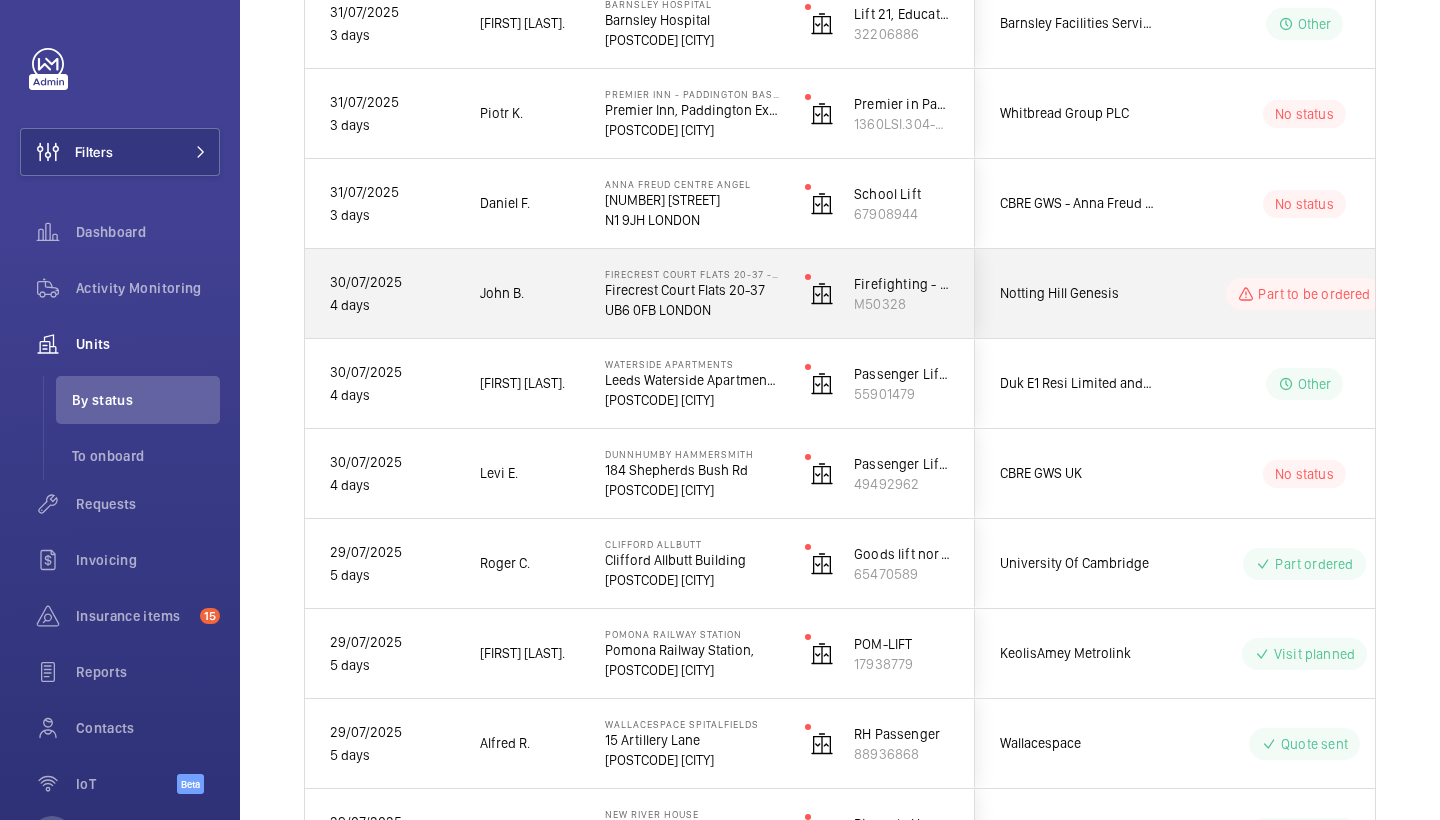 click on "Firecrest Court Flats 20-37" 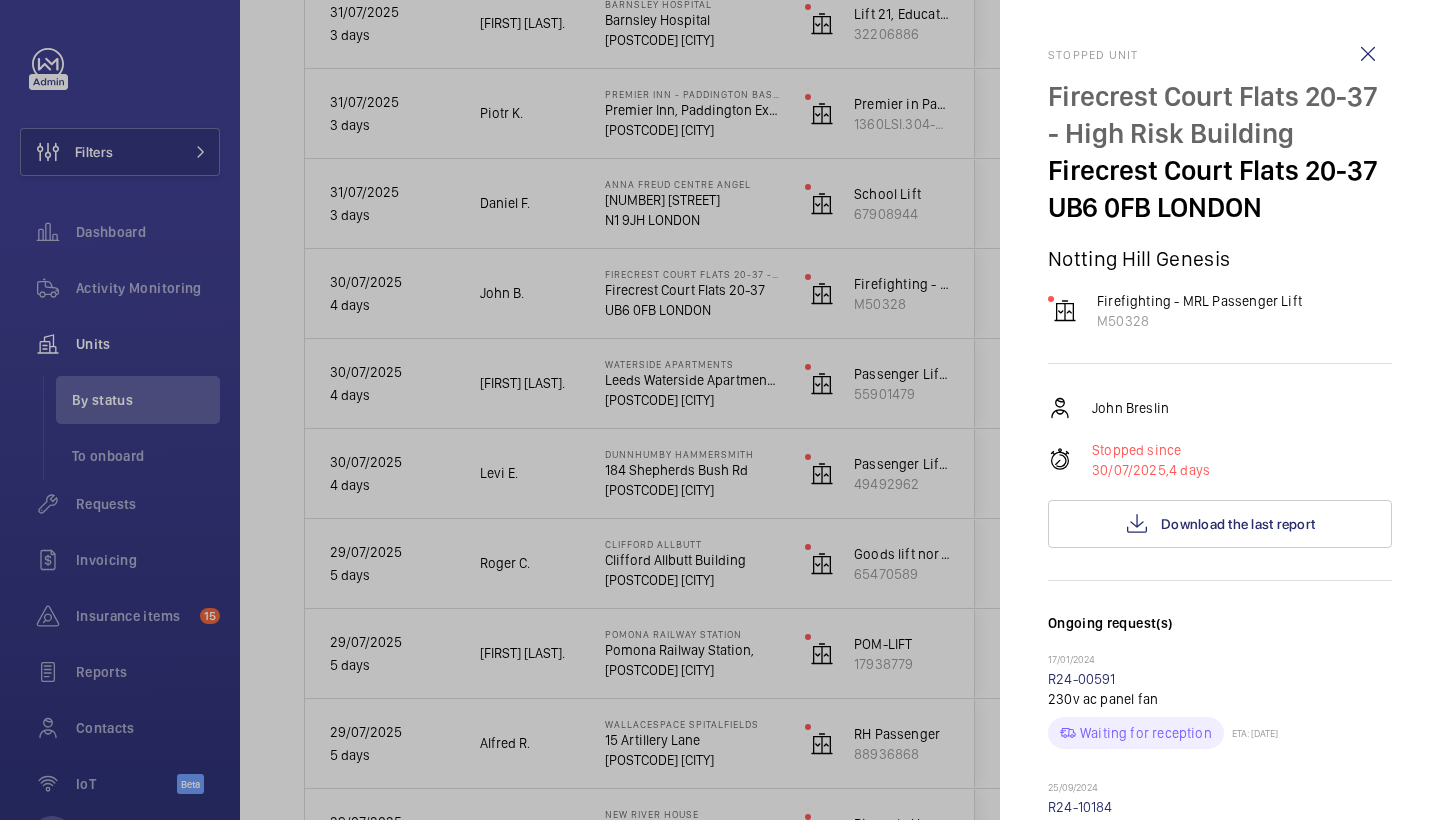 scroll, scrollTop: 0, scrollLeft: 0, axis: both 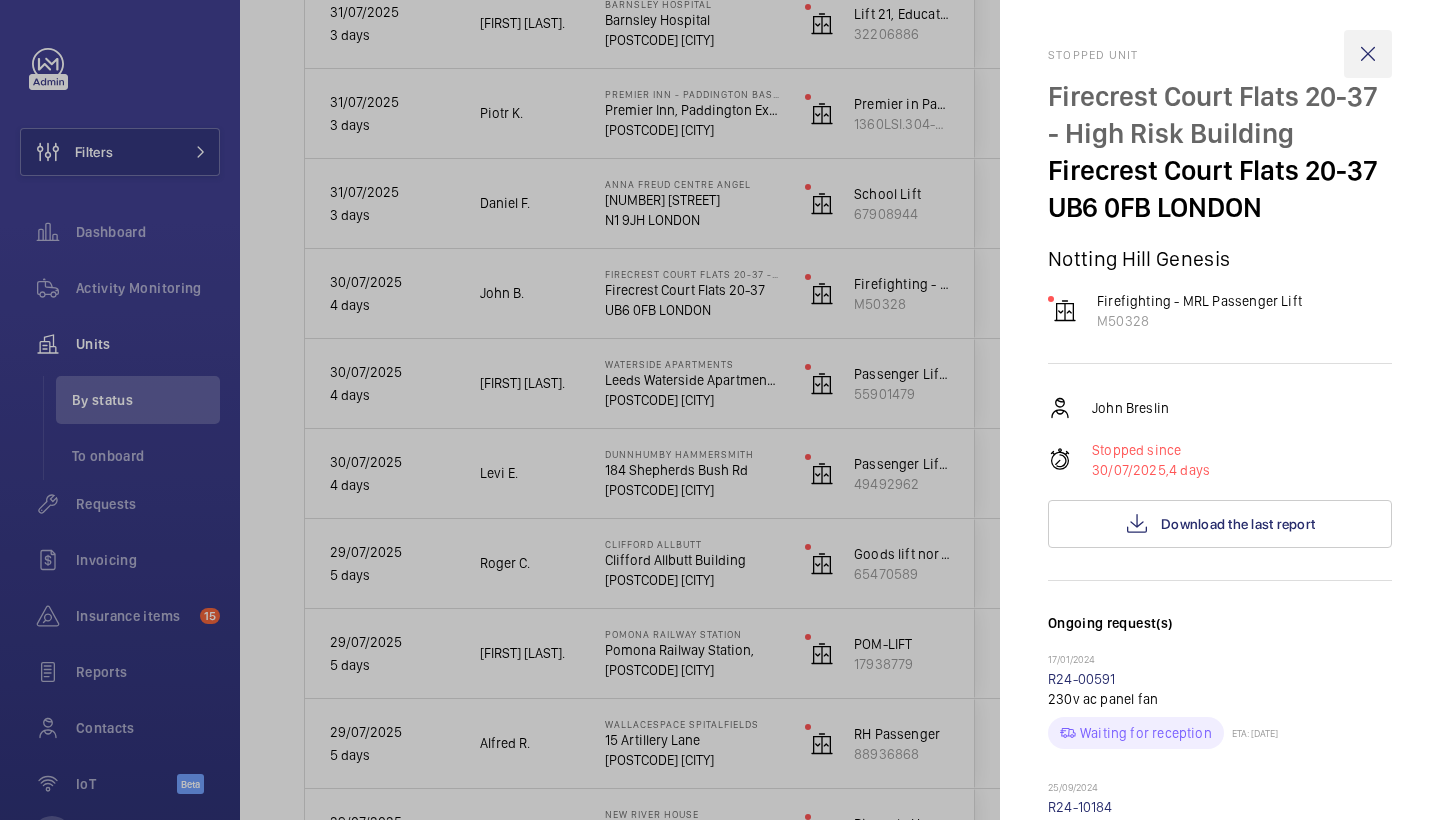 click 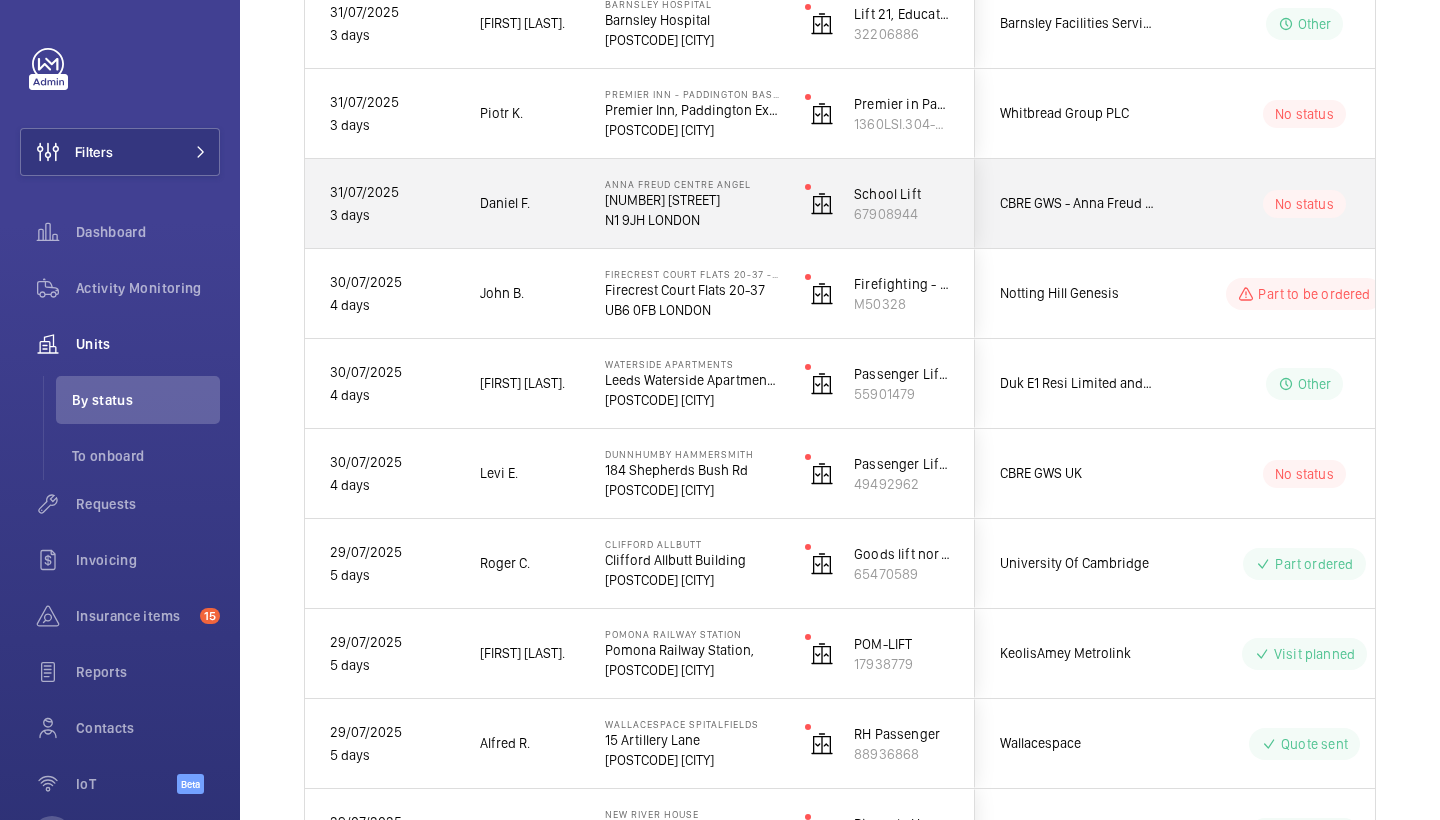 click on "Anna Freud Centre Angel   4-8 Rodney Street   N1 9JH LONDON" 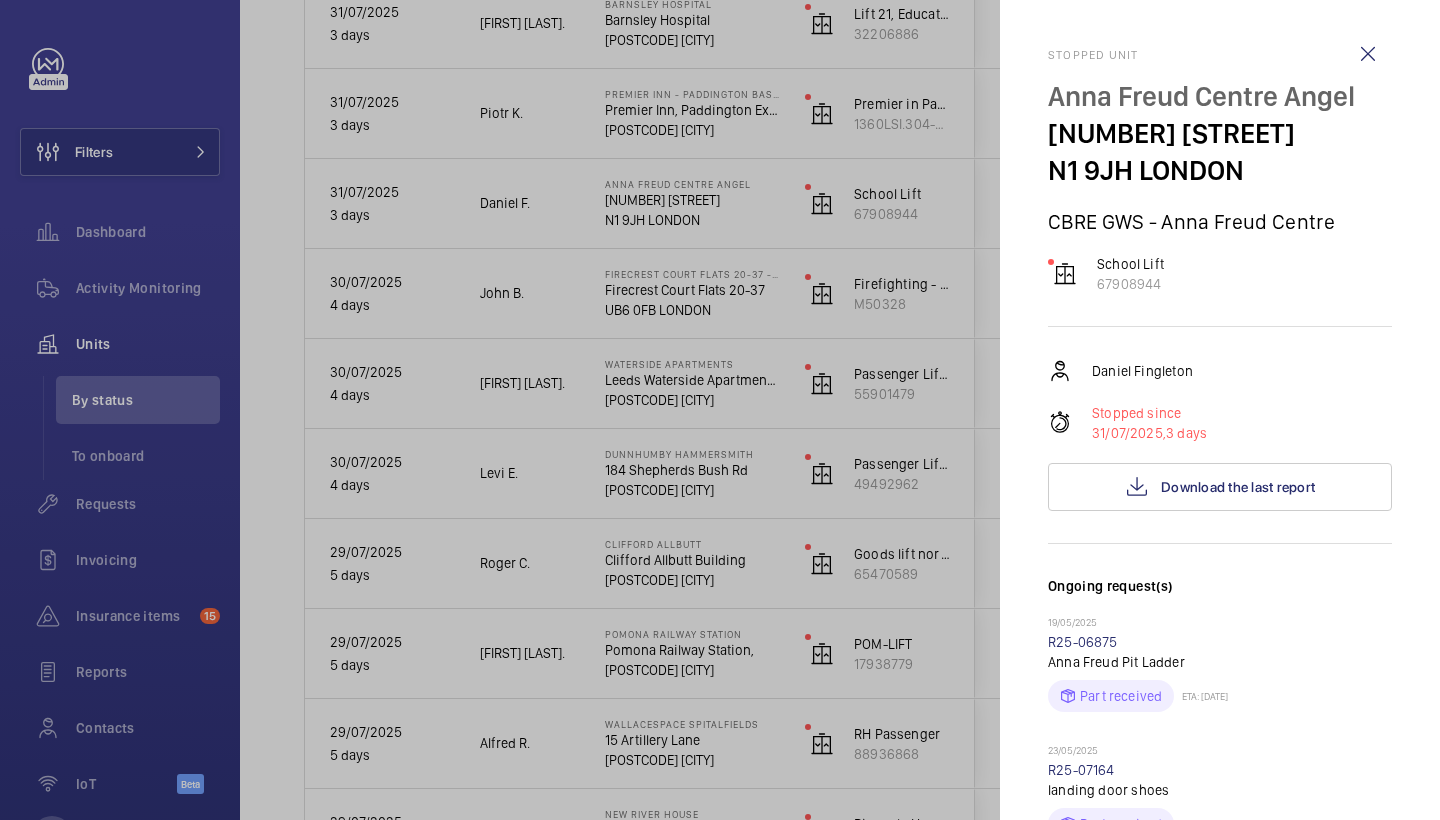 scroll, scrollTop: 0, scrollLeft: 0, axis: both 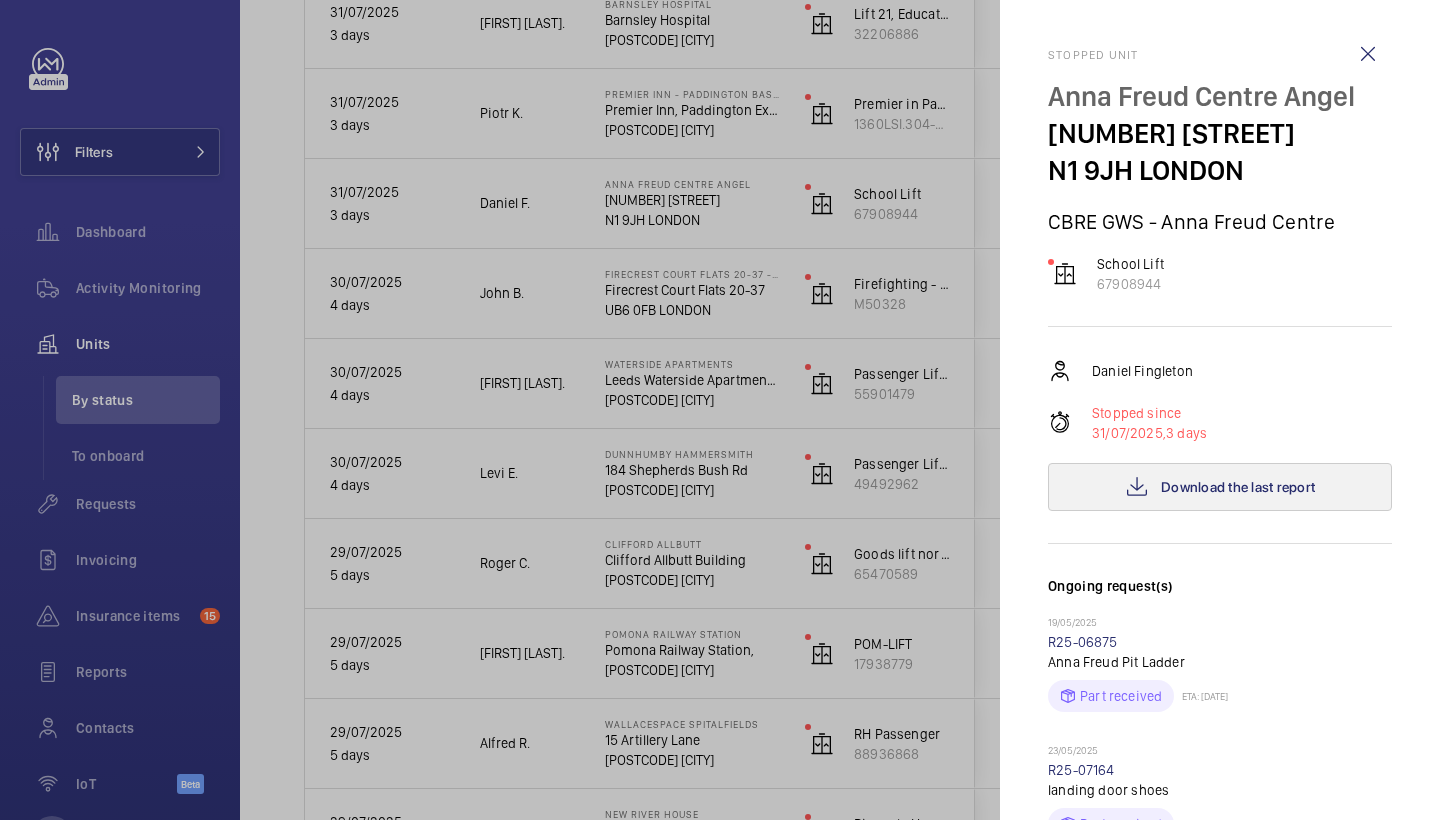 click on "Download the last report" 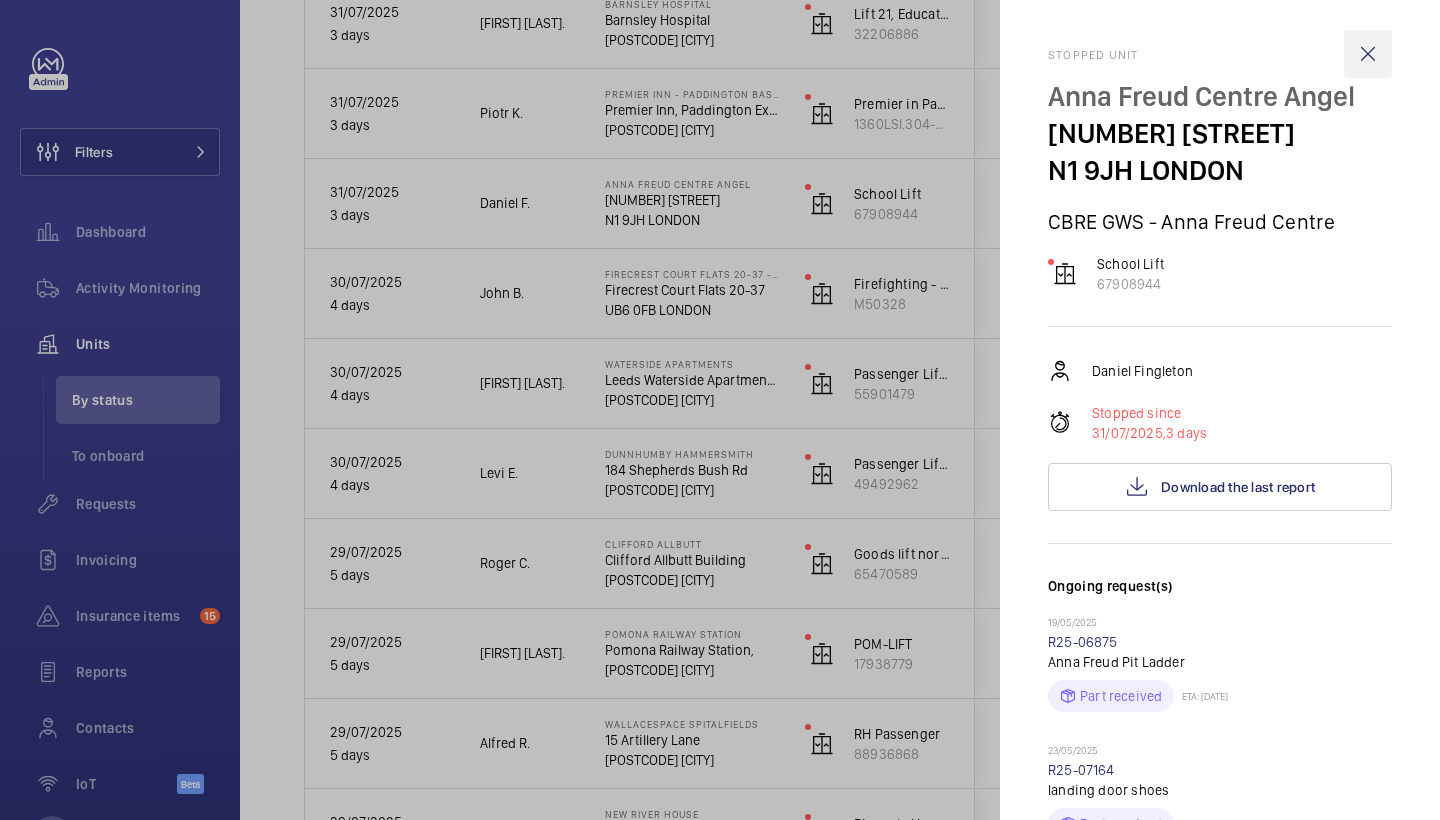 click 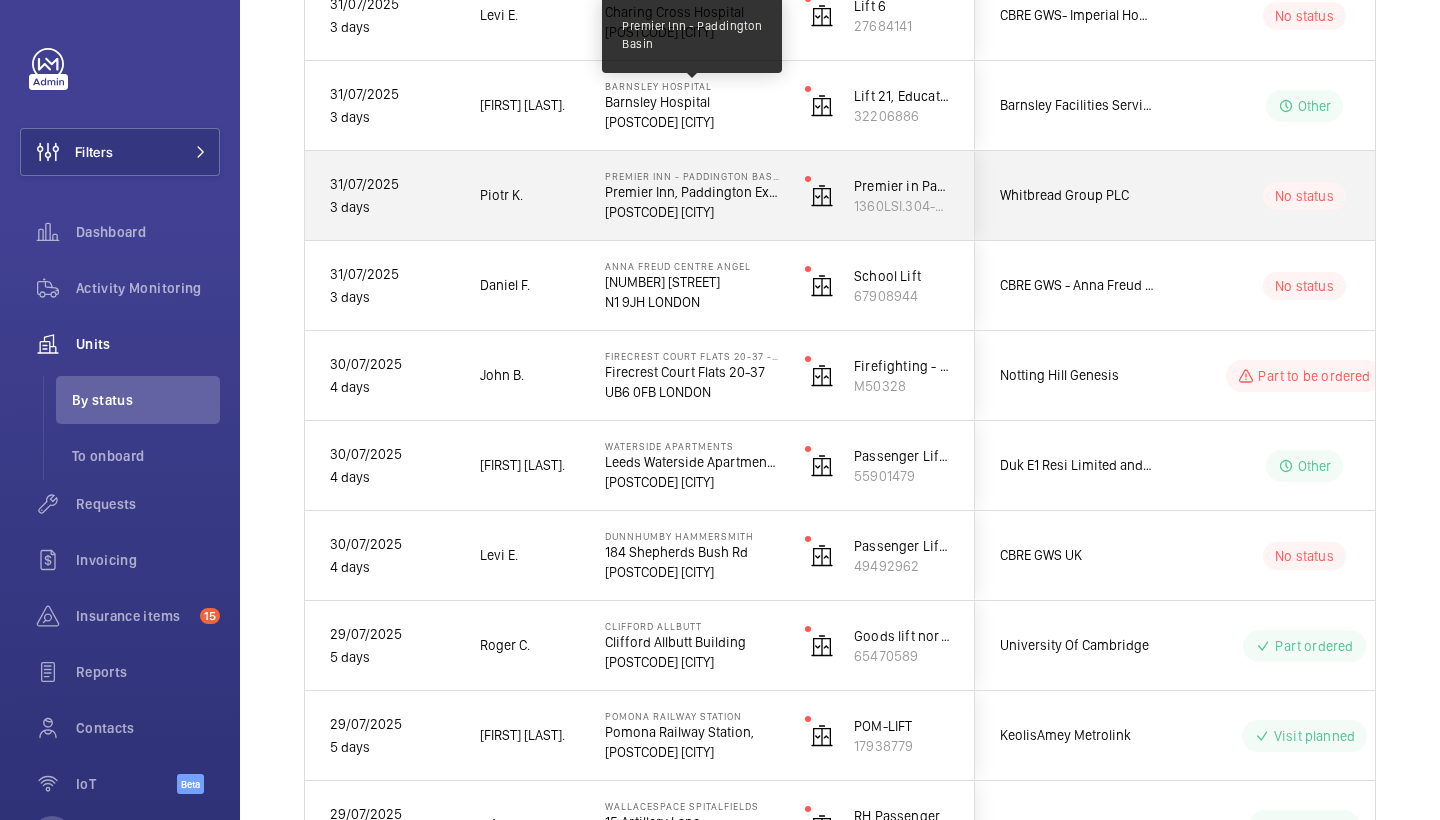 scroll, scrollTop: 1740, scrollLeft: 0, axis: vertical 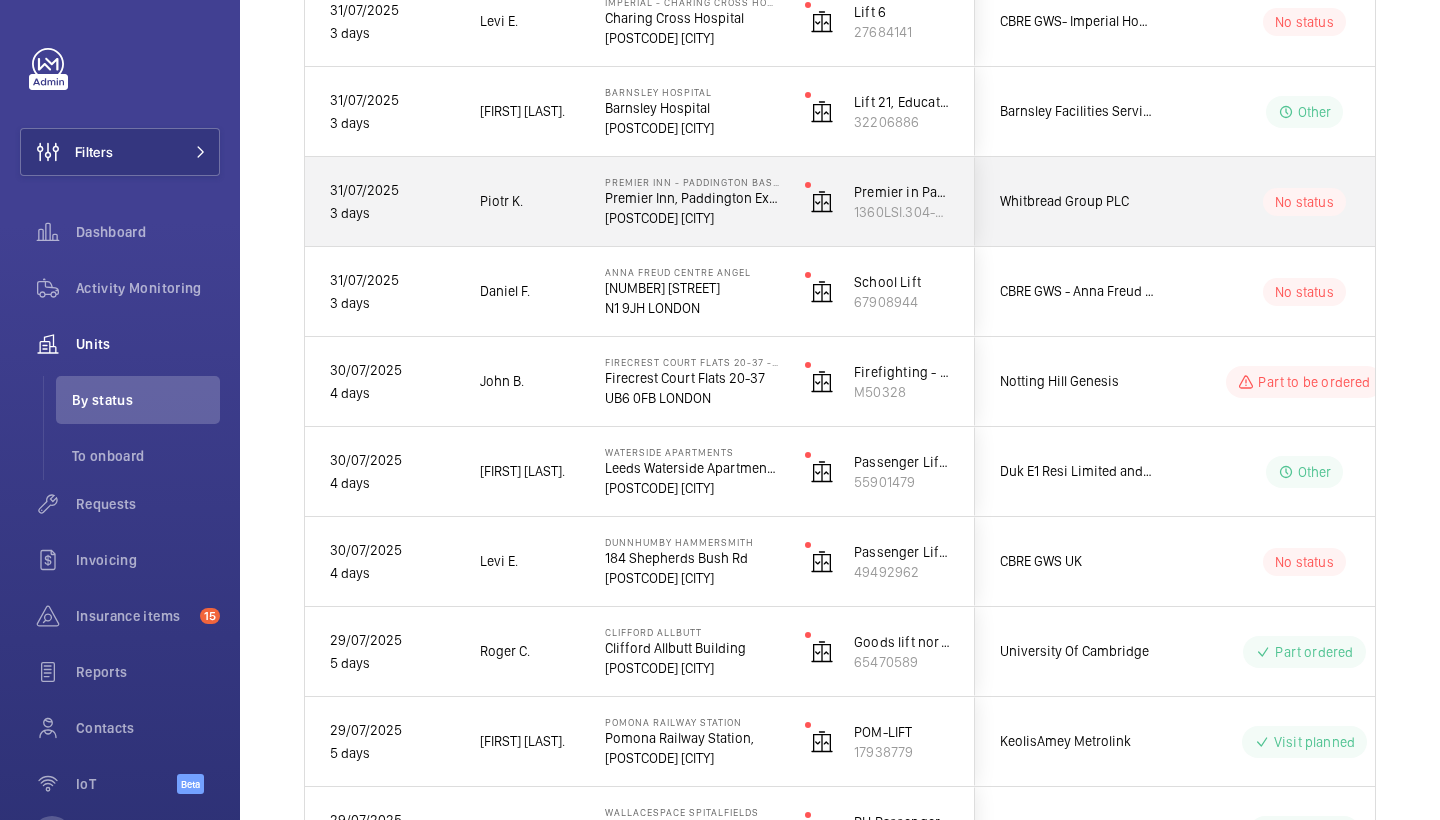 click on "Premier Inn - Paddington Basin   Premier Inn, Paddington Exchange, North Wharf Road   W2 1LF LONDON" 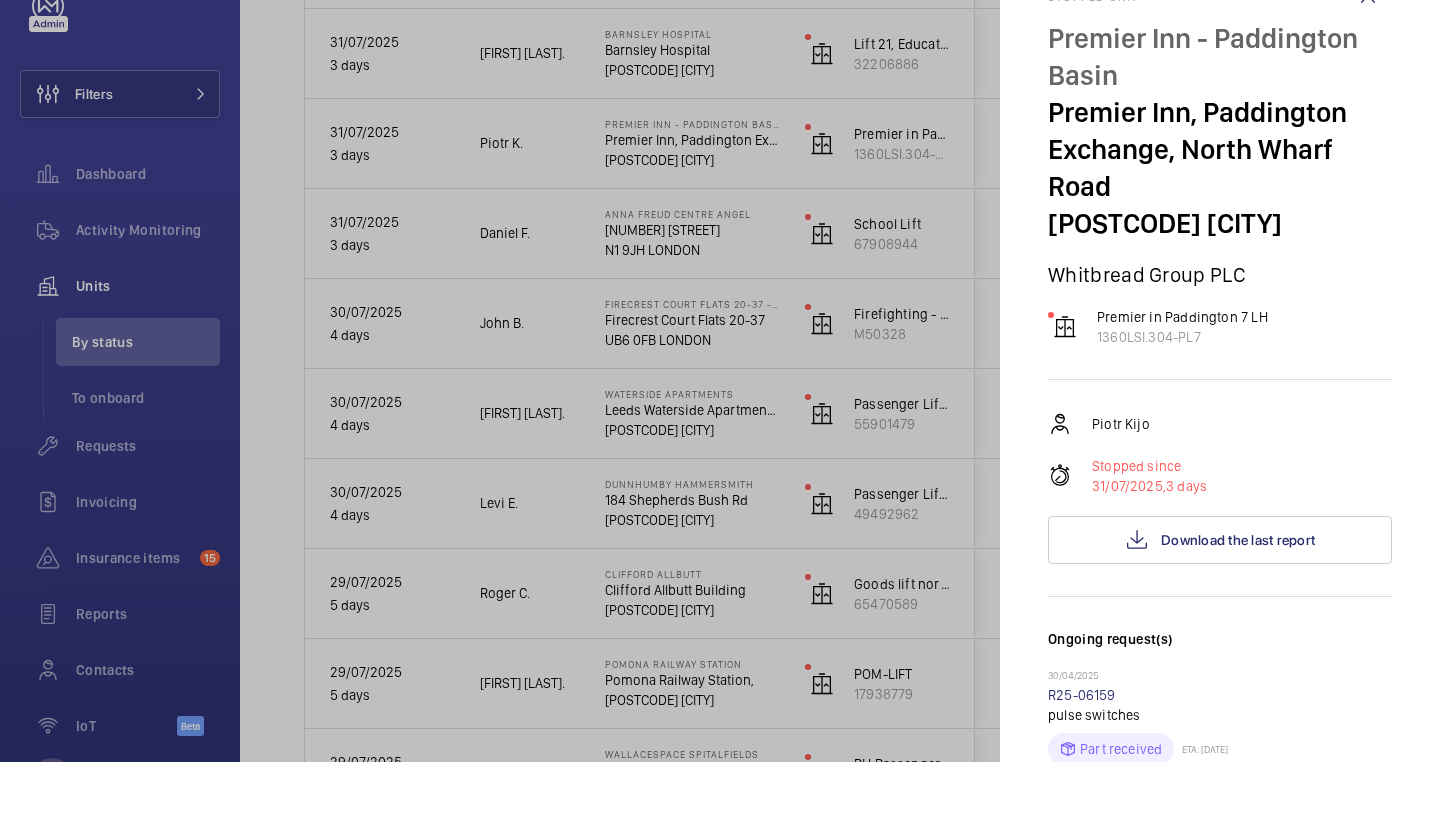scroll, scrollTop: 0, scrollLeft: 0, axis: both 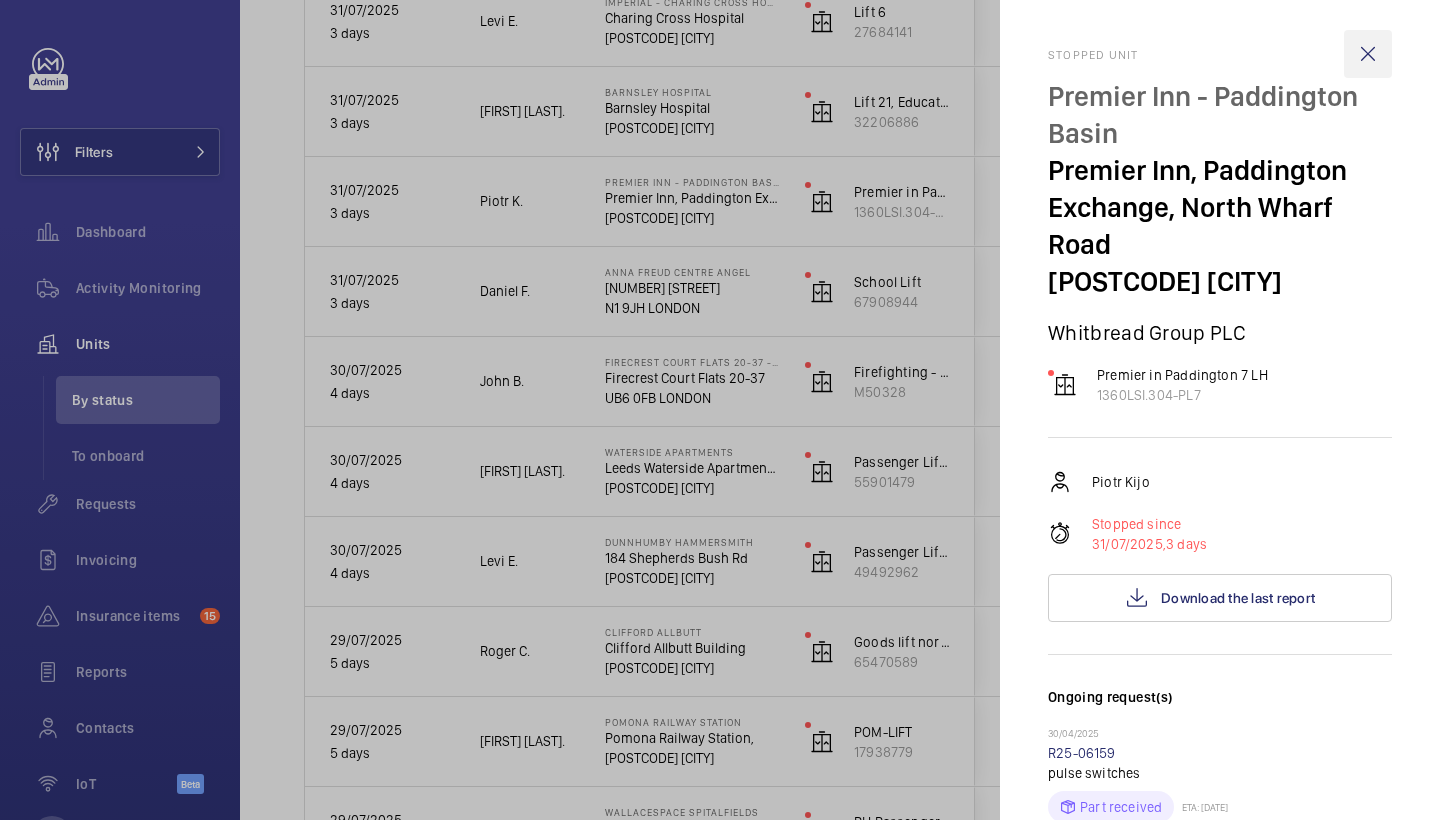 click 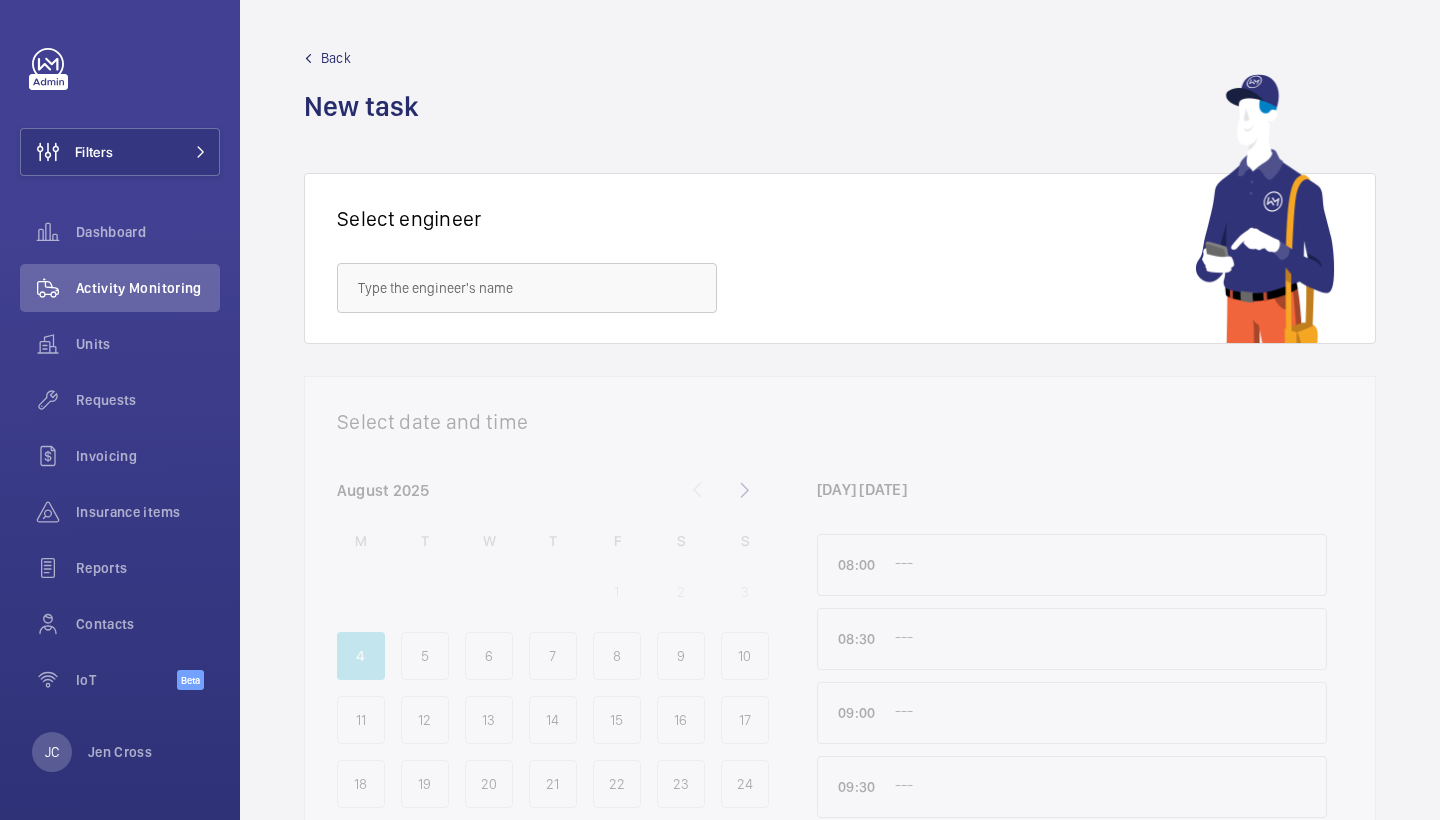 scroll, scrollTop: 0, scrollLeft: 0, axis: both 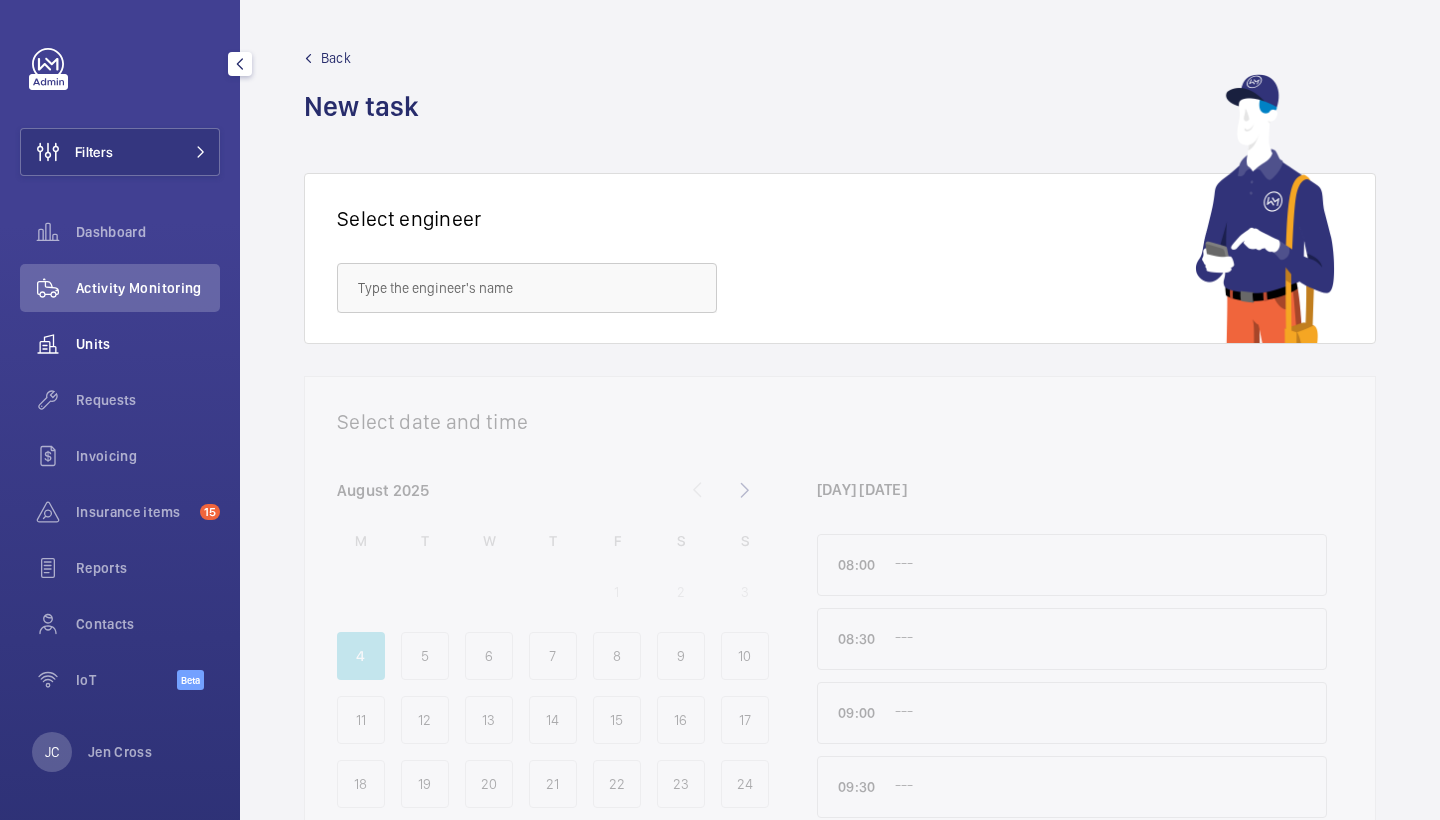click on "Units" 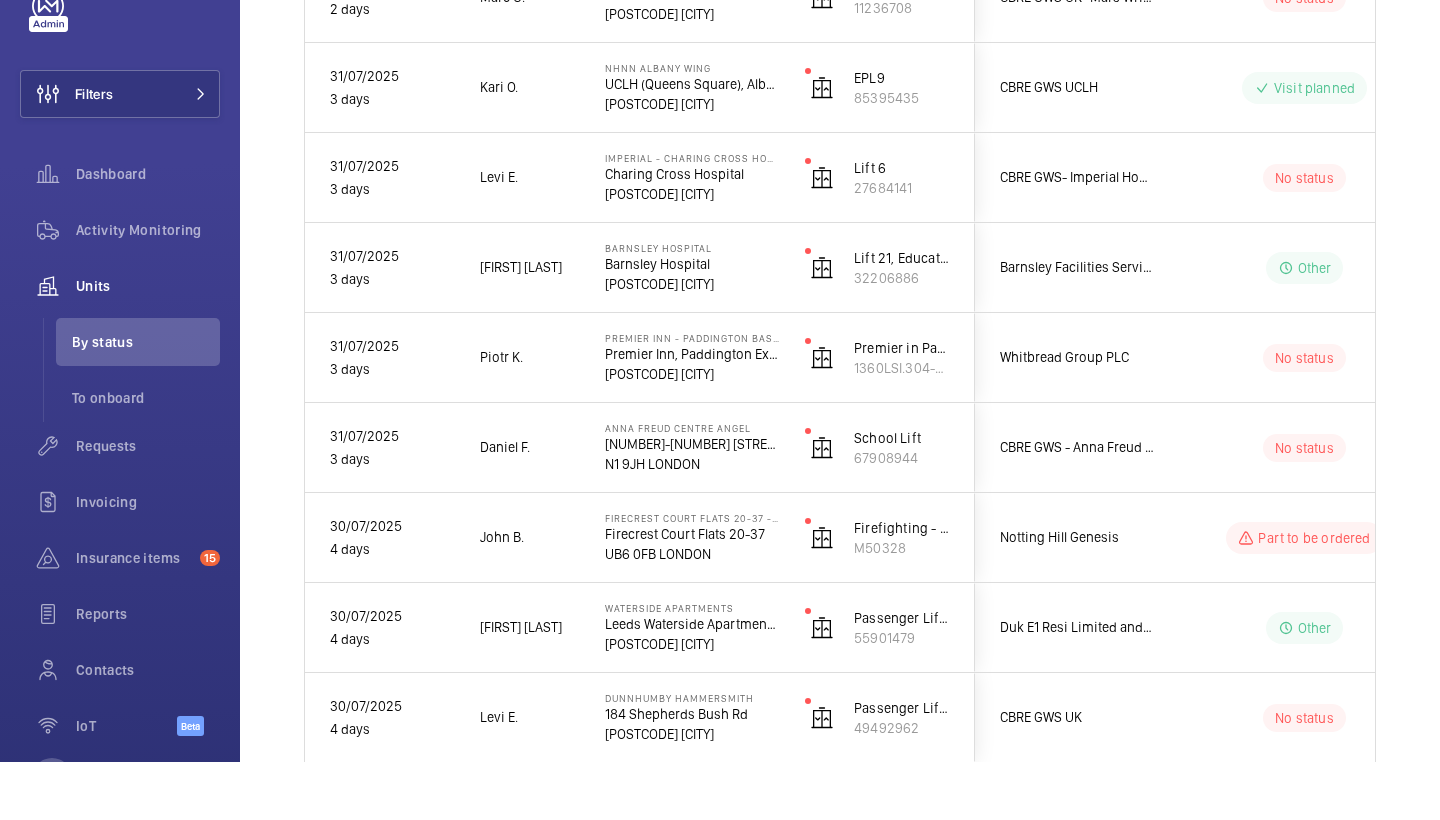 scroll, scrollTop: 922, scrollLeft: 0, axis: vertical 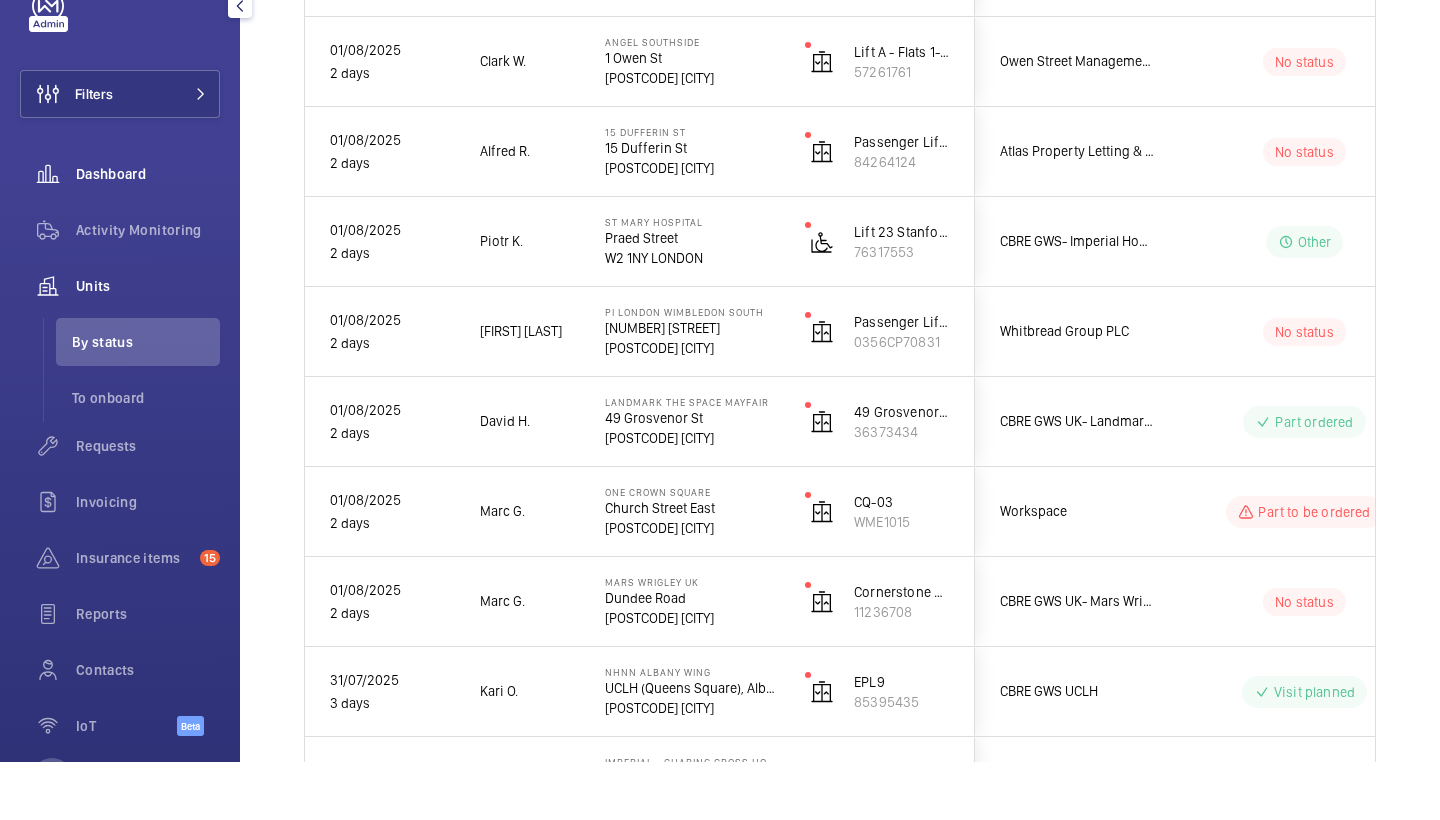 click on "Activity Monitoring" 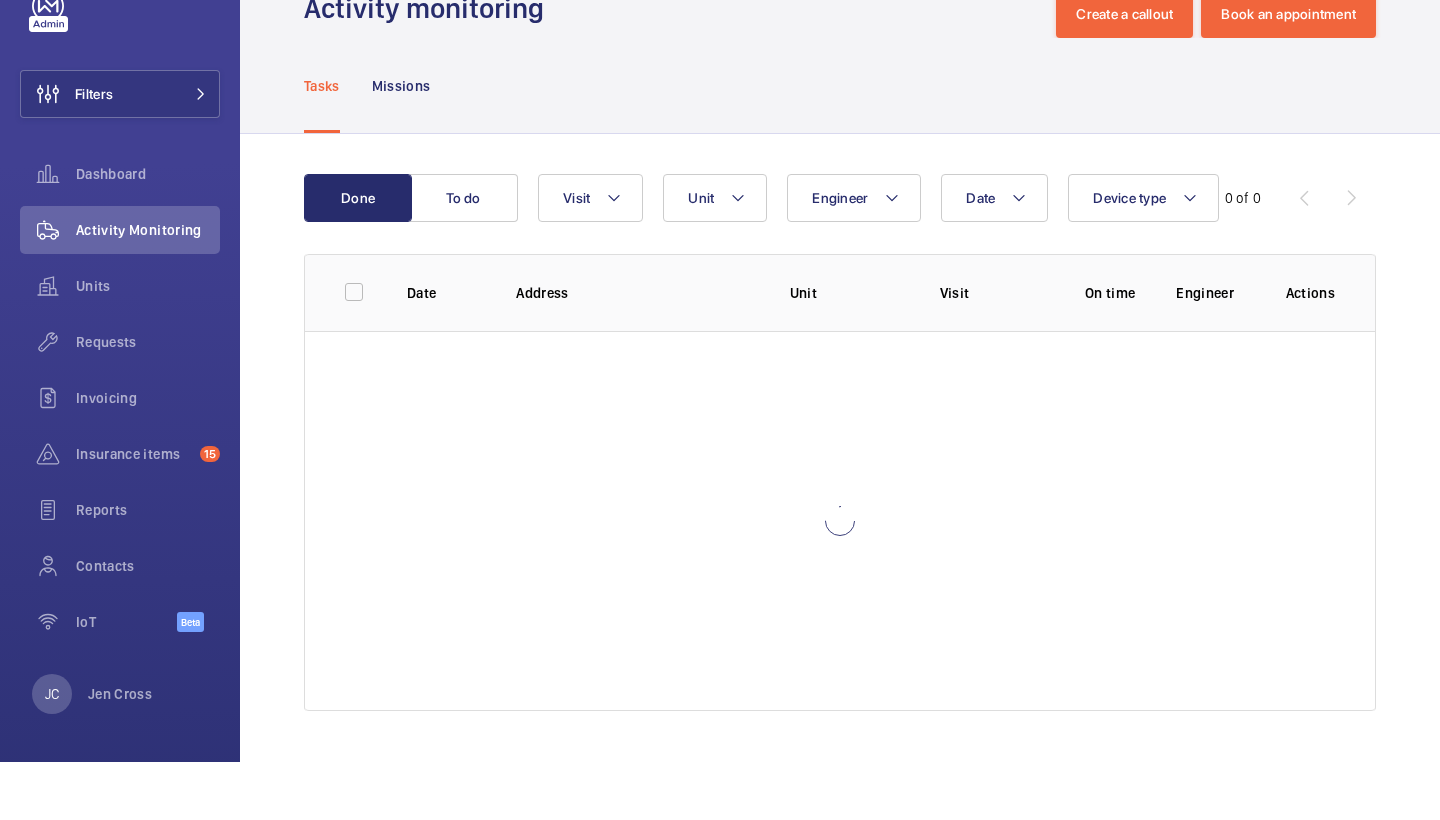 scroll, scrollTop: 0, scrollLeft: 0, axis: both 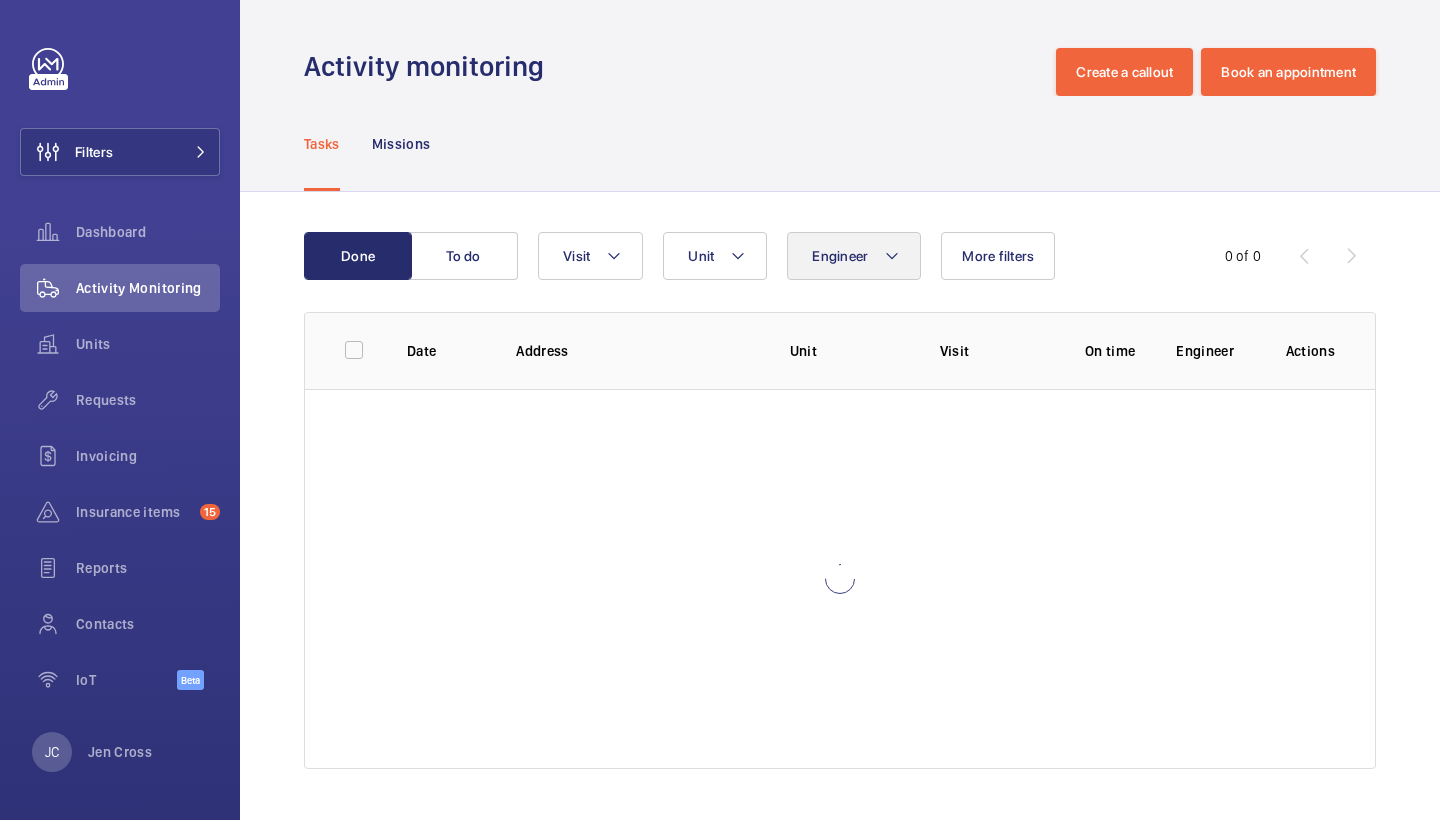 click on "Engineer" 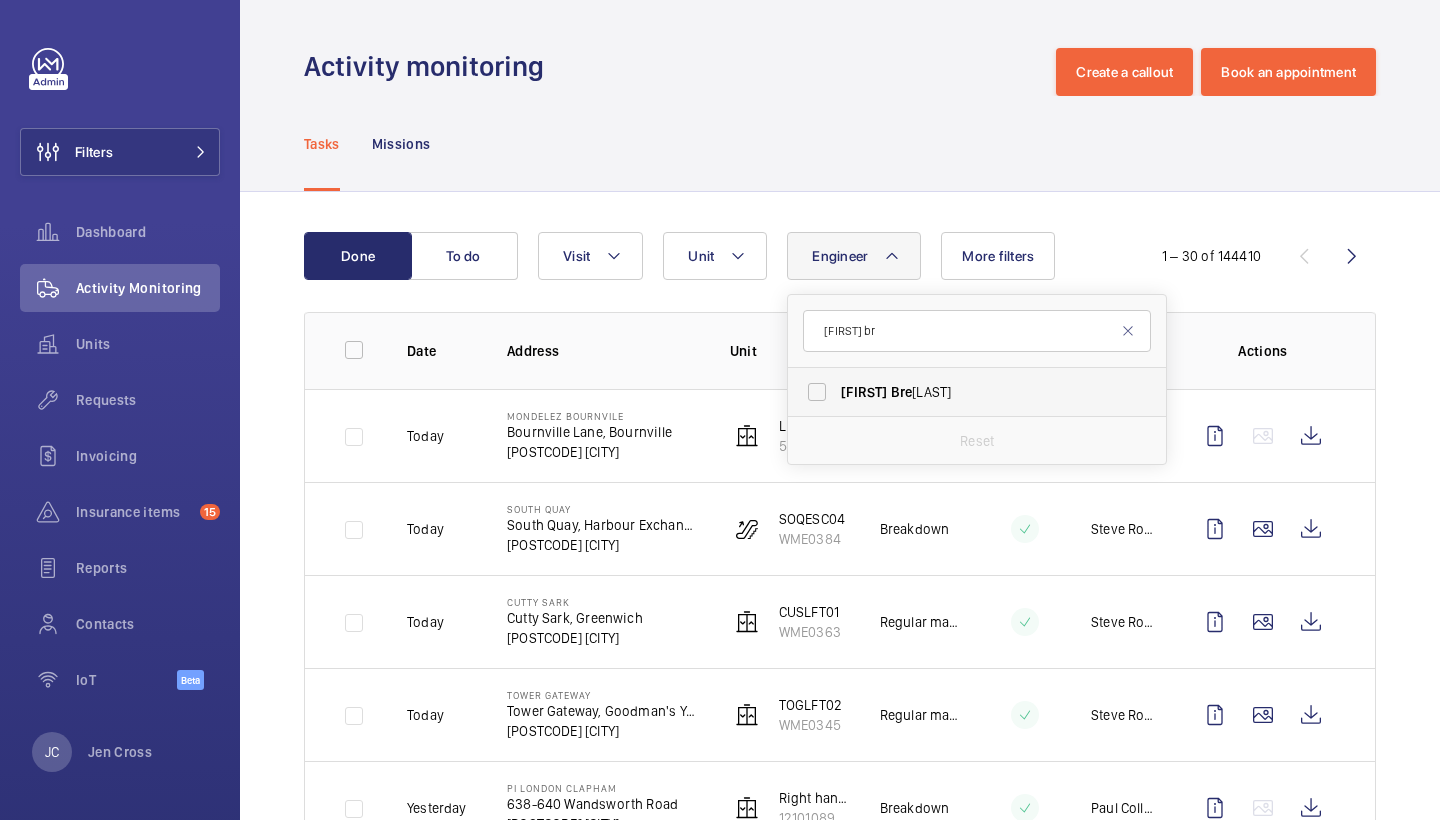 type on "John bre" 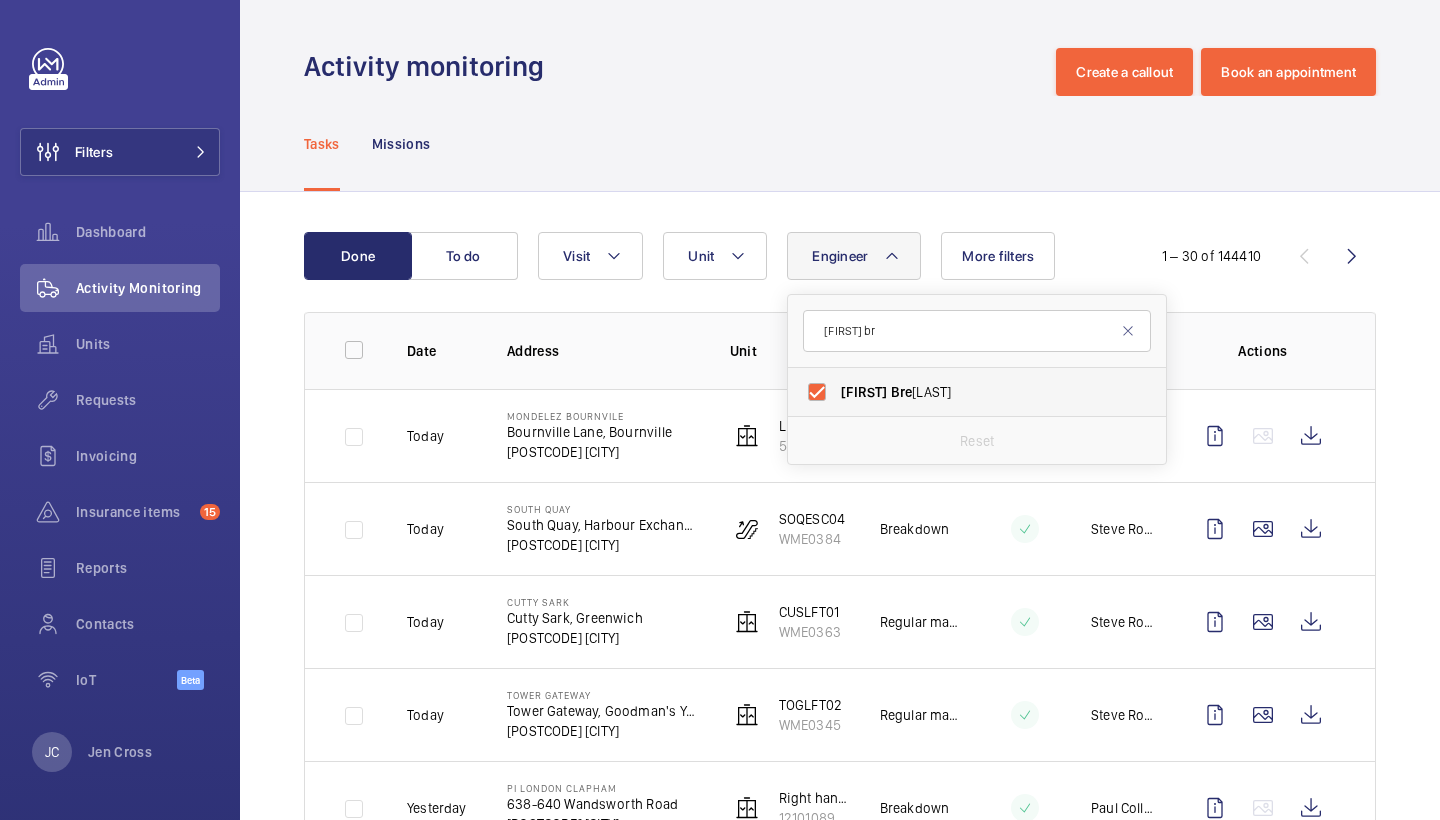 checkbox on "true" 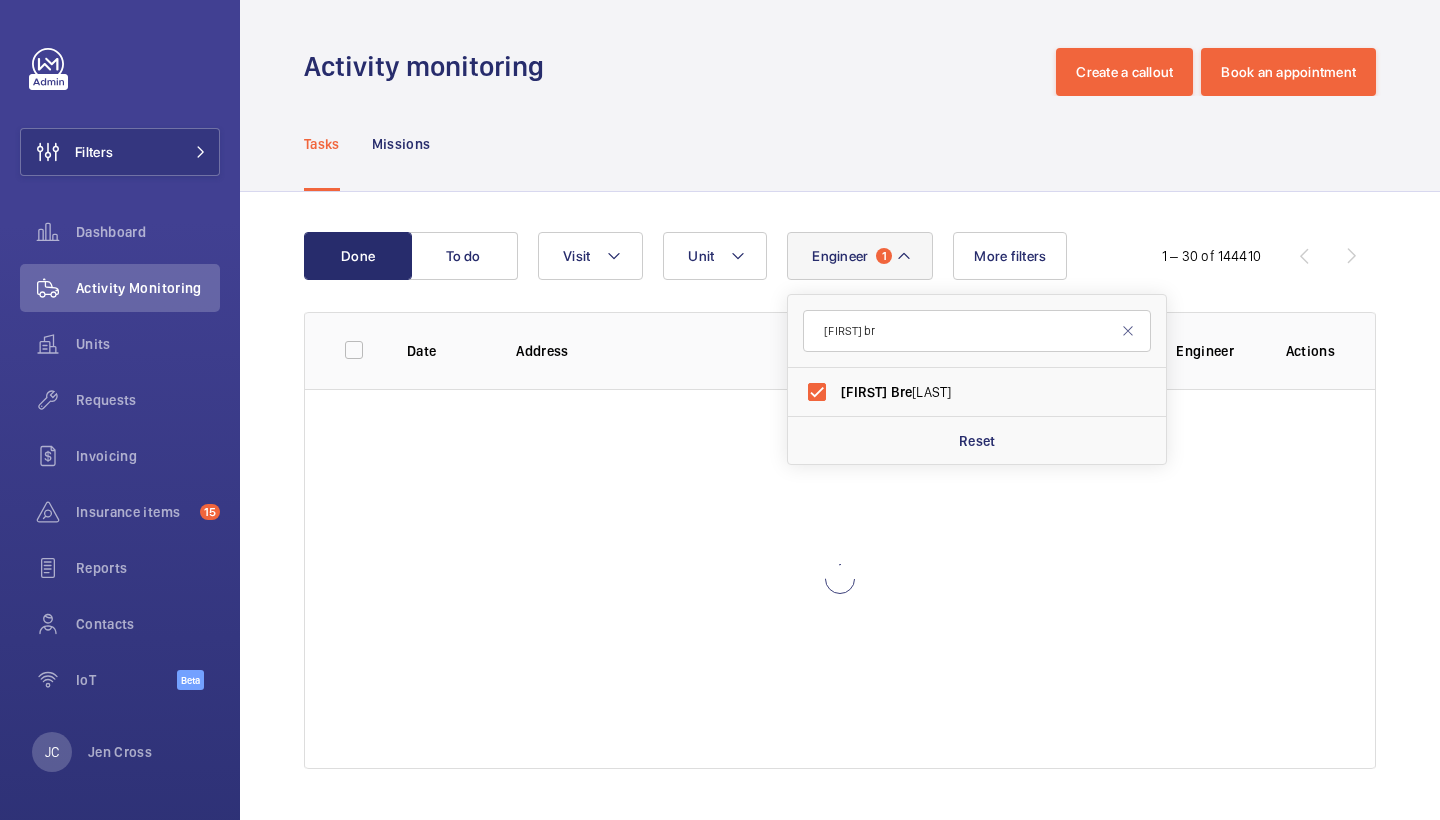 click on "Activity monitoring  Create a callout Book an appointment" 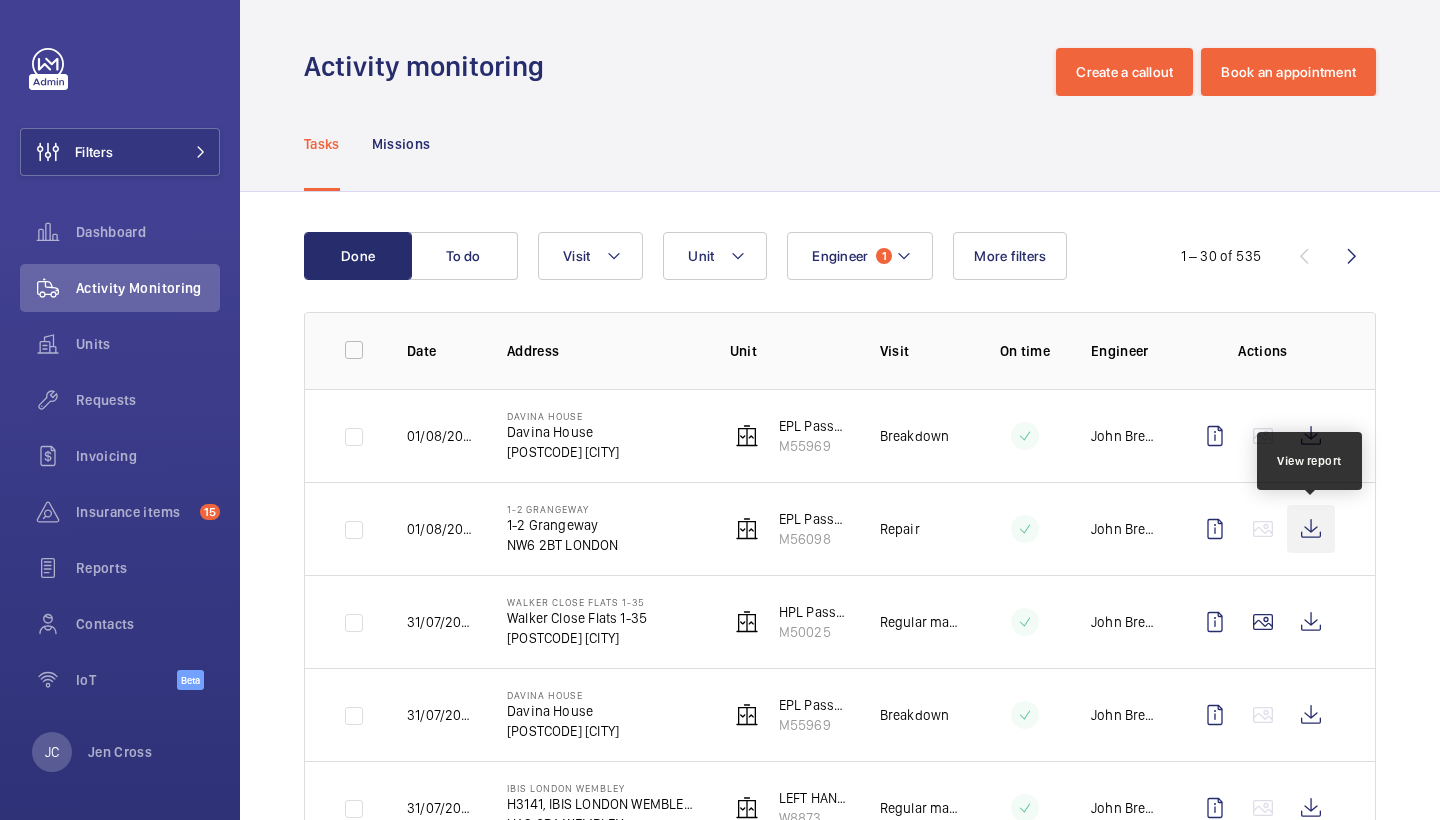 click 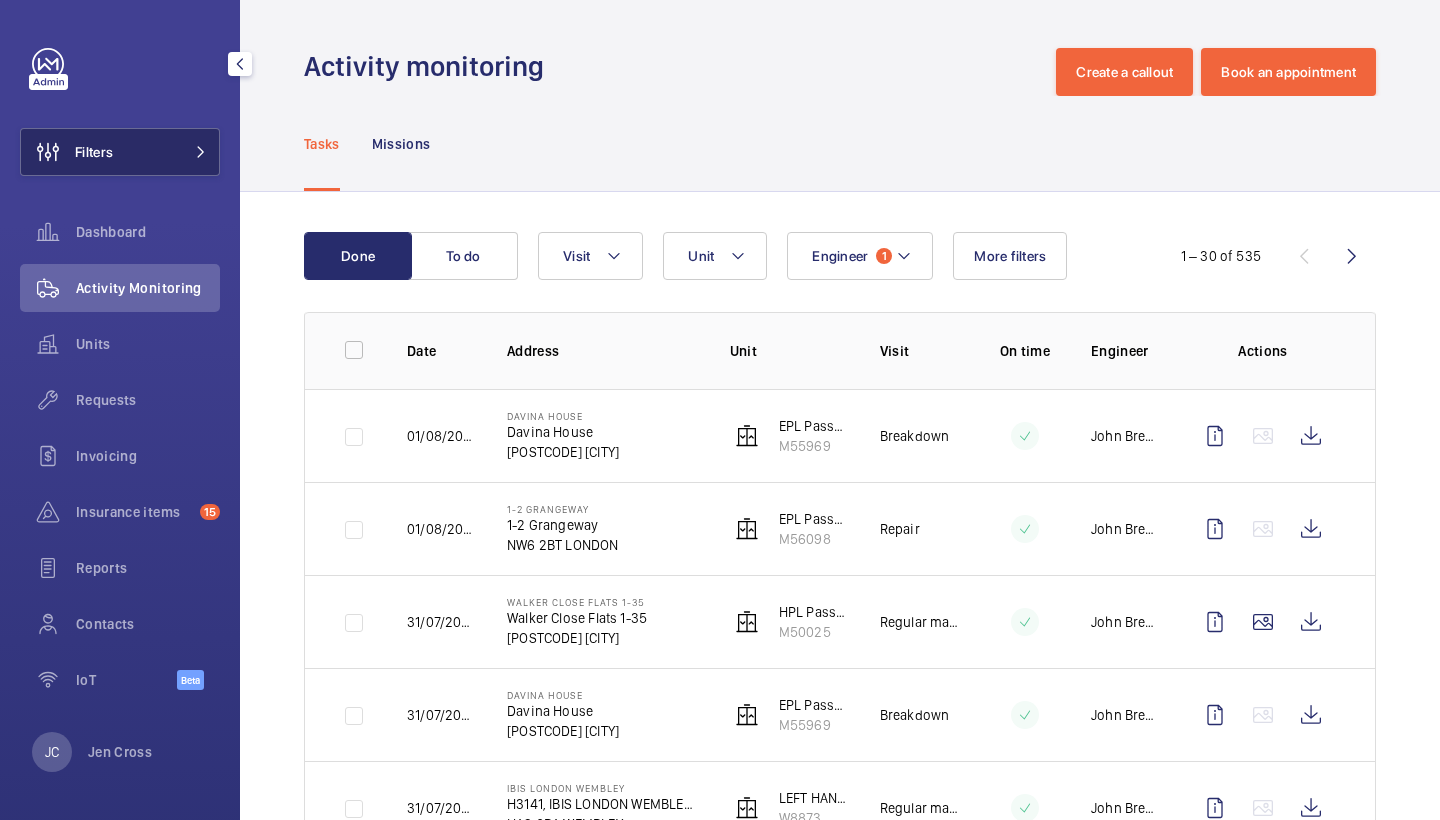 click on "Filters" 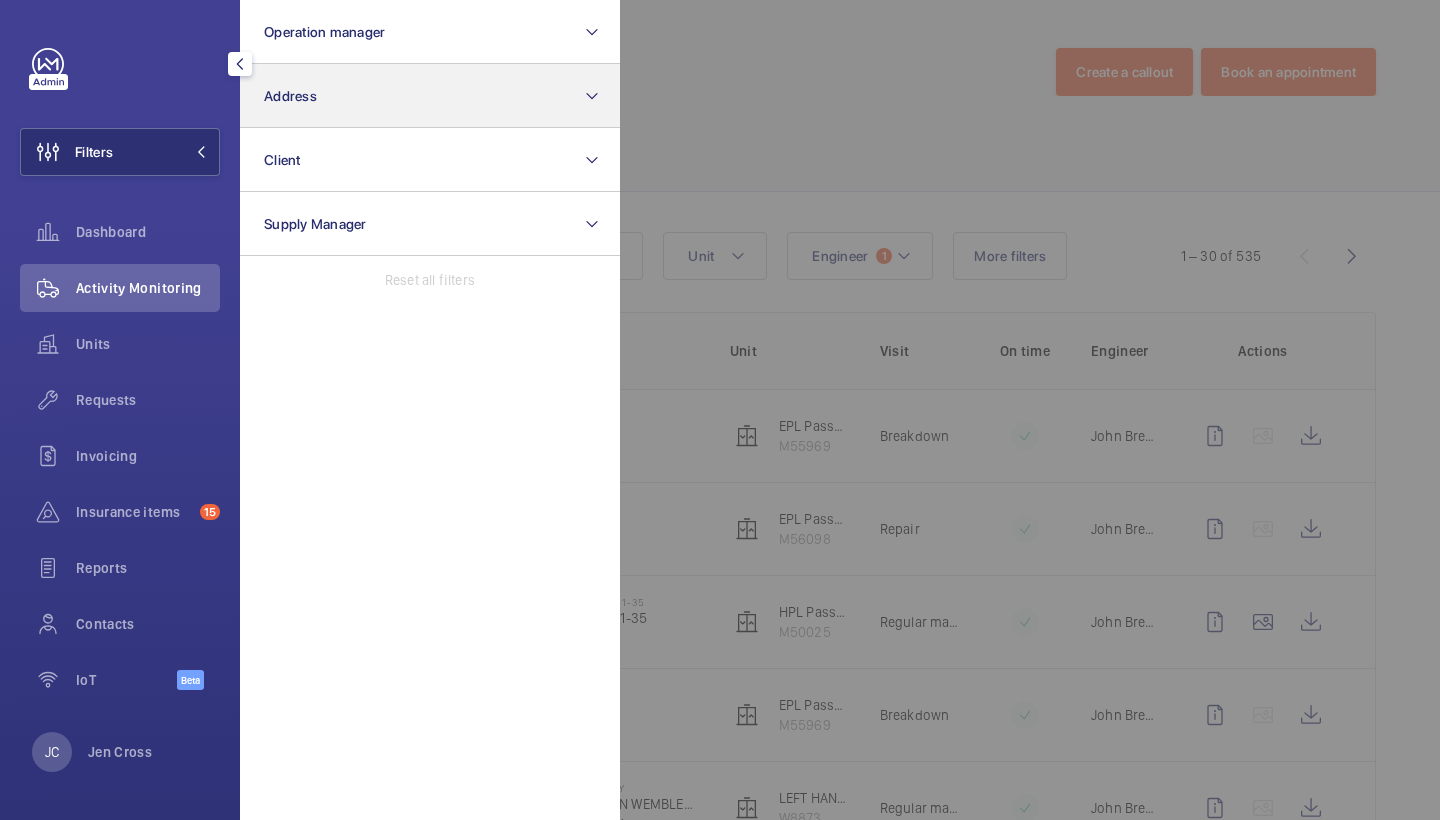 click on "Address" 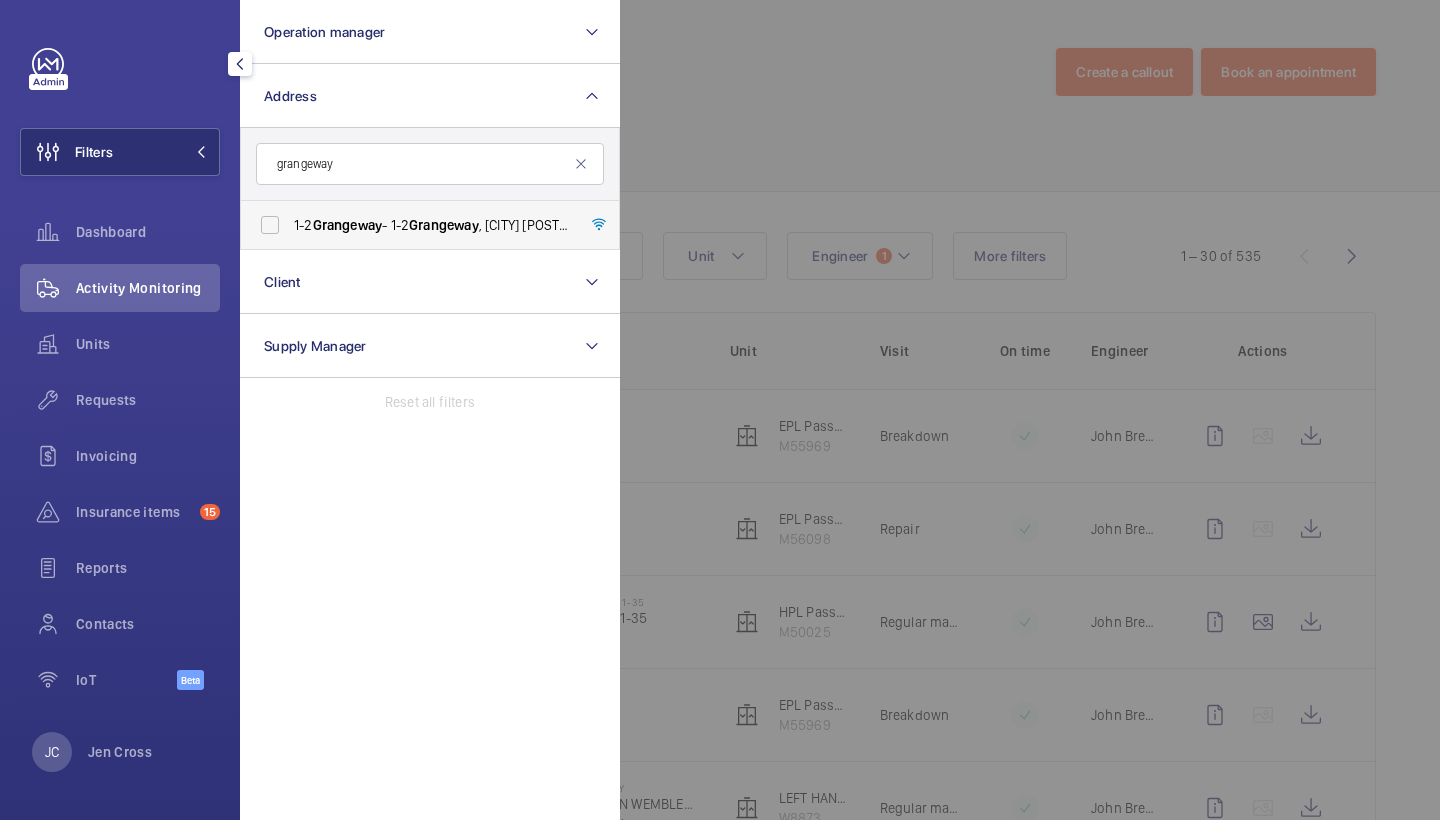 type on "grangeway" 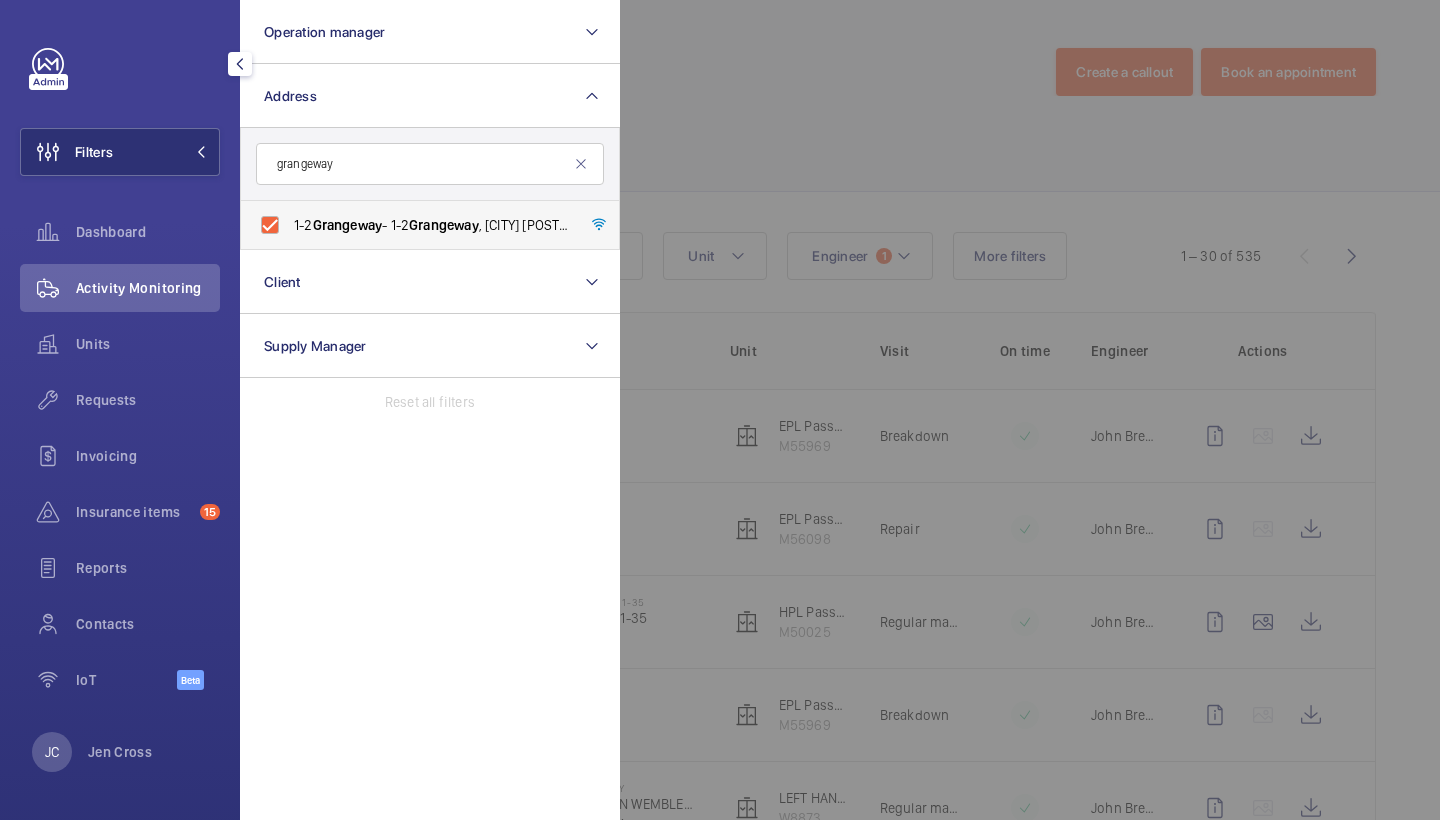 checkbox on "true" 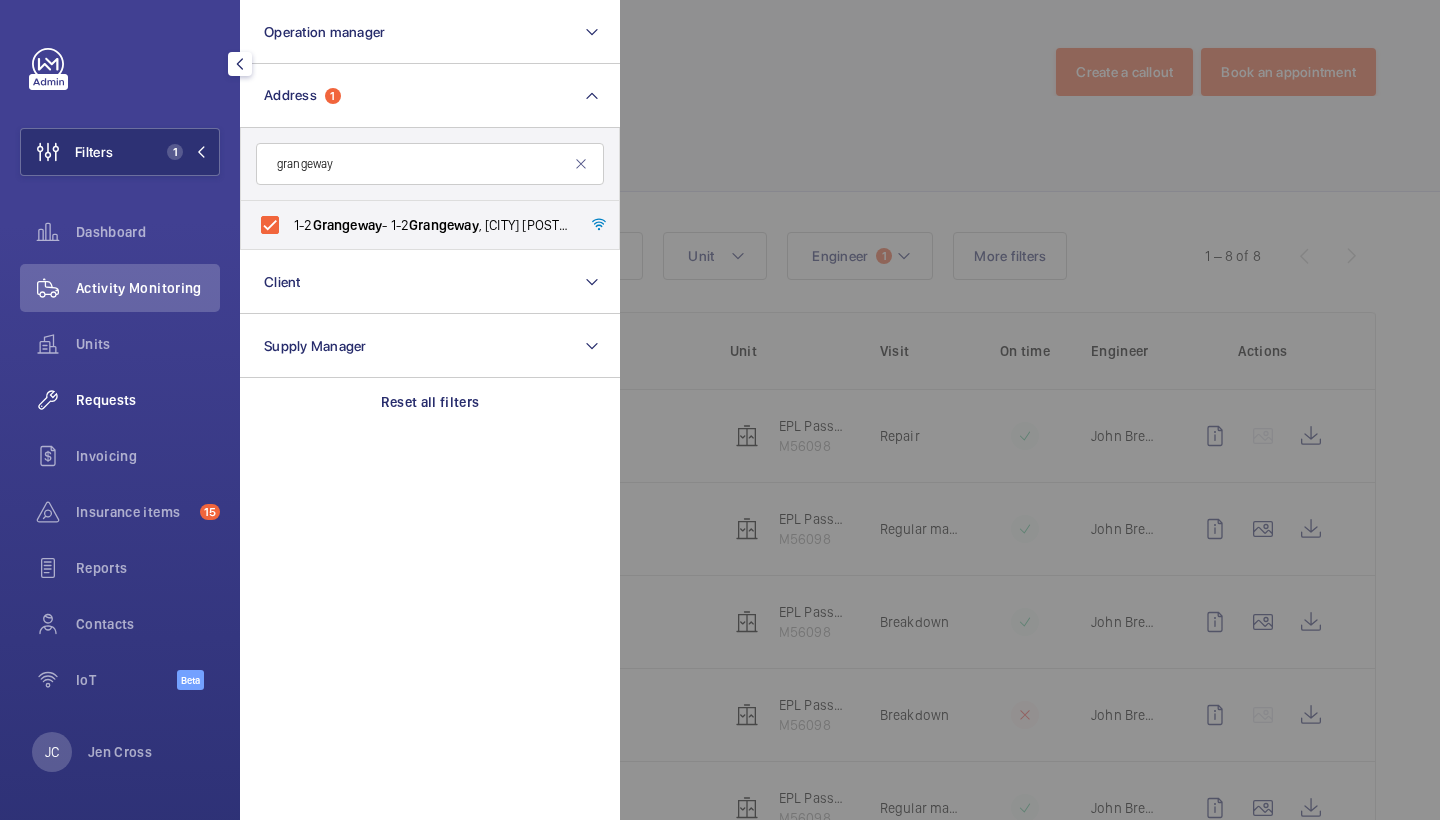 click on "Requests" 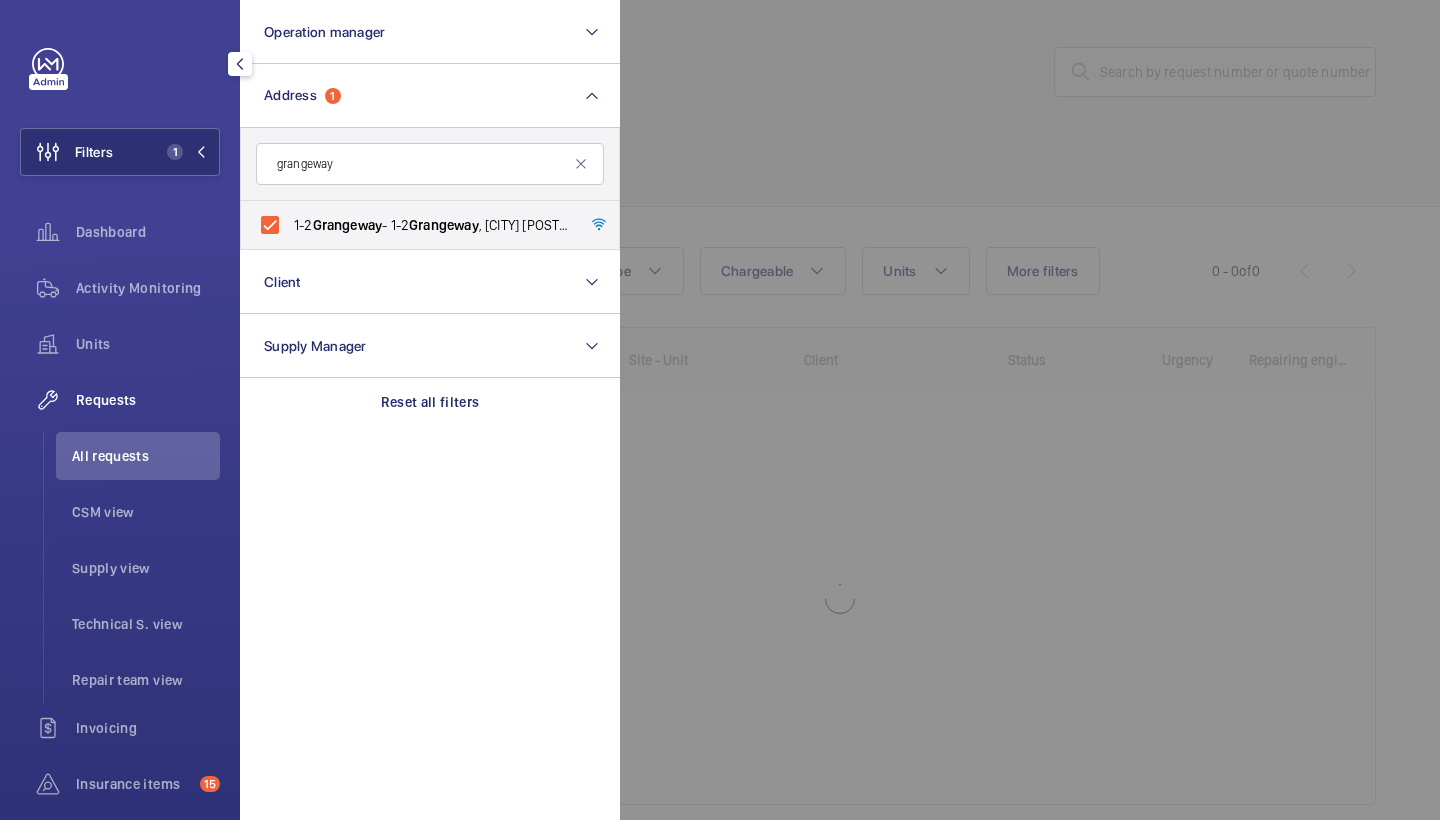 click 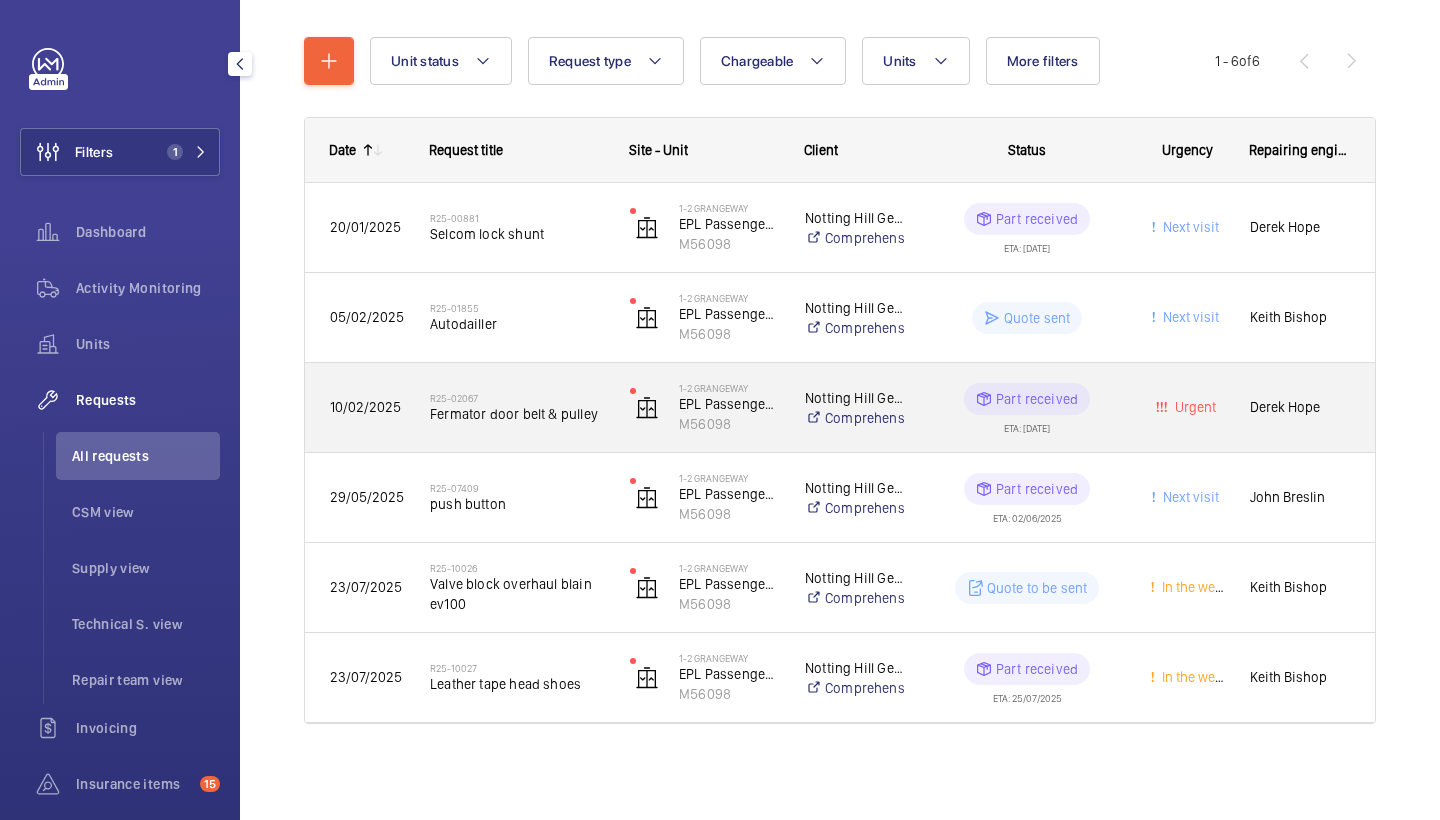 scroll, scrollTop: 210, scrollLeft: 0, axis: vertical 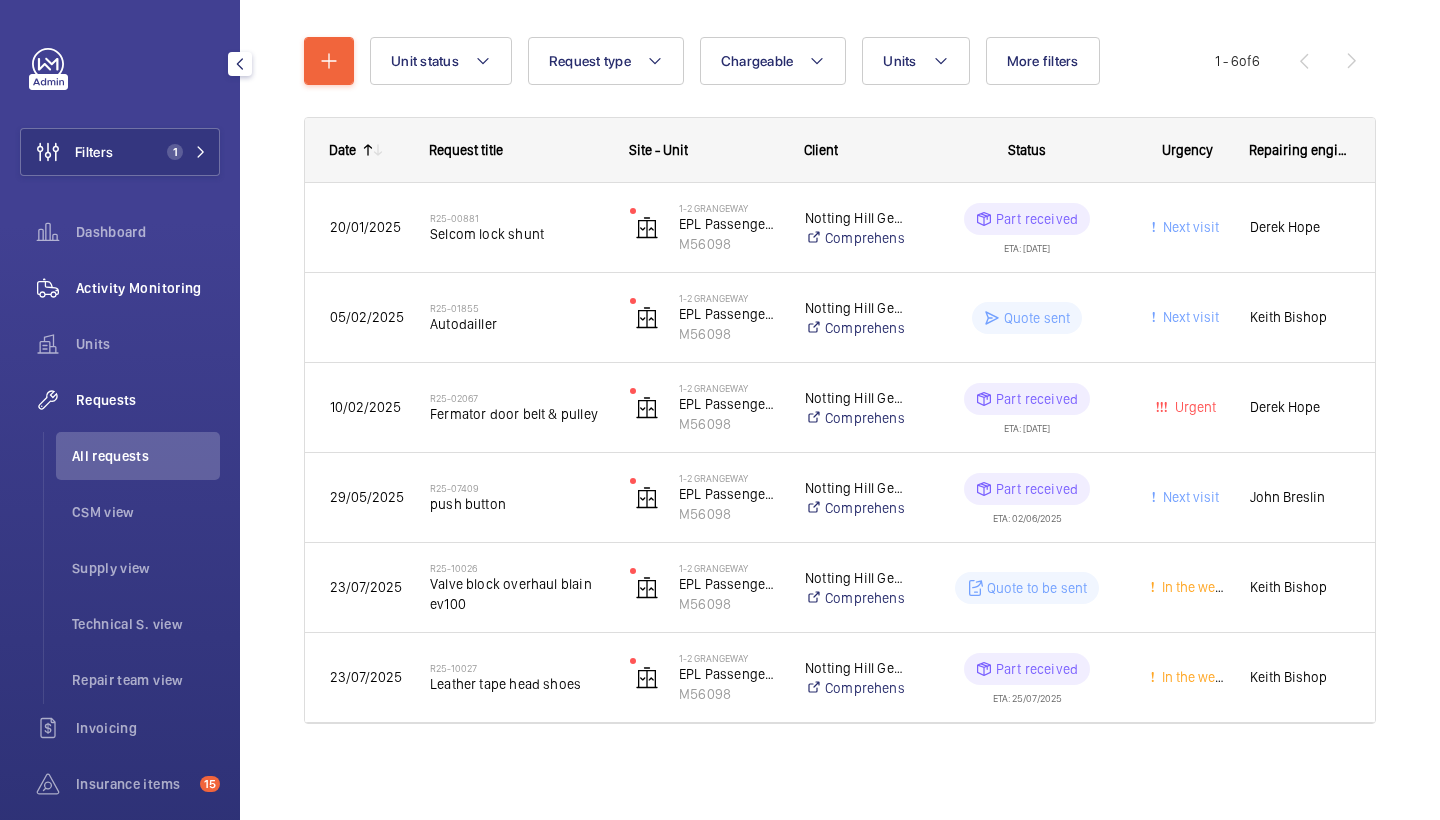 click on "Activity Monitoring" 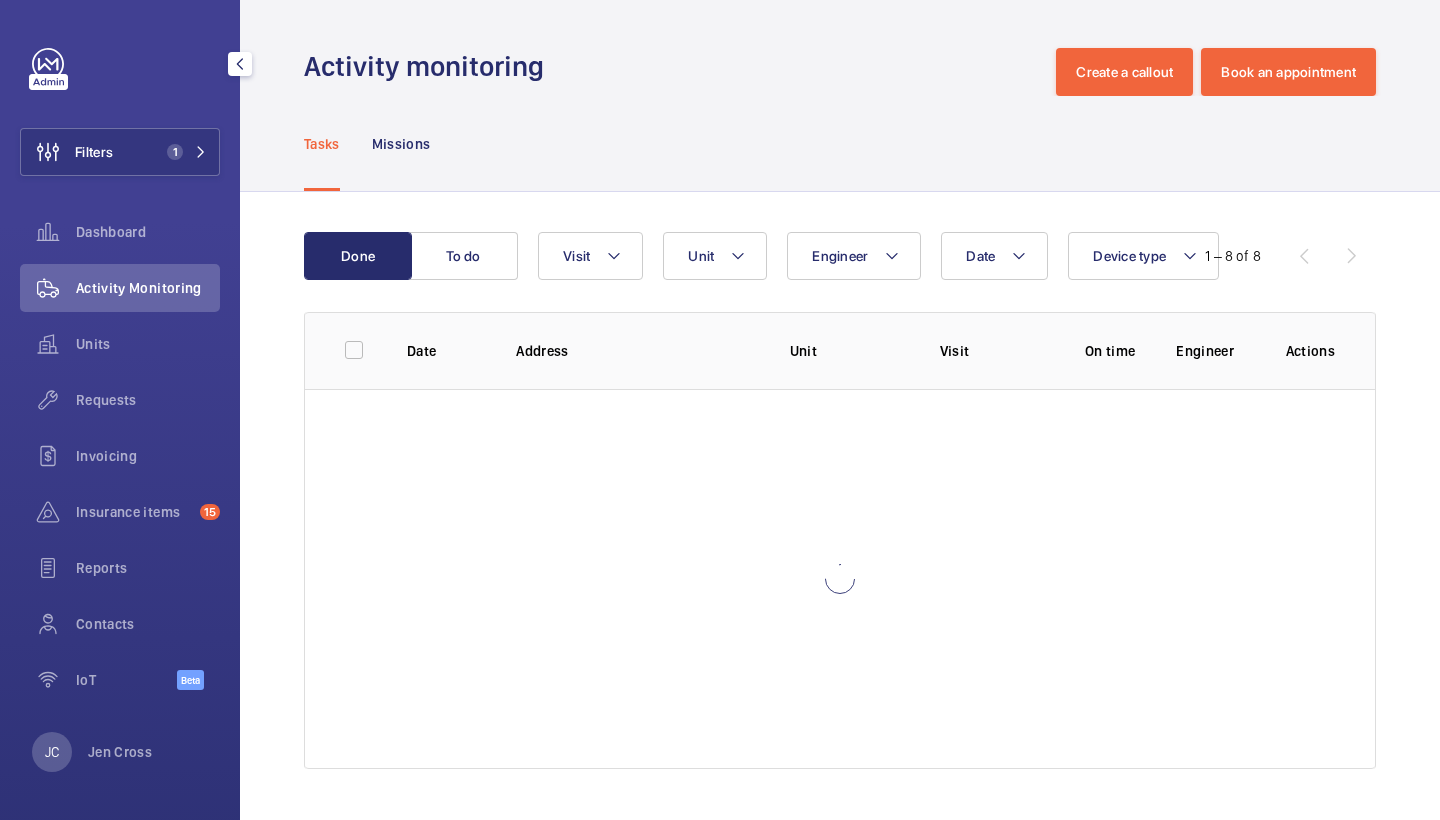 scroll, scrollTop: 0, scrollLeft: 0, axis: both 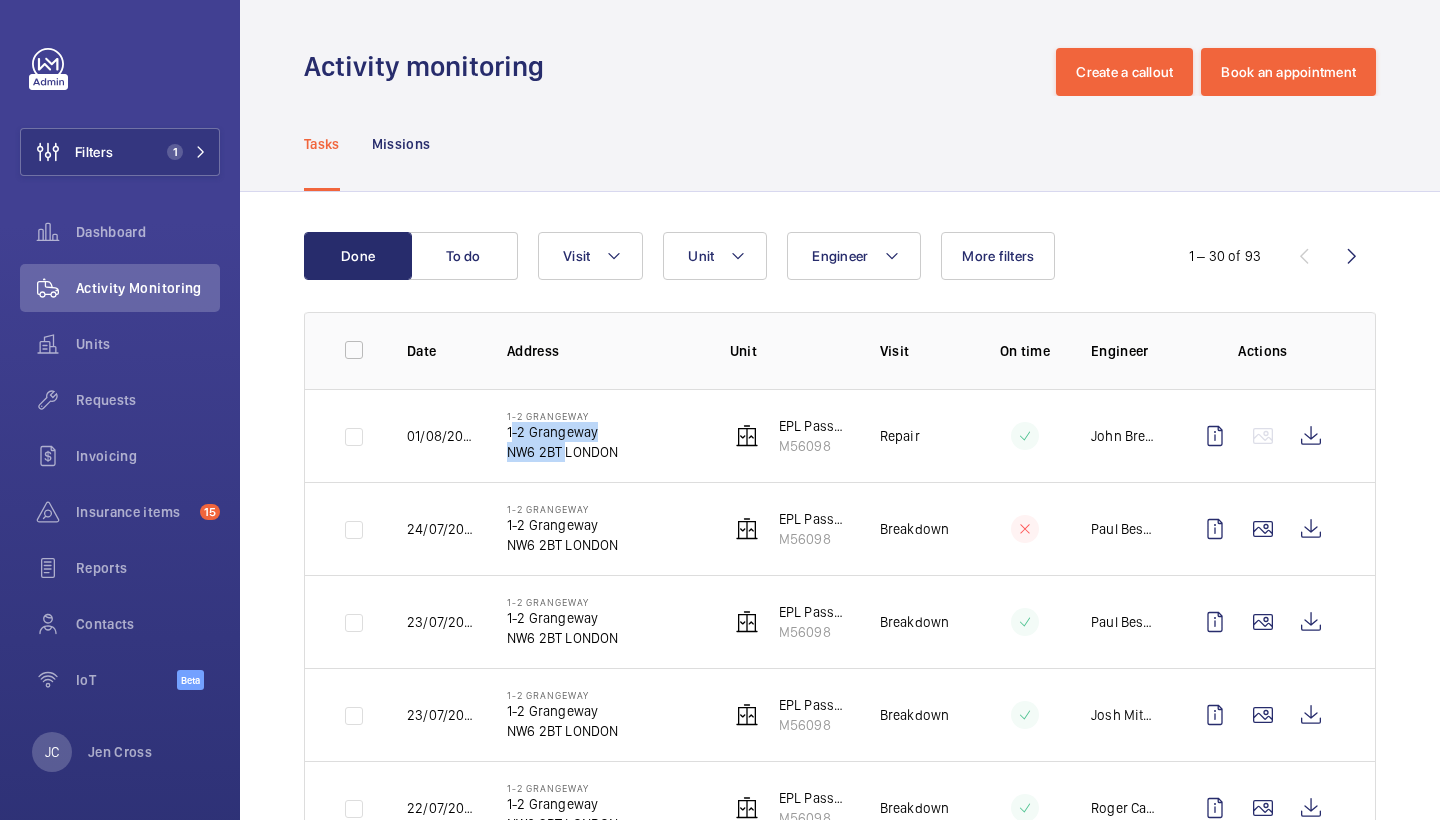 drag, startPoint x: 507, startPoint y: 434, endPoint x: 562, endPoint y: 455, distance: 58.872746 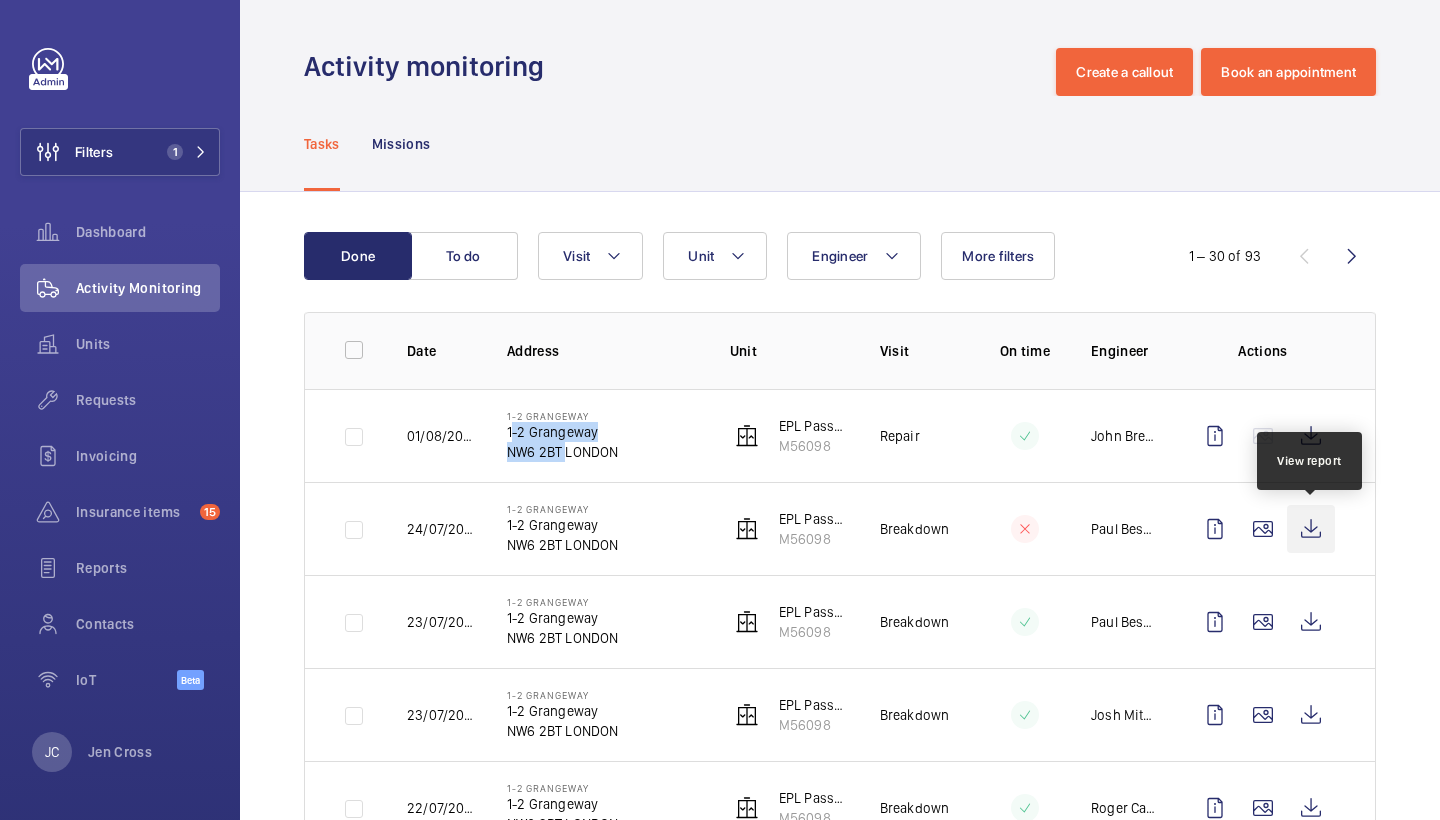 click 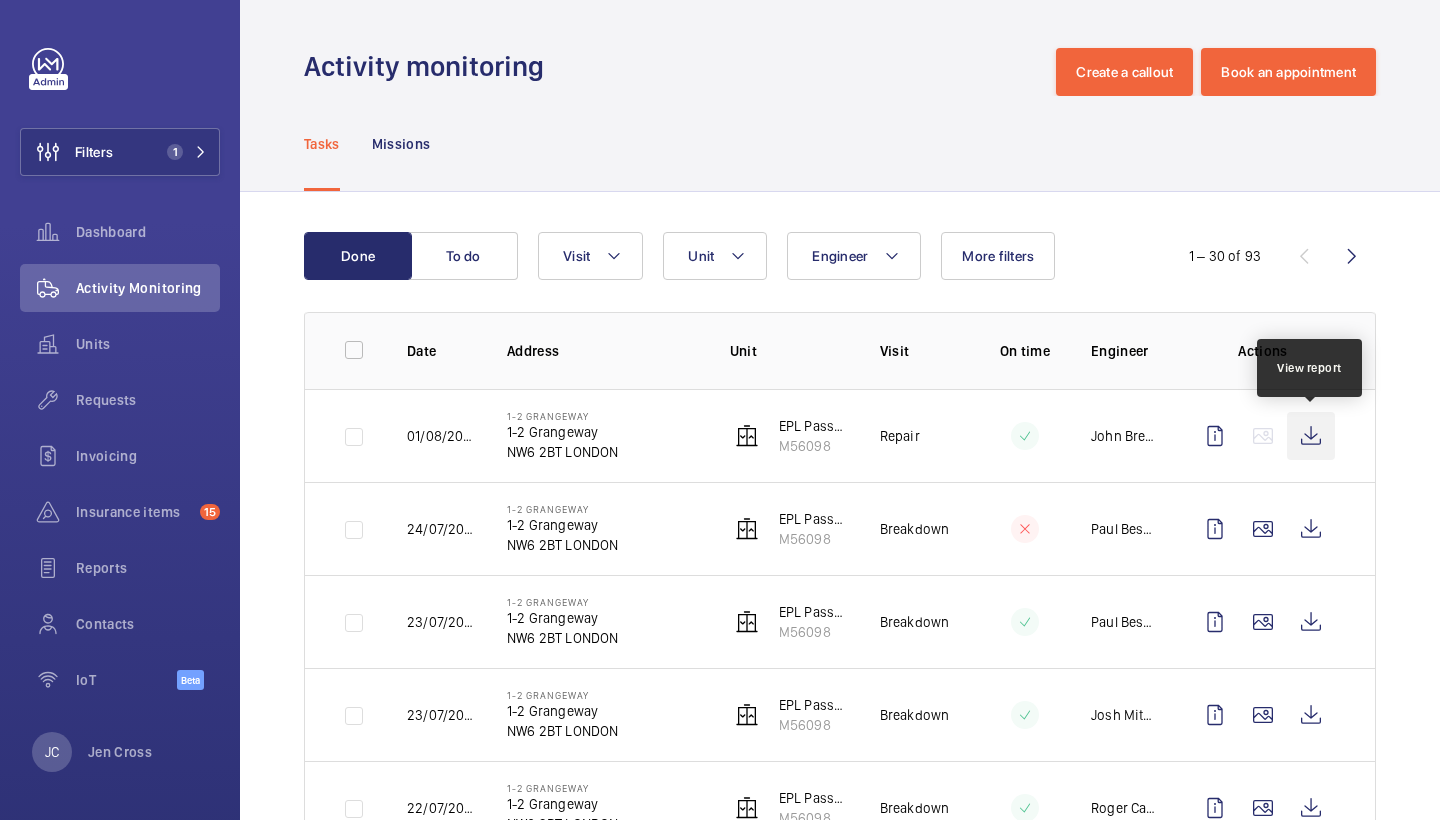 click 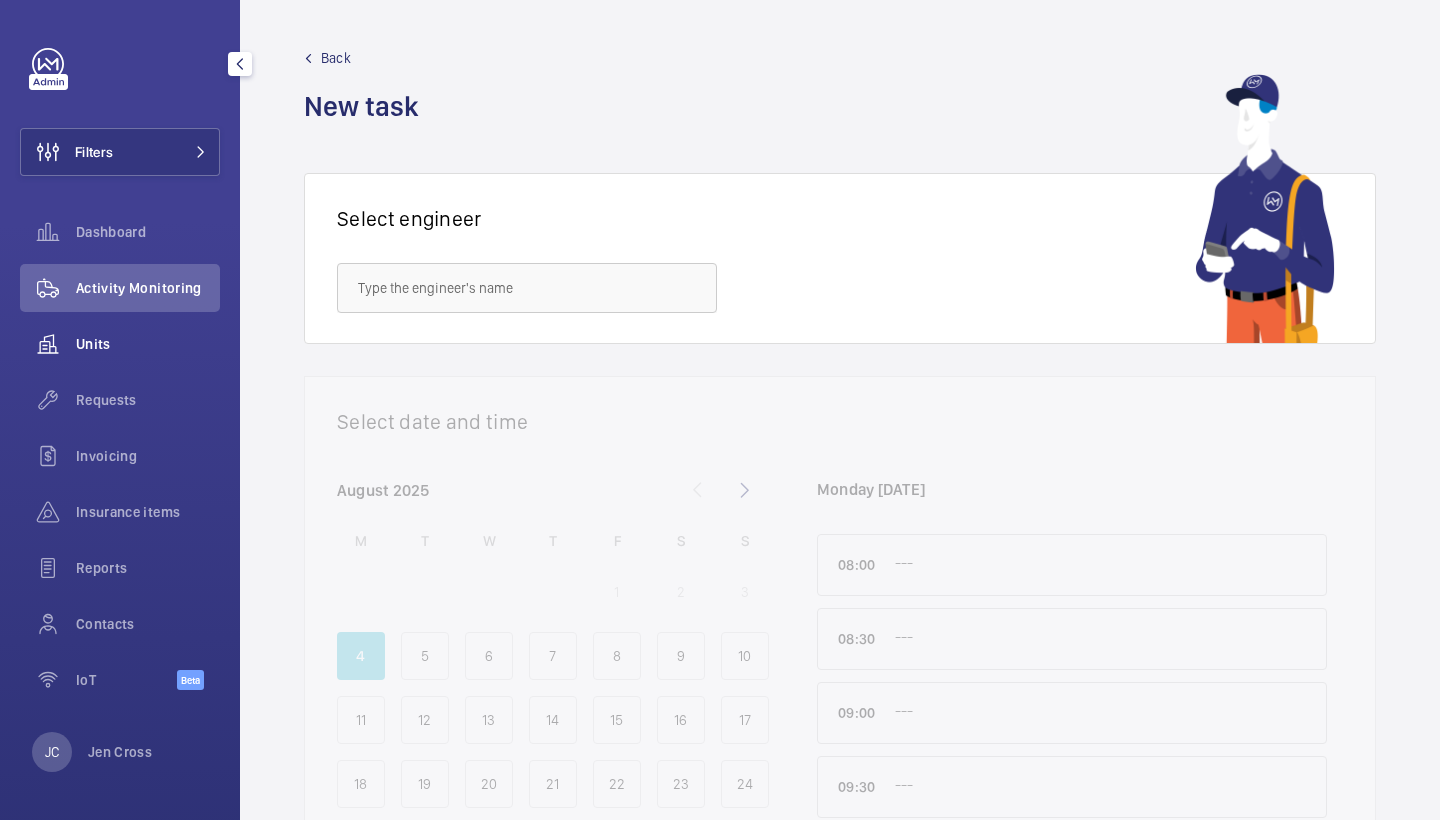 scroll, scrollTop: 0, scrollLeft: 0, axis: both 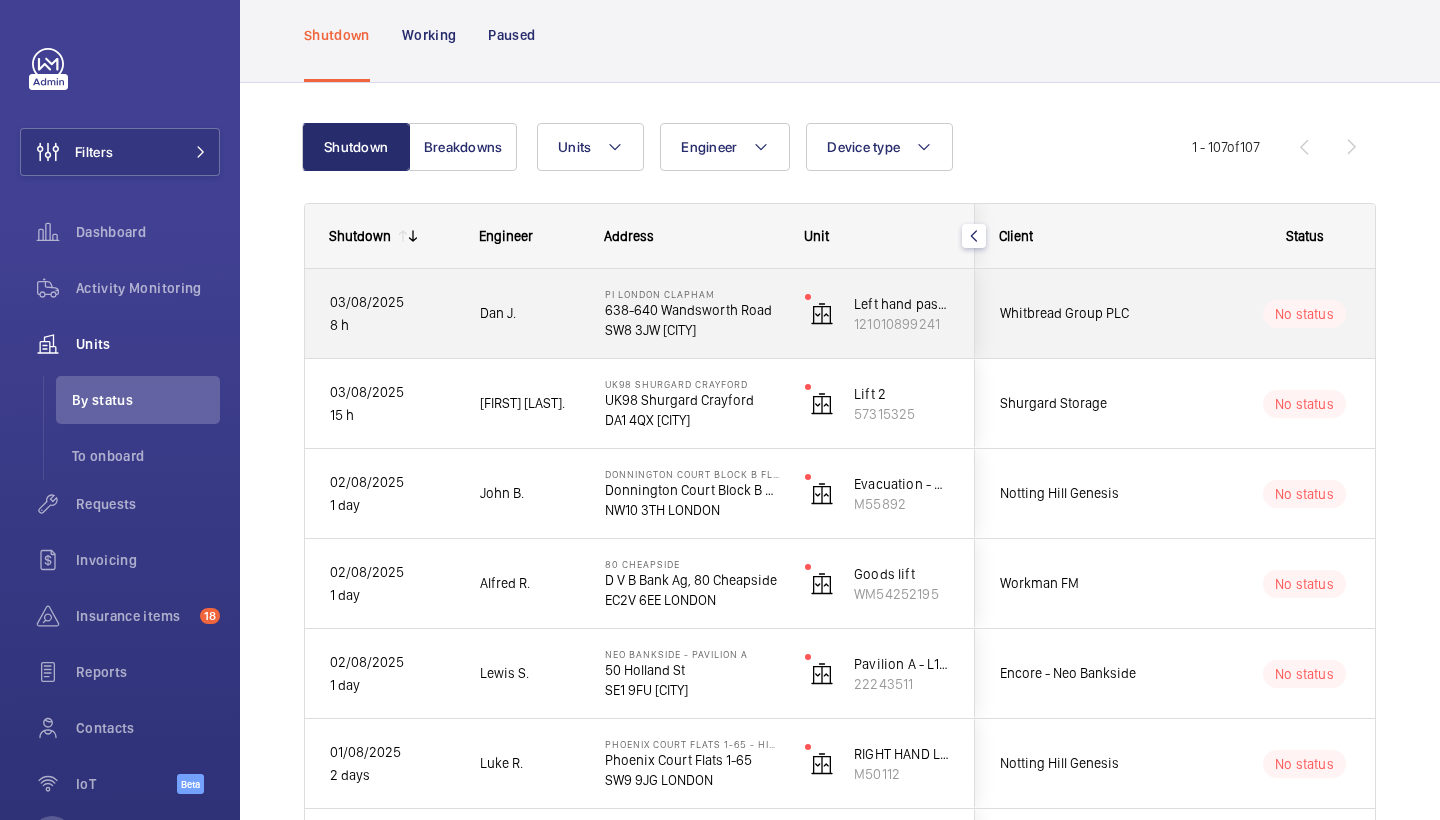 click on "PI London Clapham" 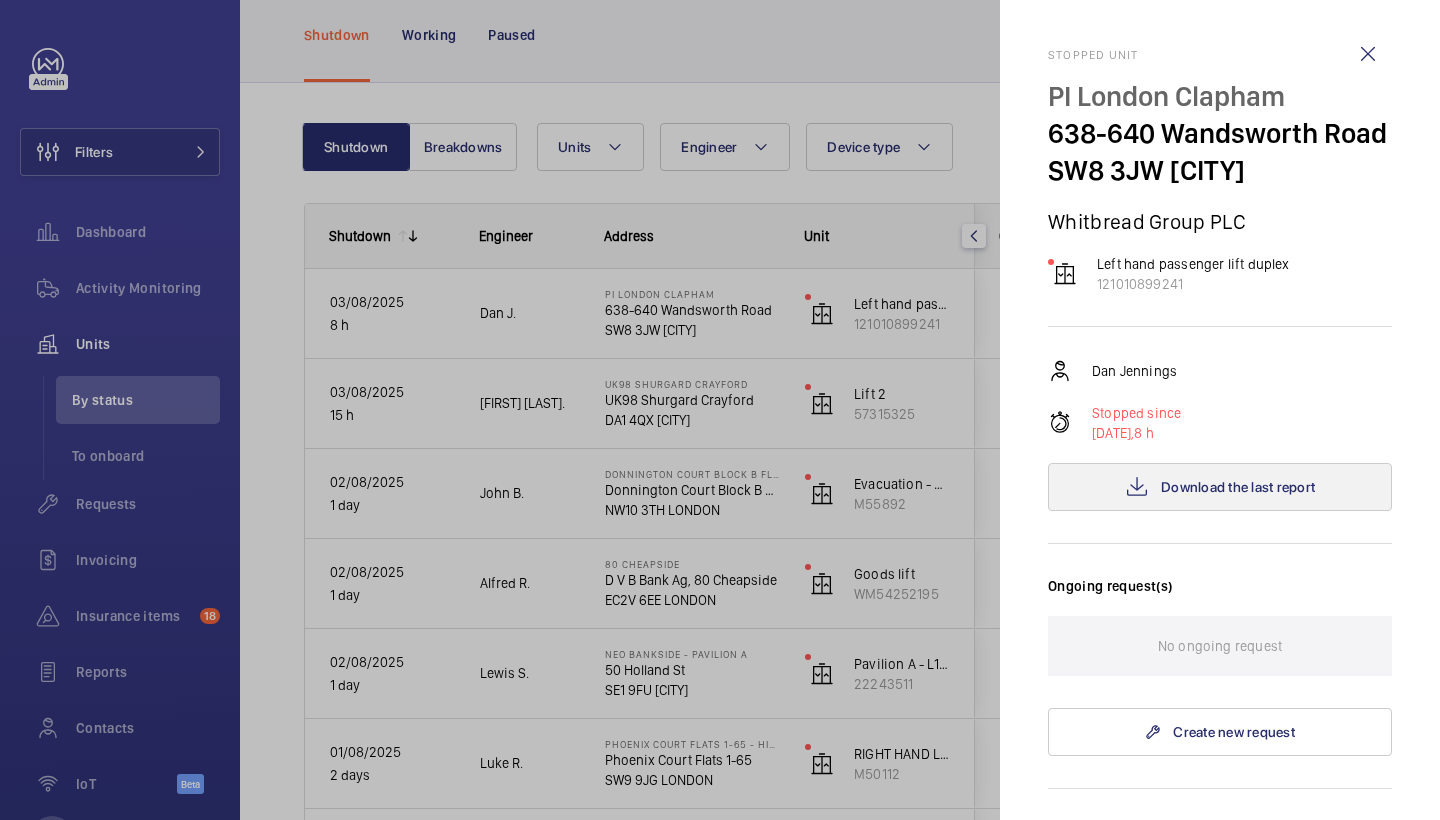 scroll, scrollTop: 0, scrollLeft: 0, axis: both 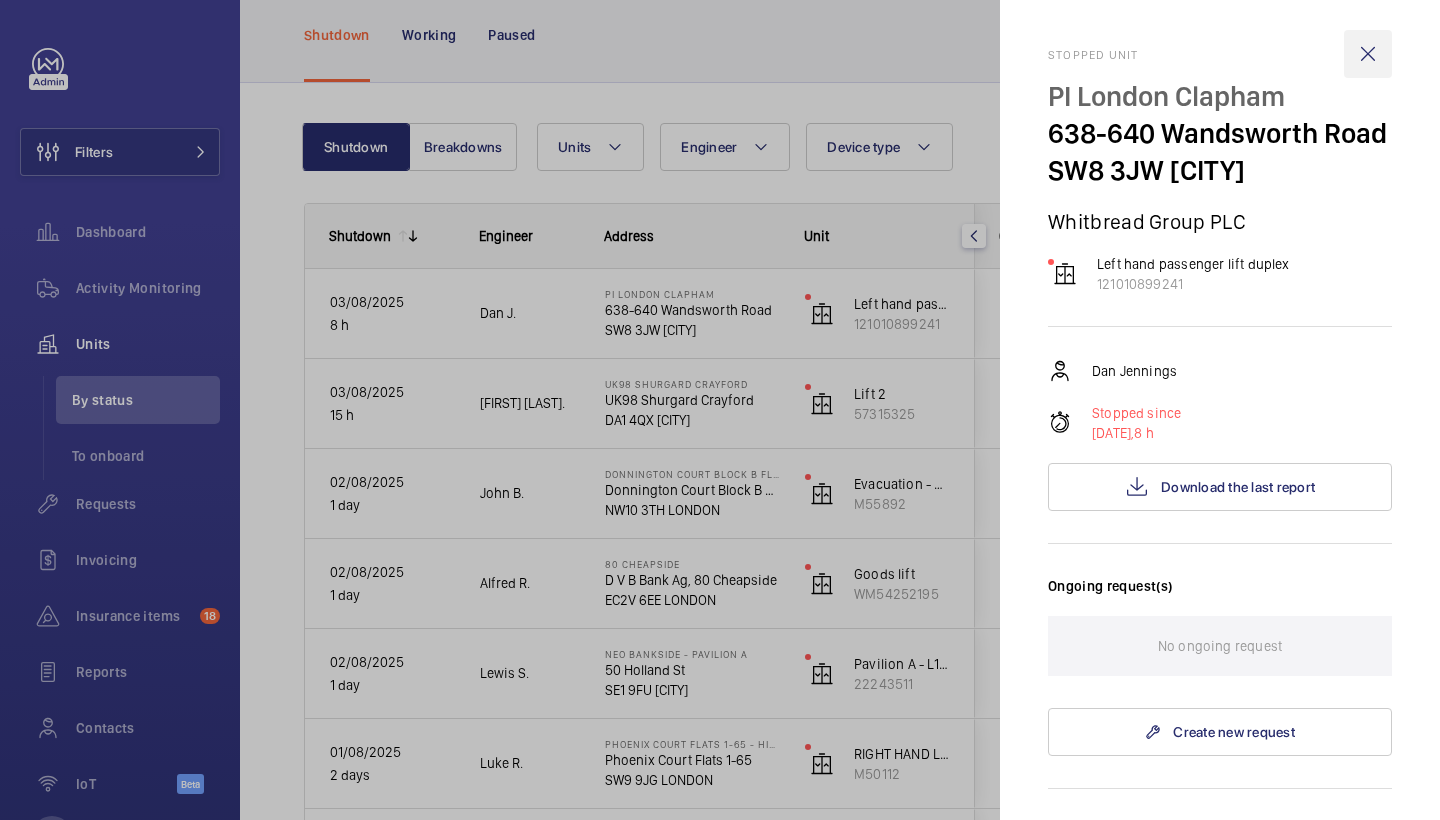 click 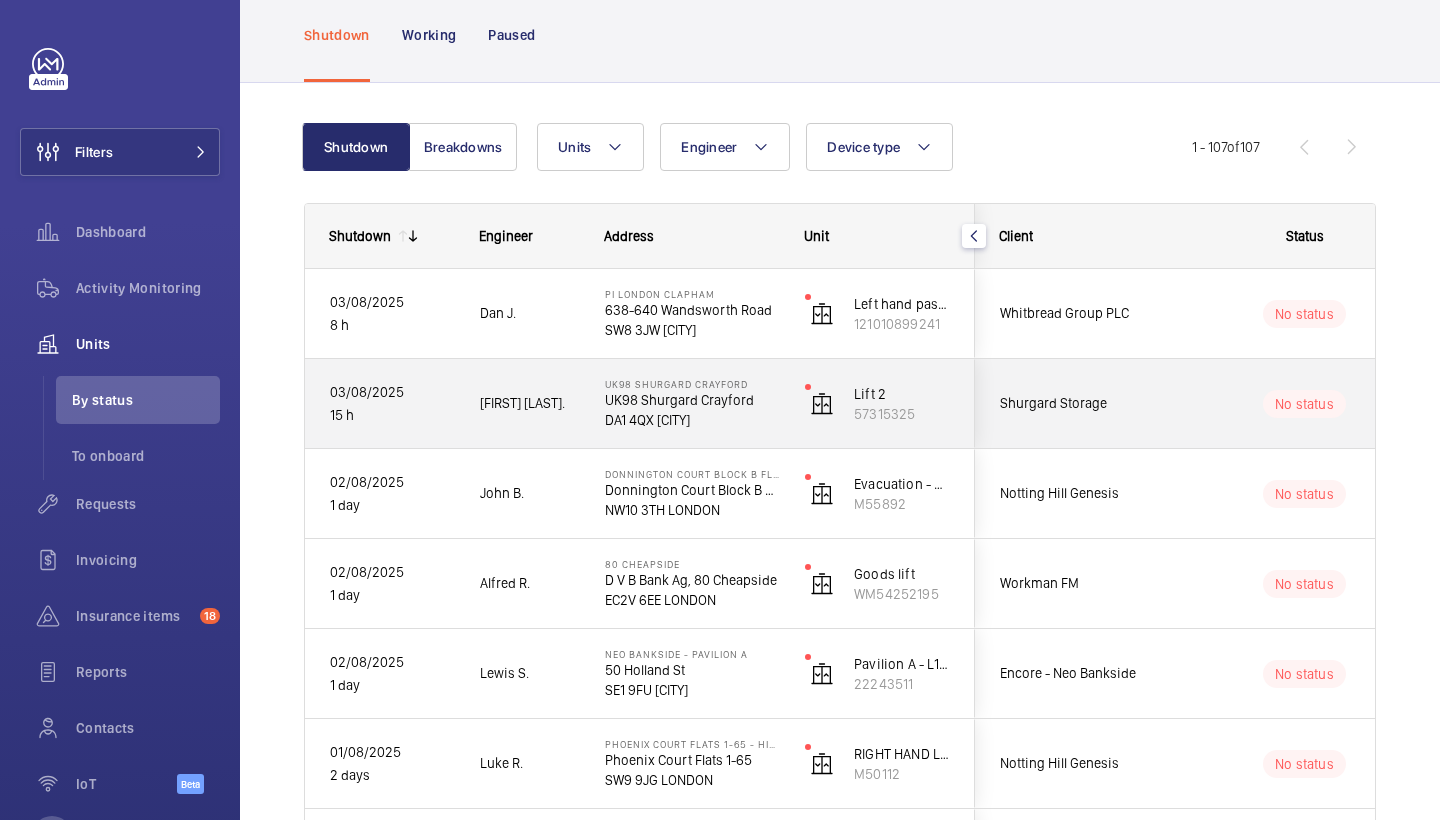 click on "Michael L." 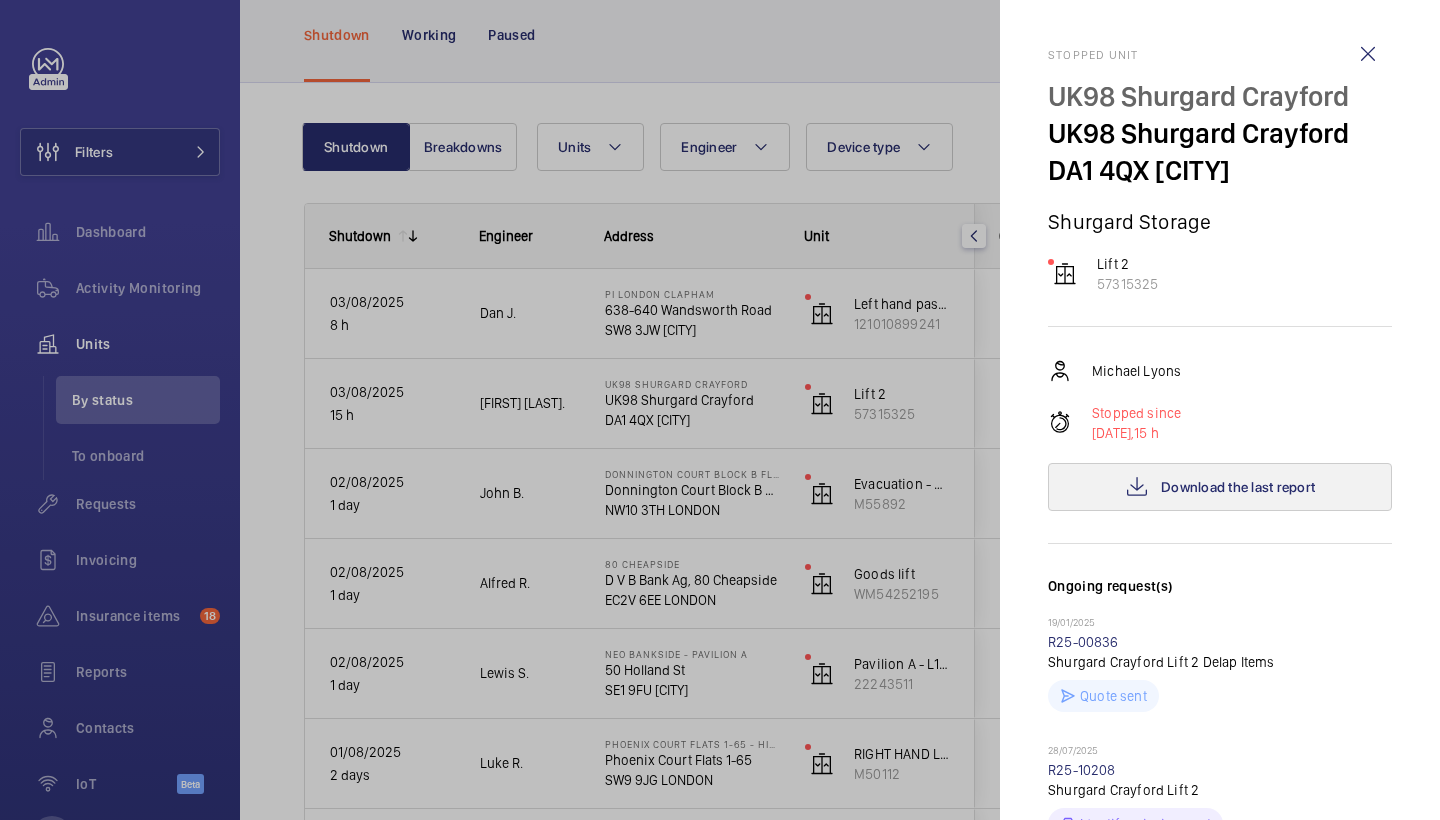 click on "Download the last report" 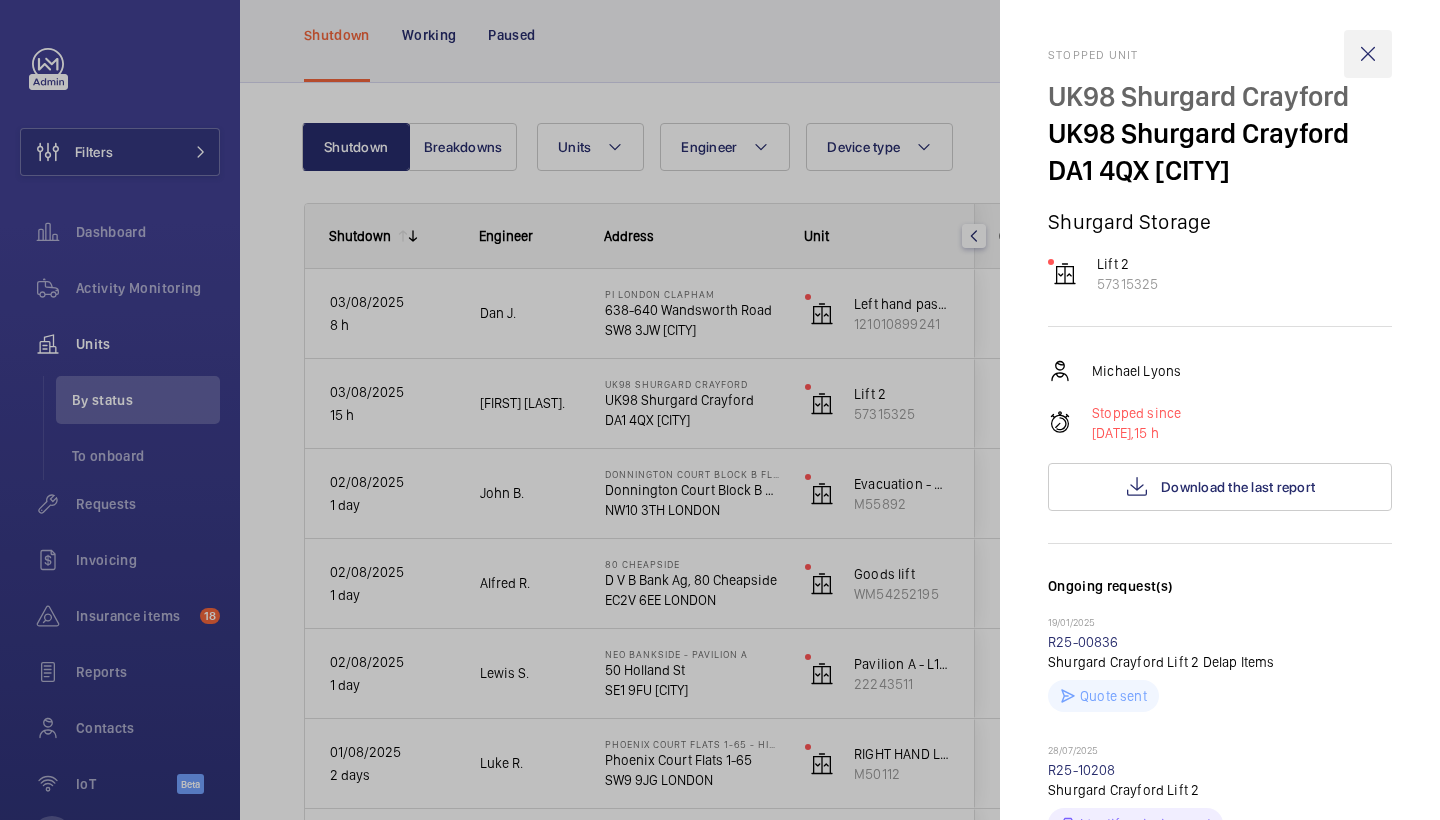 click 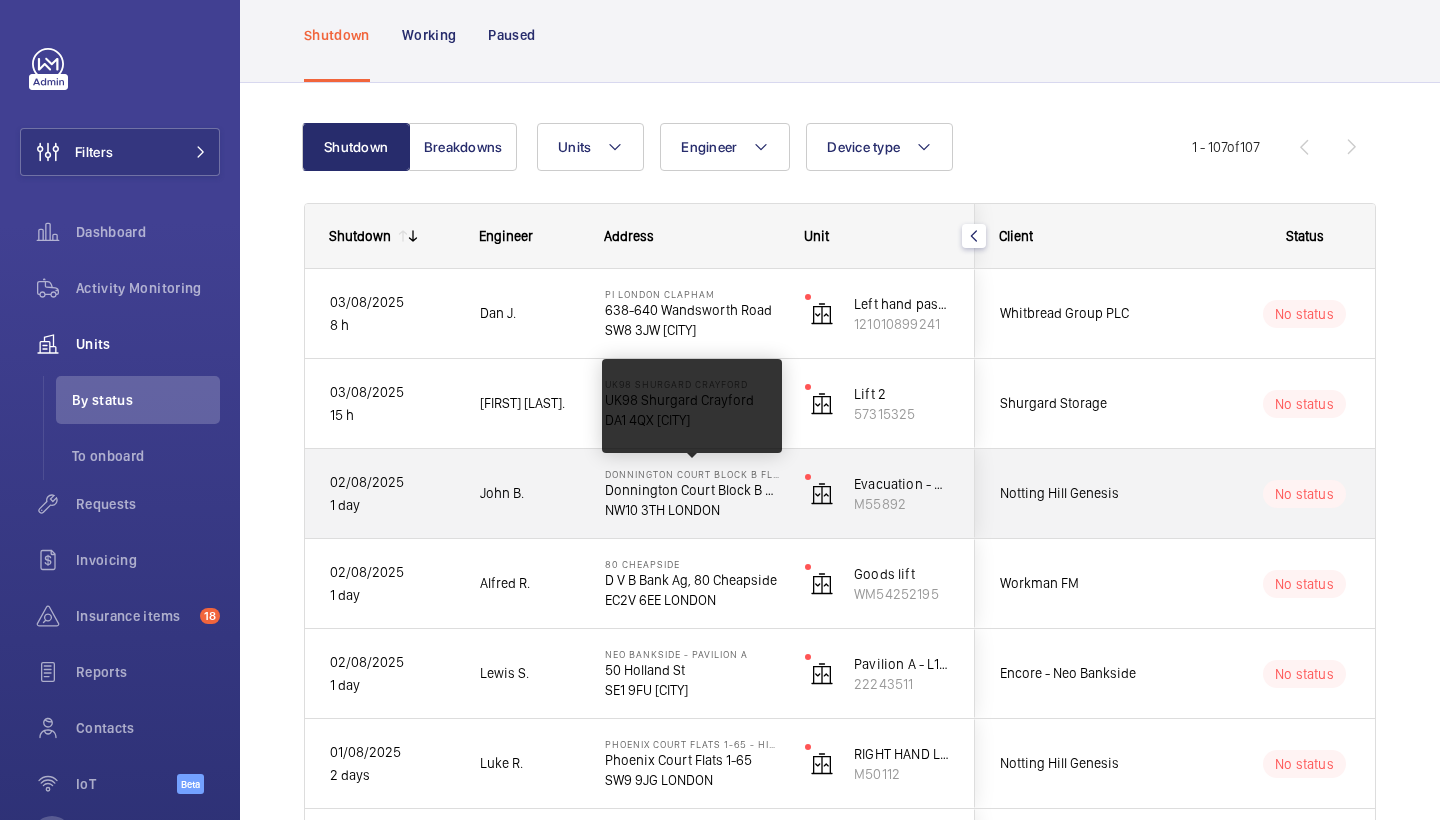 click on "Donnington Court Block B Flats 22-44" 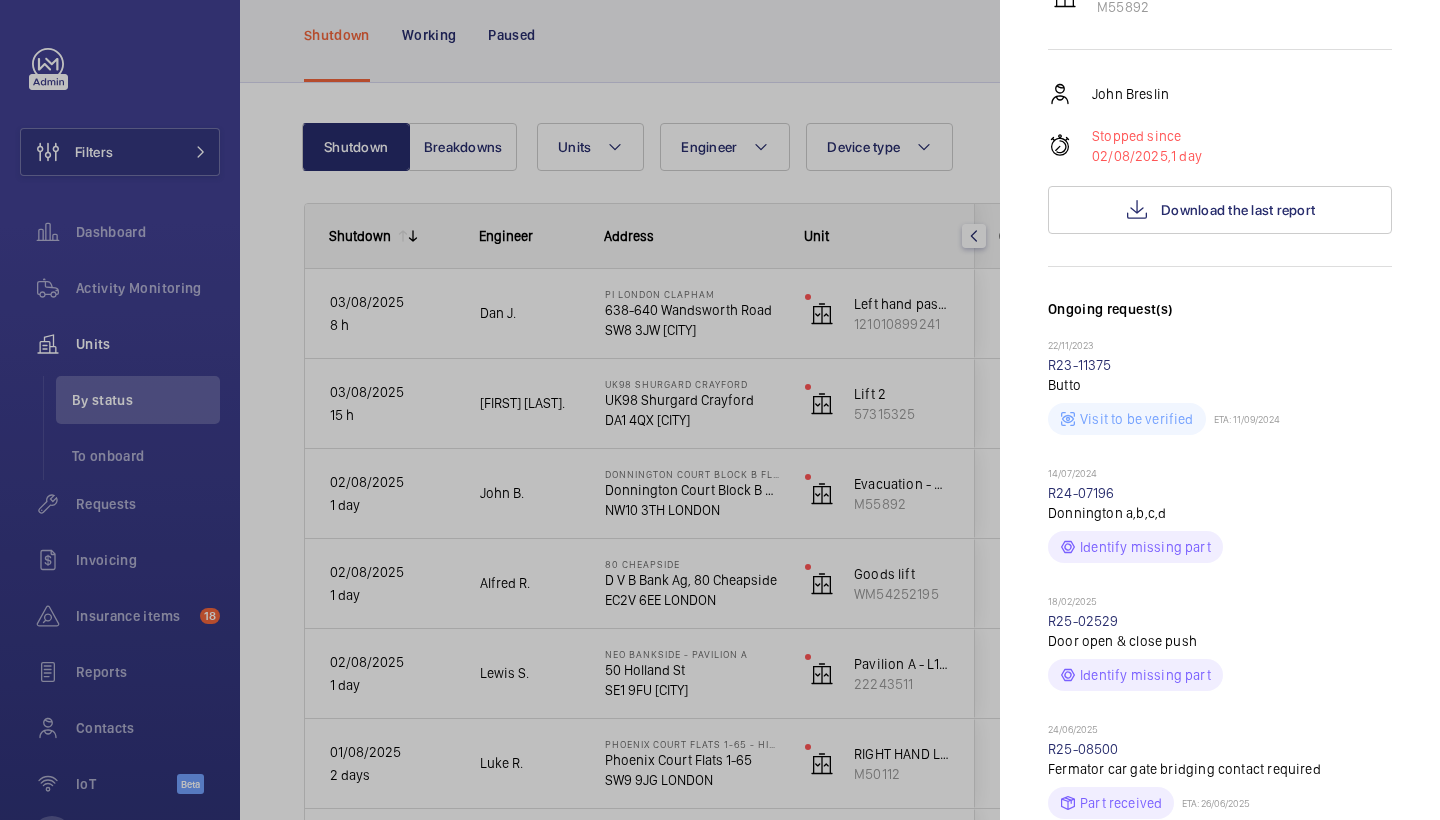 scroll, scrollTop: 414, scrollLeft: 0, axis: vertical 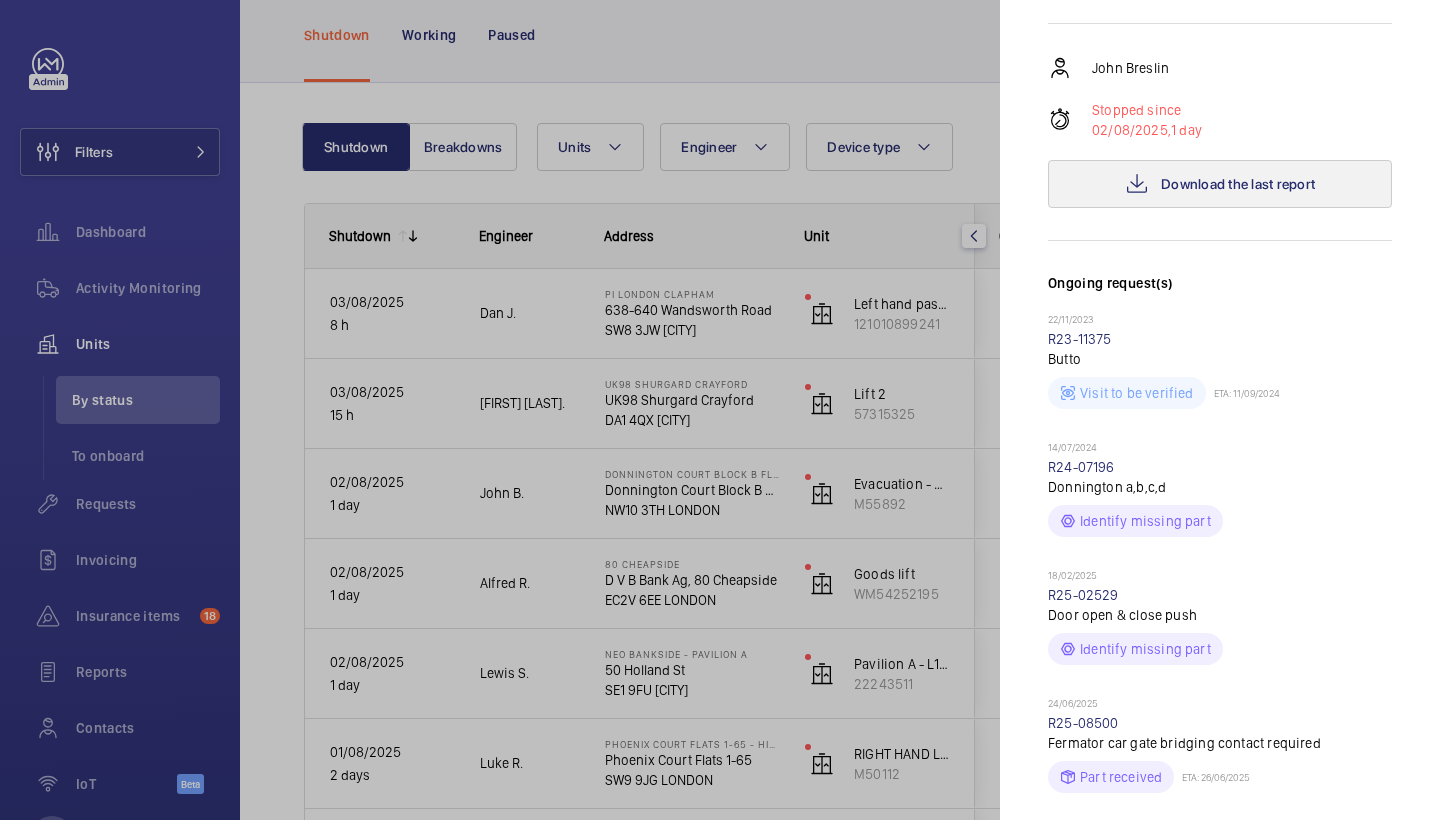 click on "Download the last report" 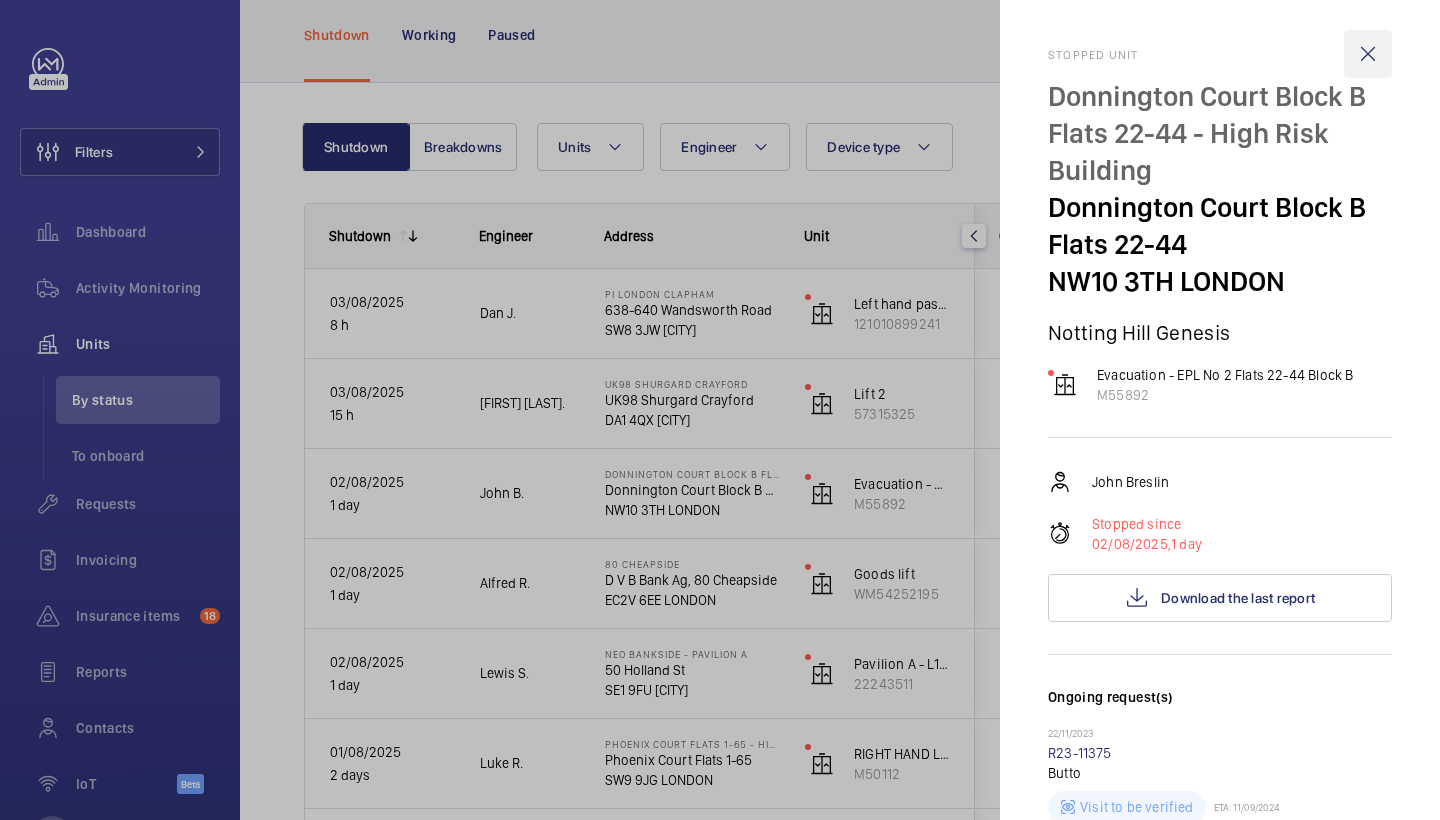 scroll, scrollTop: 0, scrollLeft: 0, axis: both 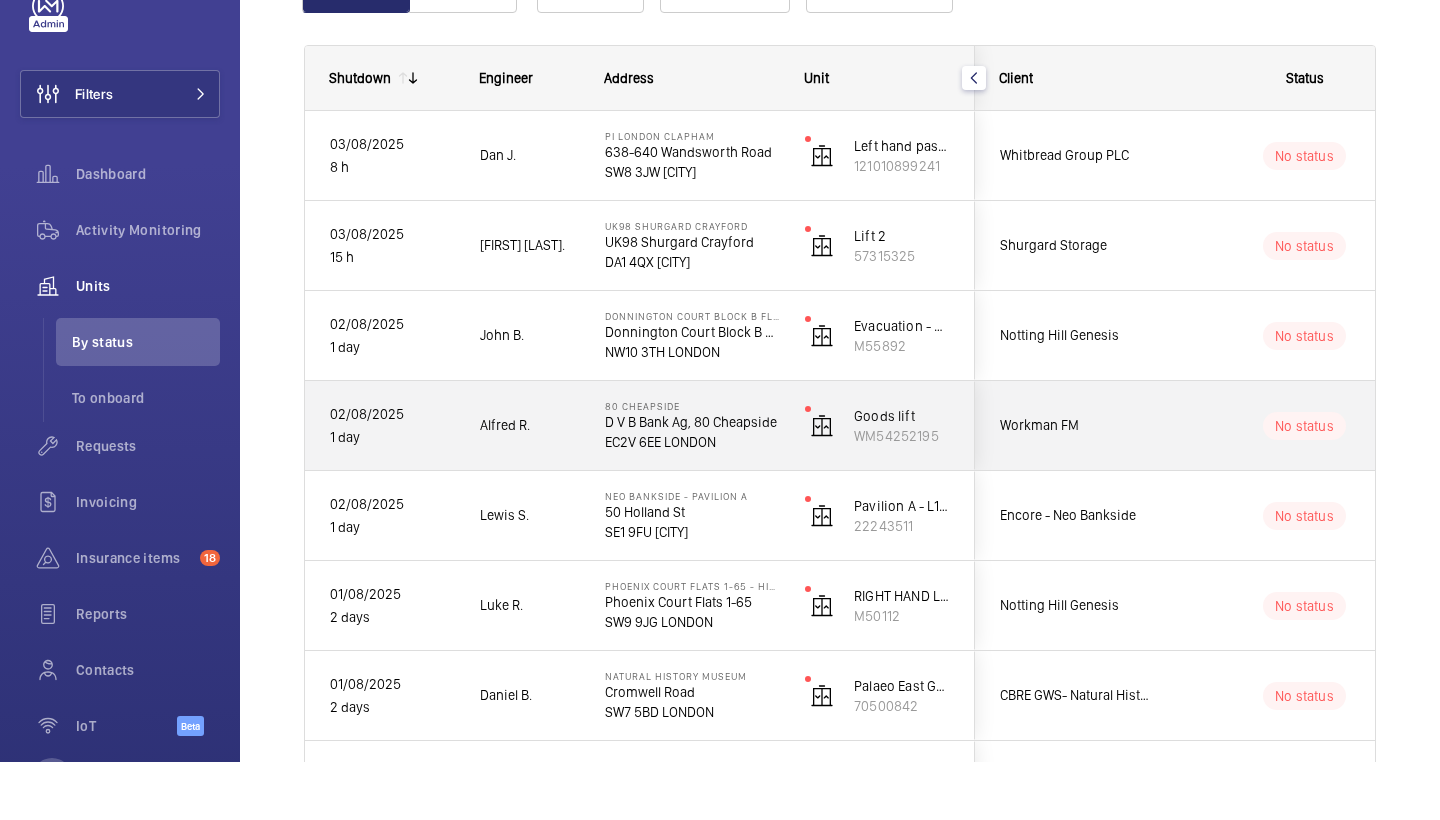 click on "EC2V 6EE LONDON" 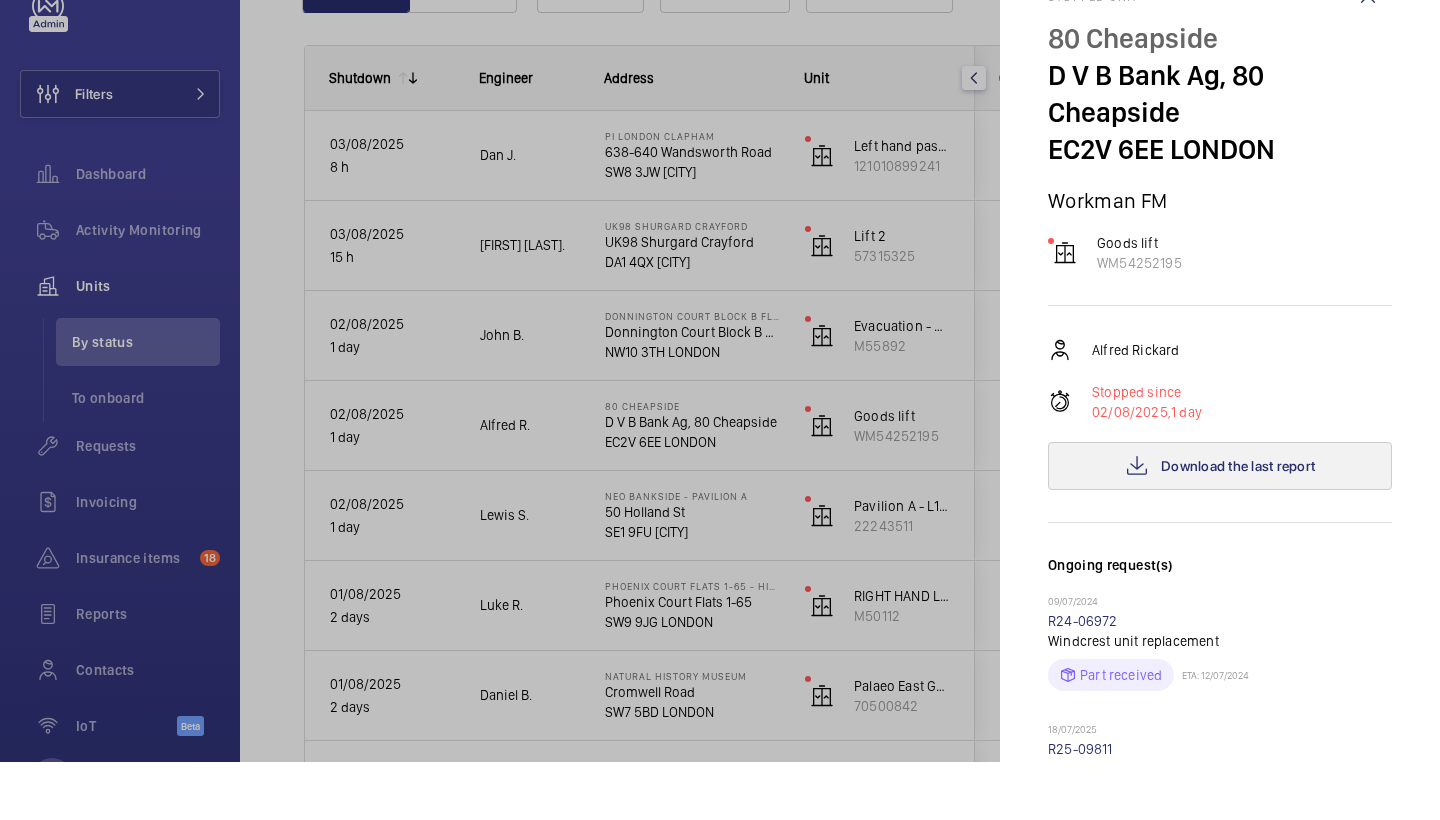 click on "Download the last report" 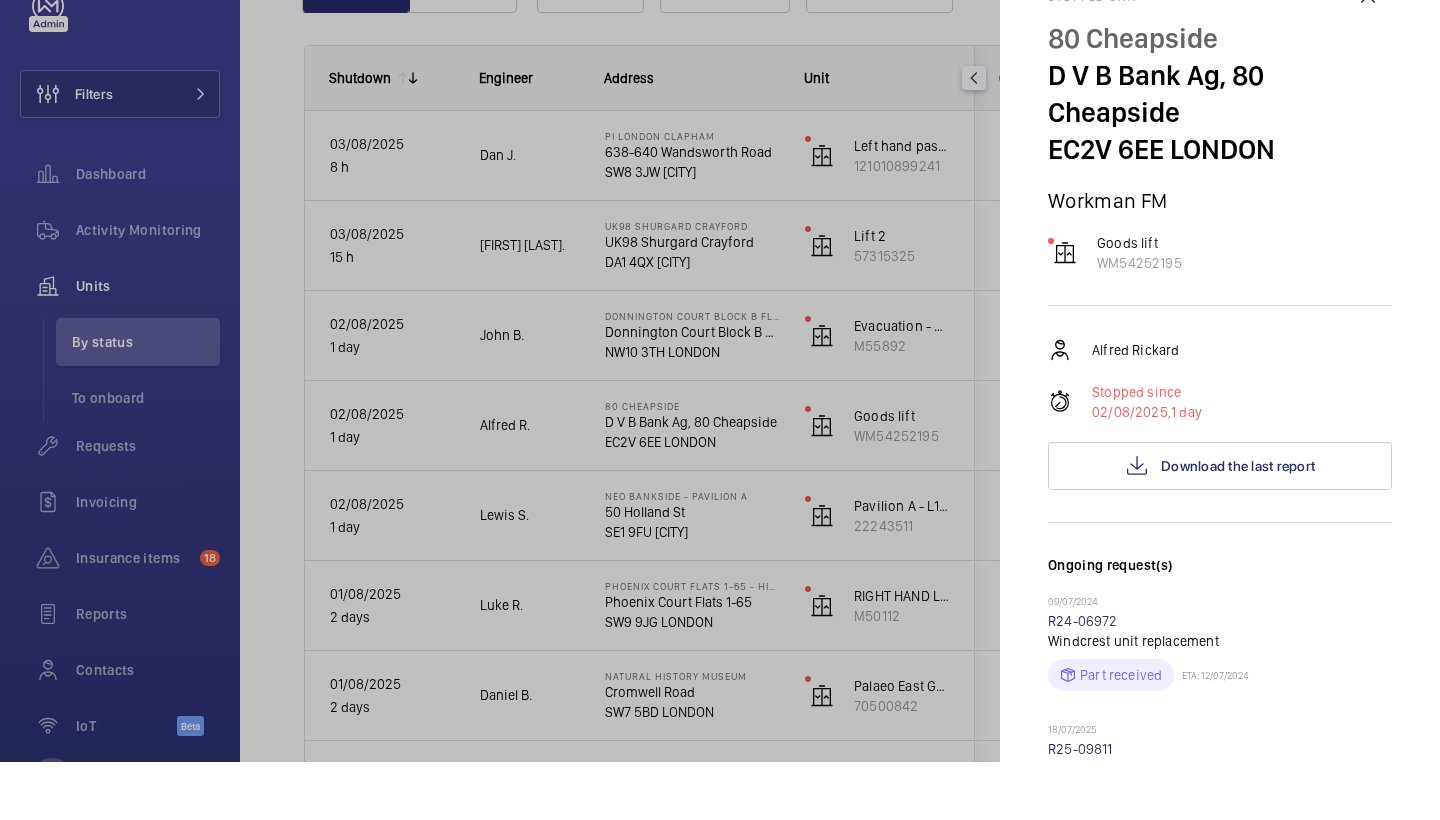 click 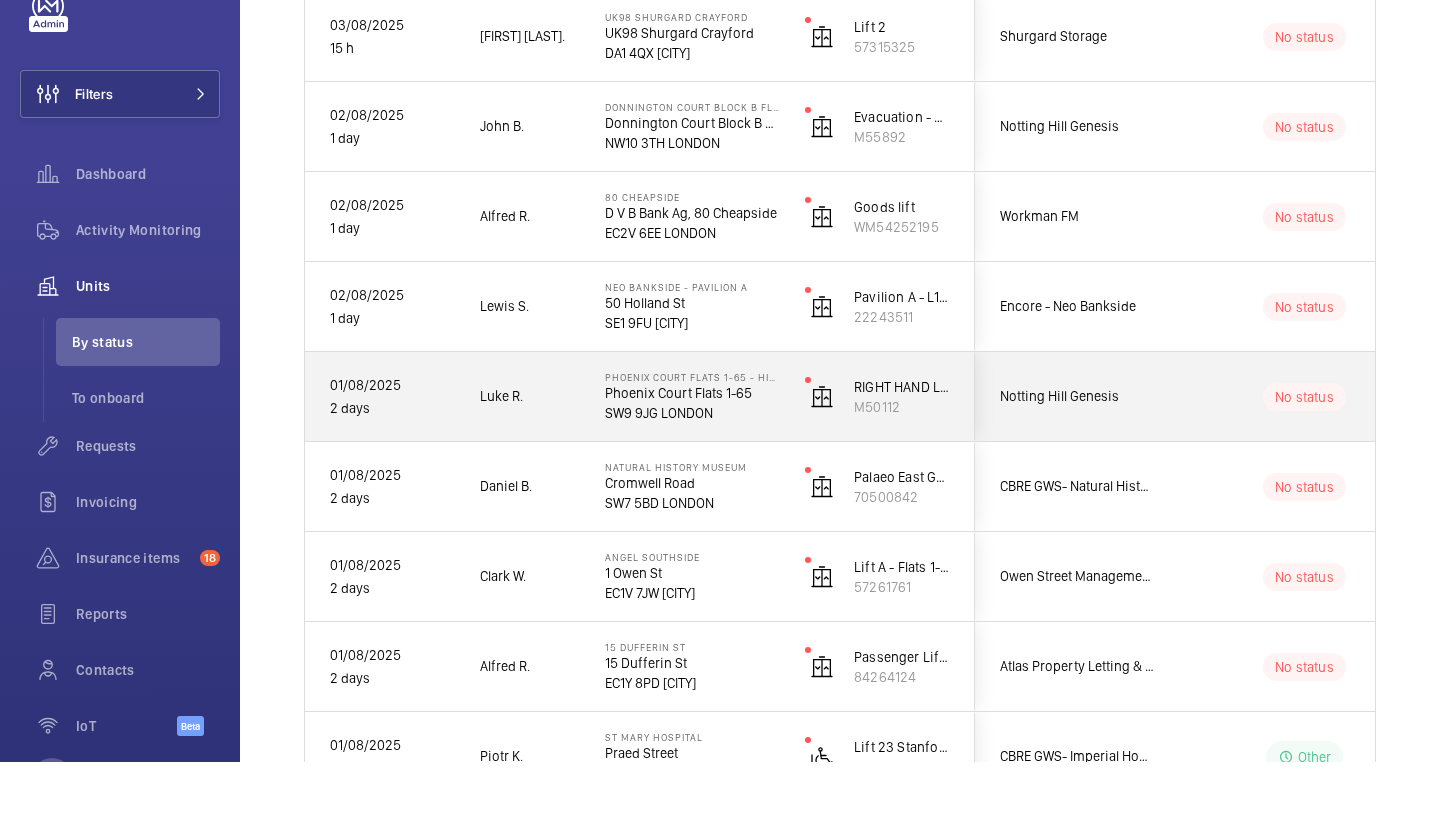 scroll, scrollTop: 408, scrollLeft: 0, axis: vertical 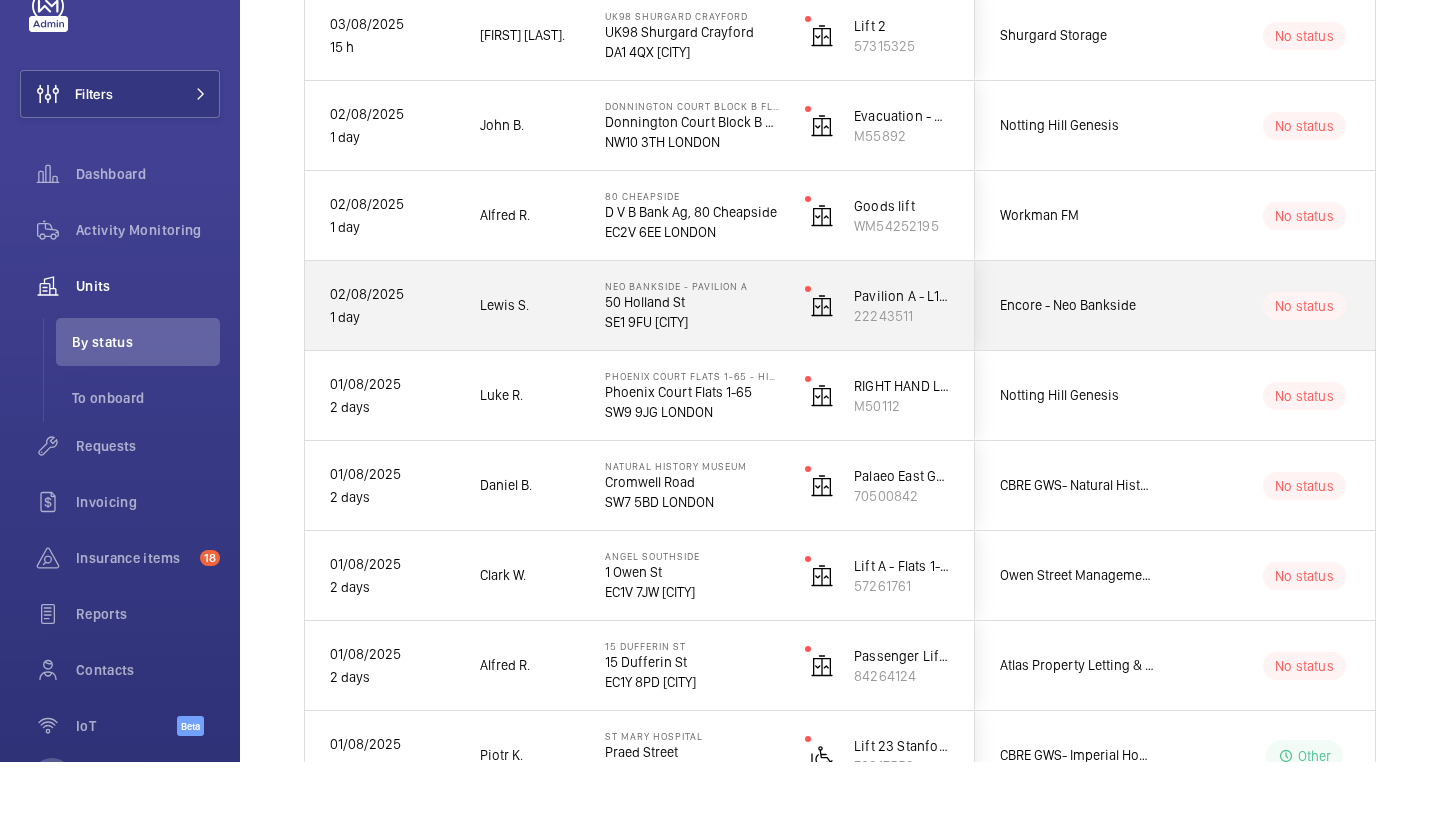 click on "Lewis S." 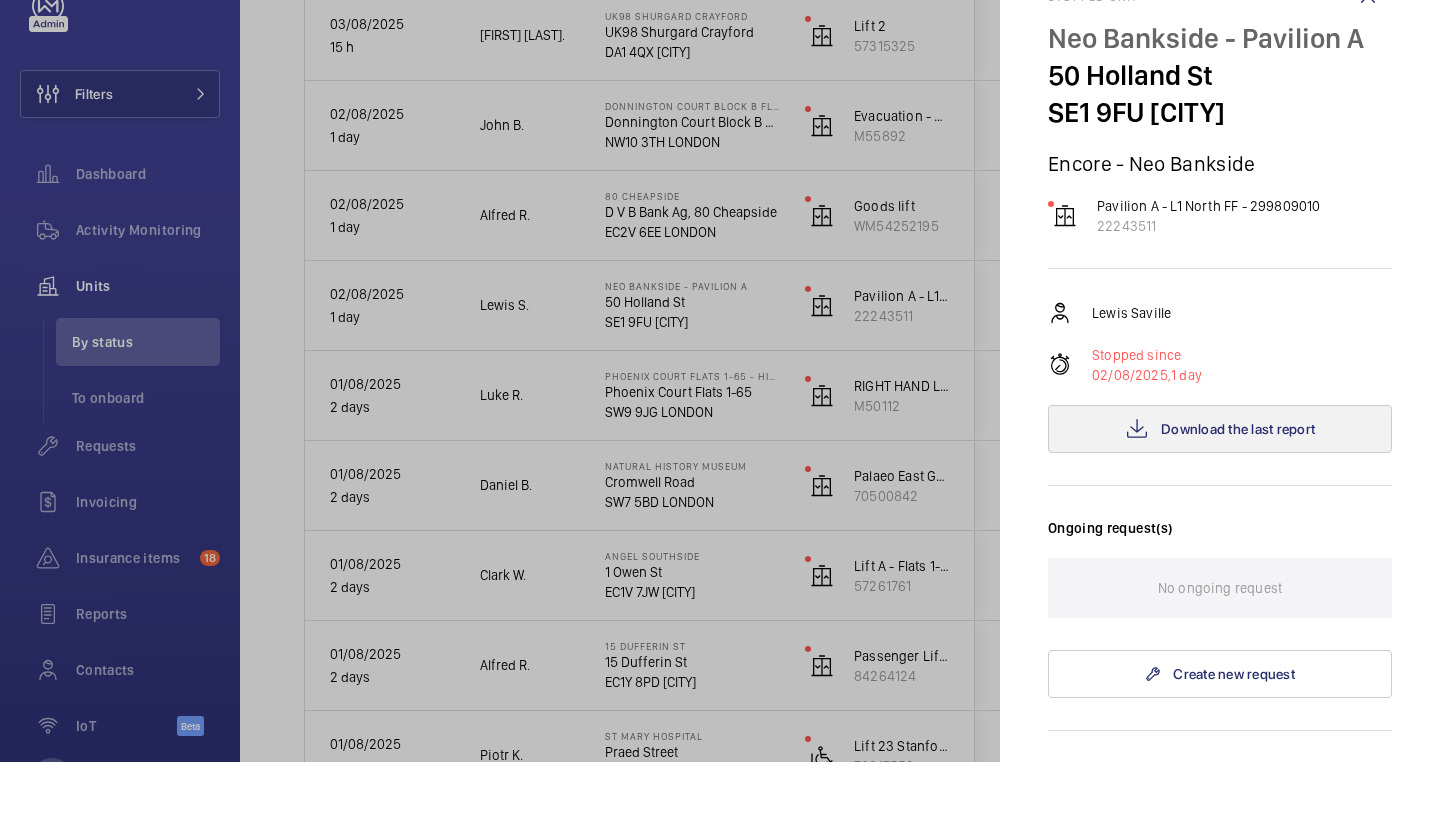 click on "Download the last report" 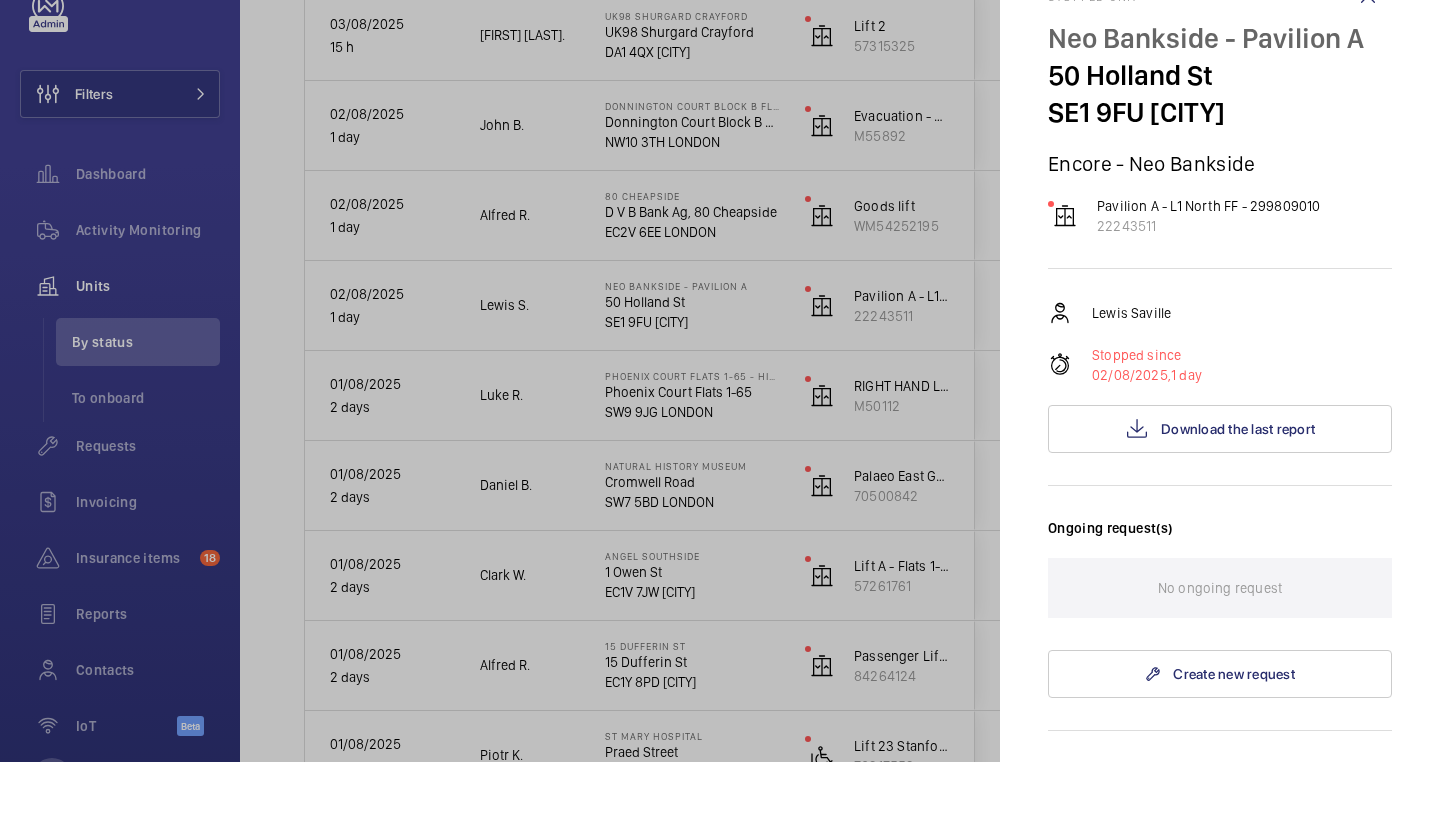 click 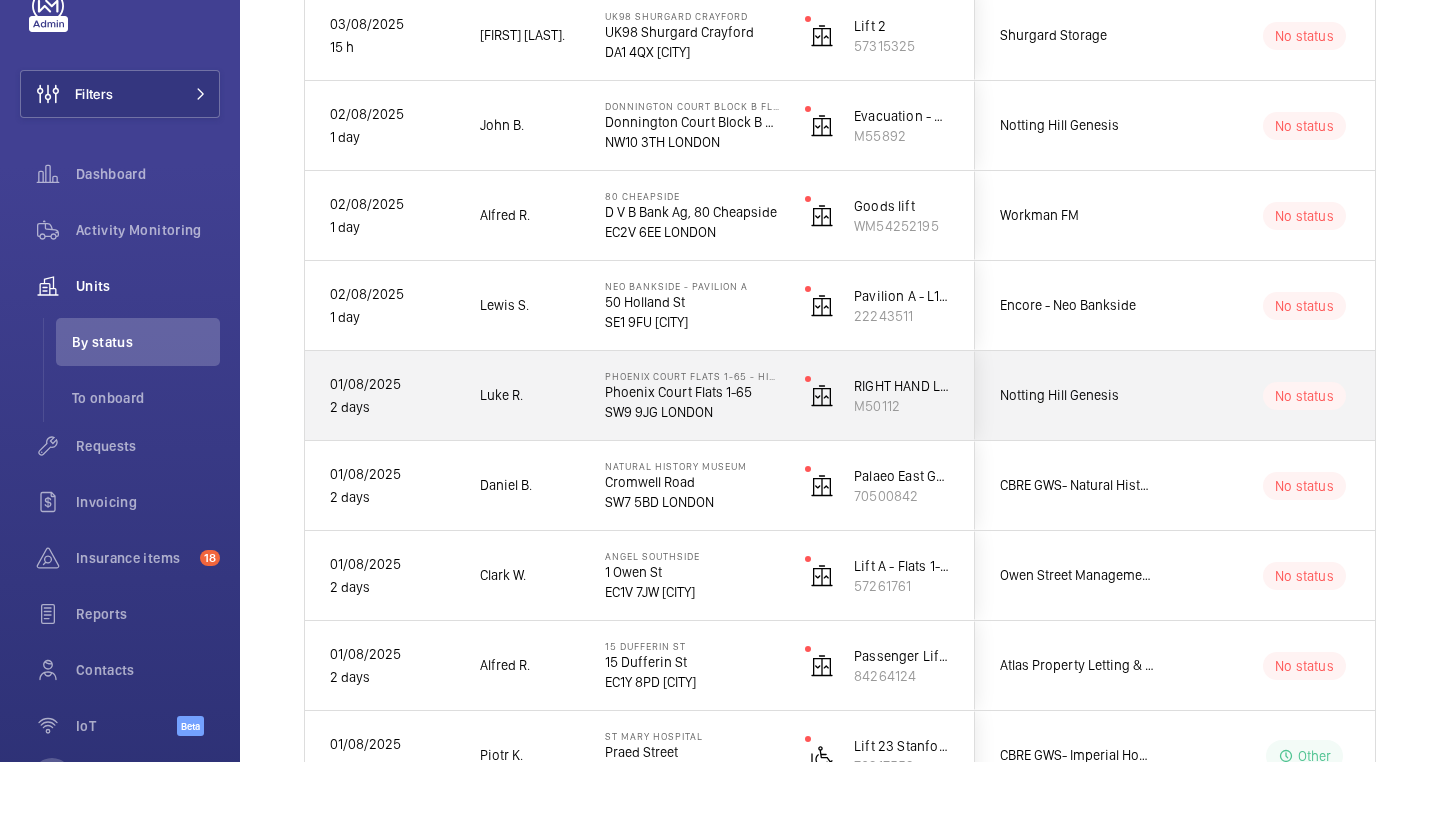 click on "Phoenix Court Flats 1-65 - High Risk Building   Phoenix Court Flats 1-65   SW9 9JG LONDON" 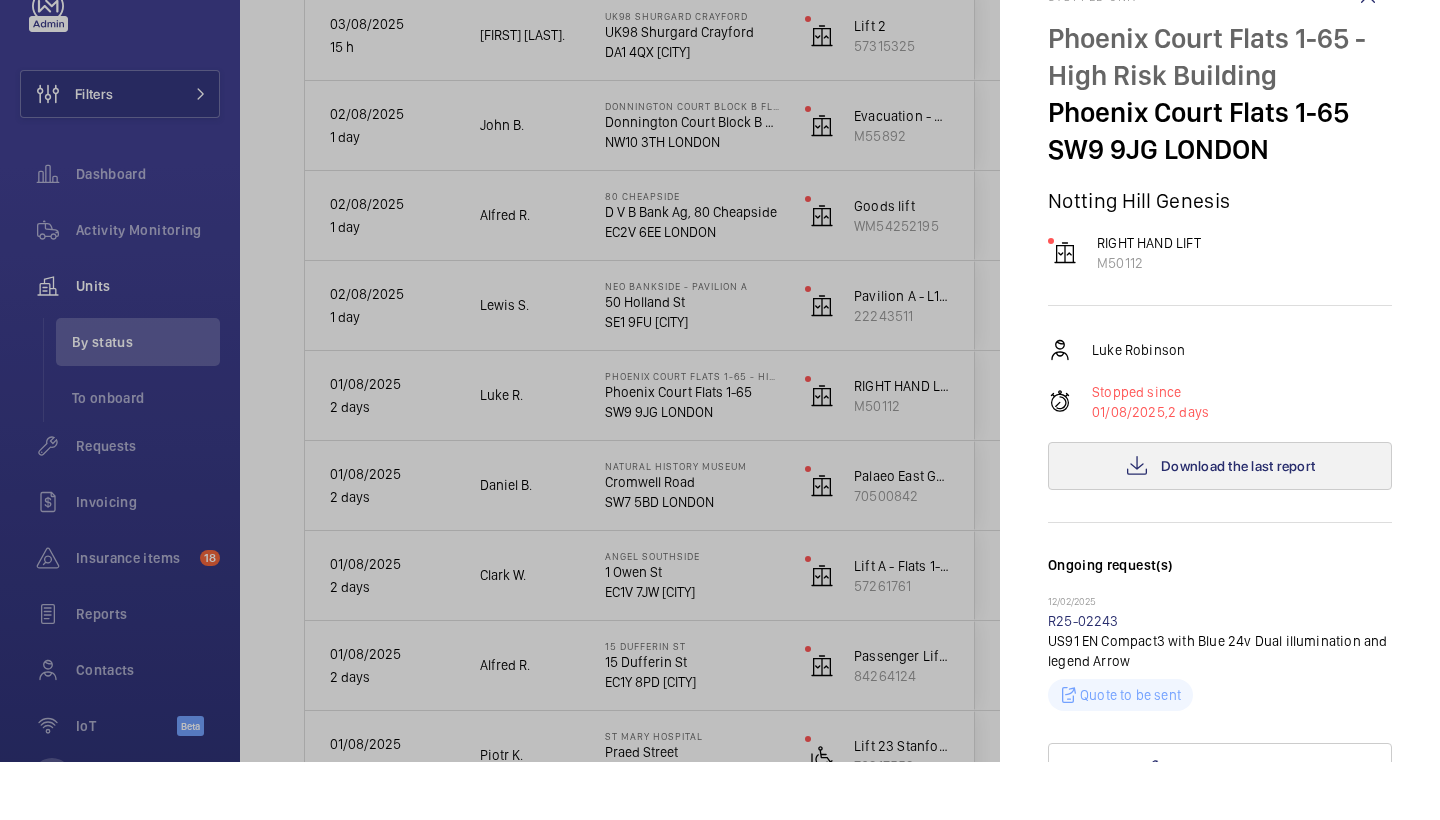 click on "Download the last report" 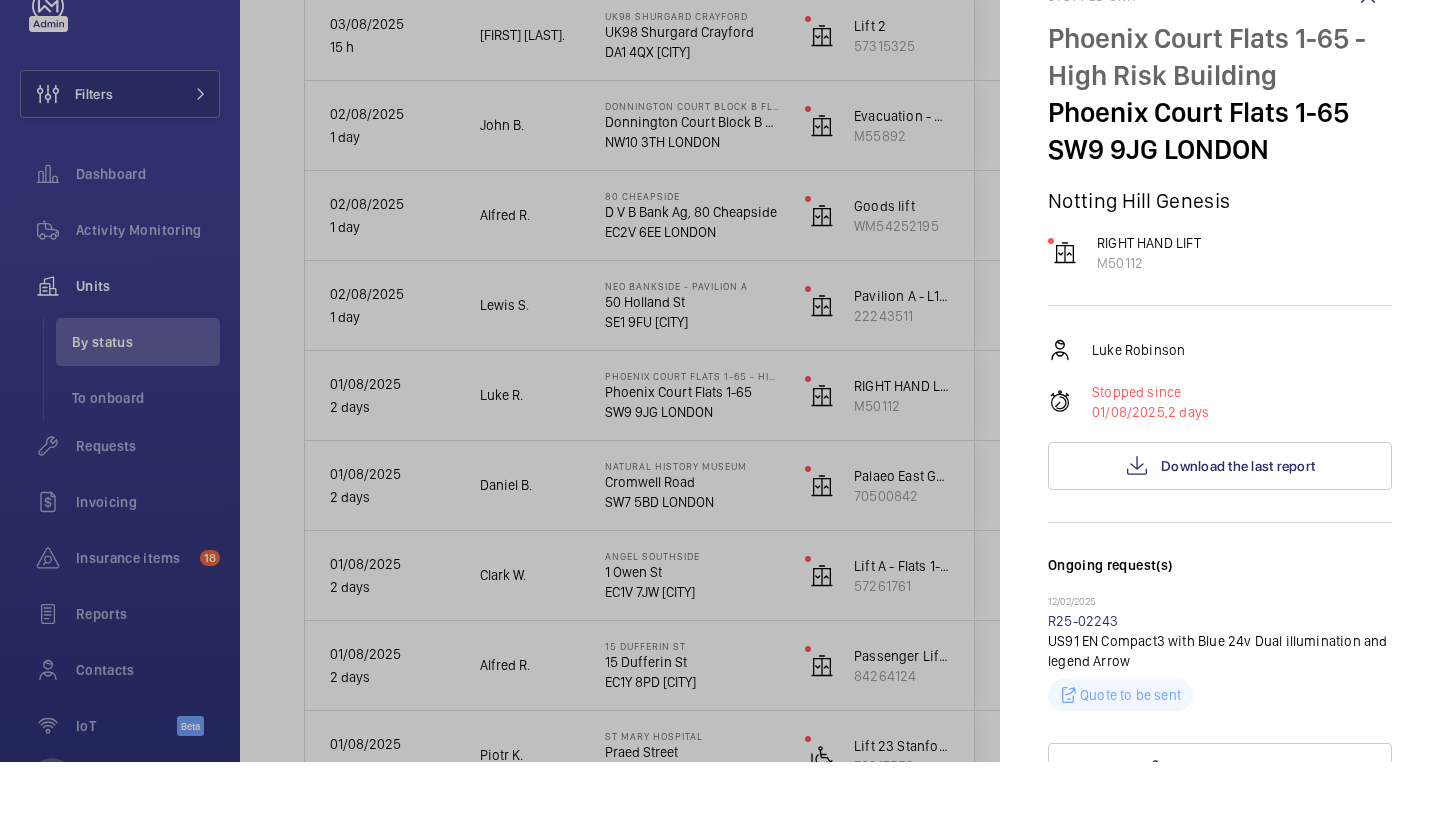 click 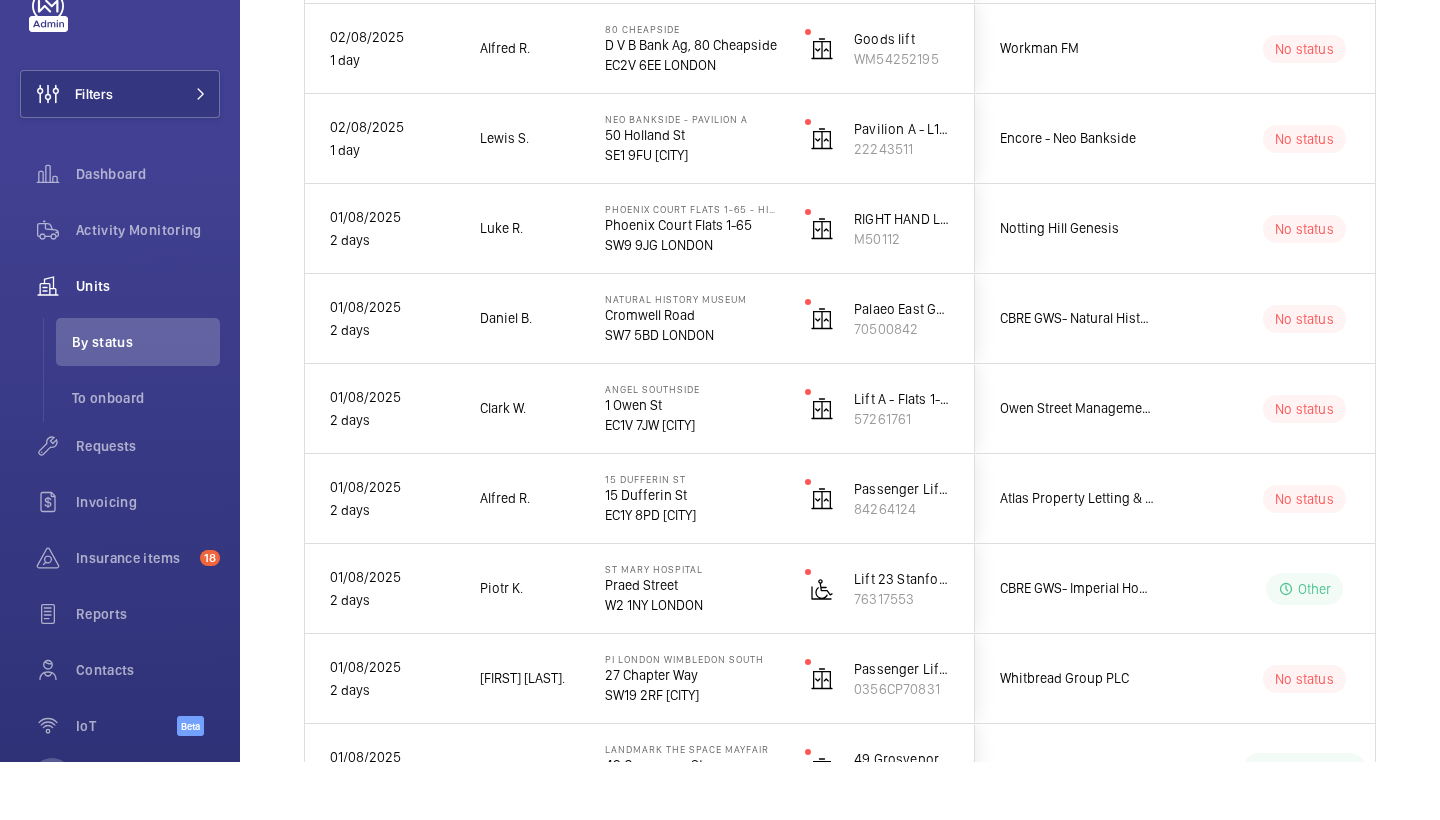 scroll, scrollTop: 586, scrollLeft: 0, axis: vertical 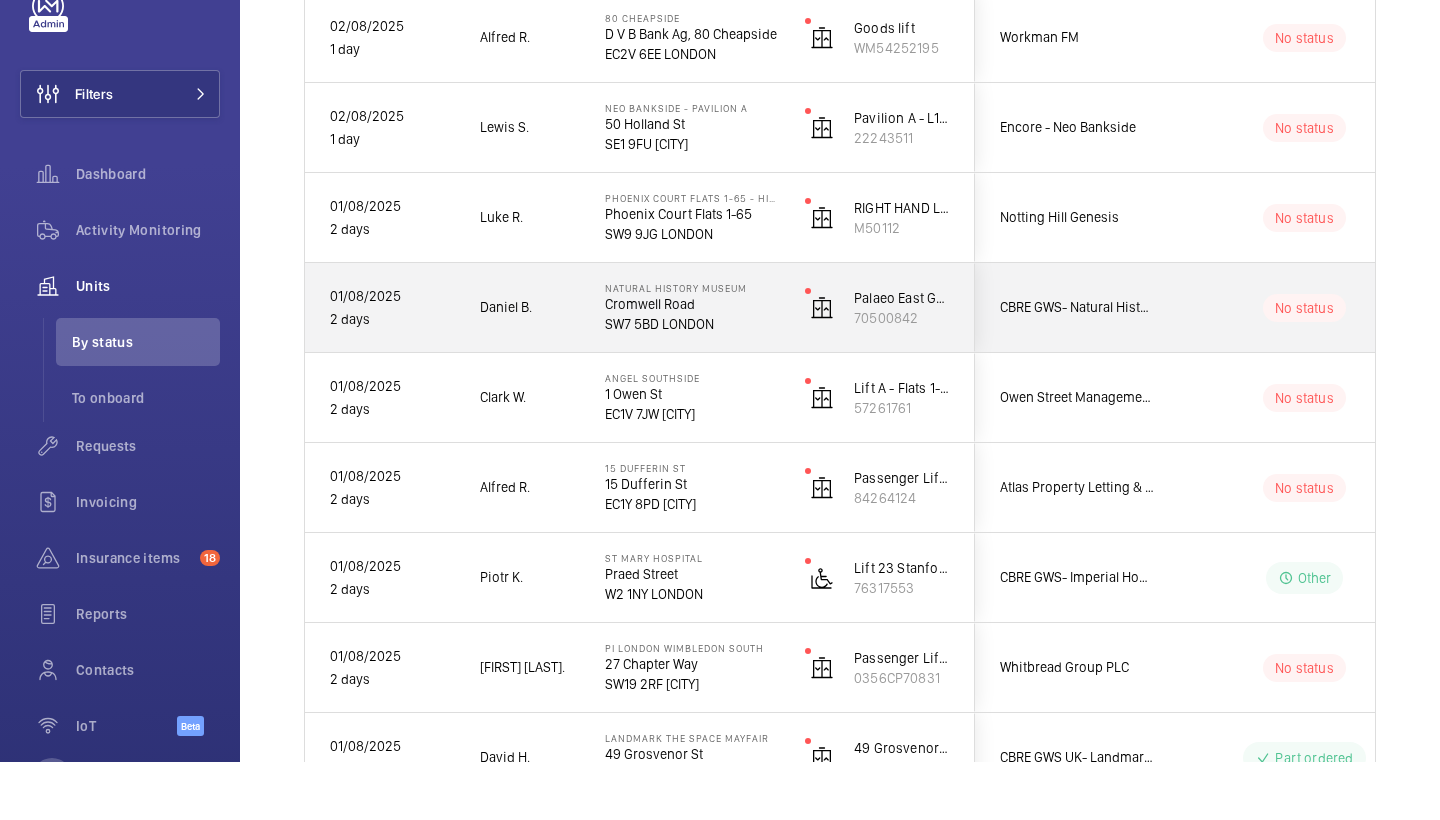 click on "Natural History Museum   Cromwell Road   SW7 5BD LONDON" 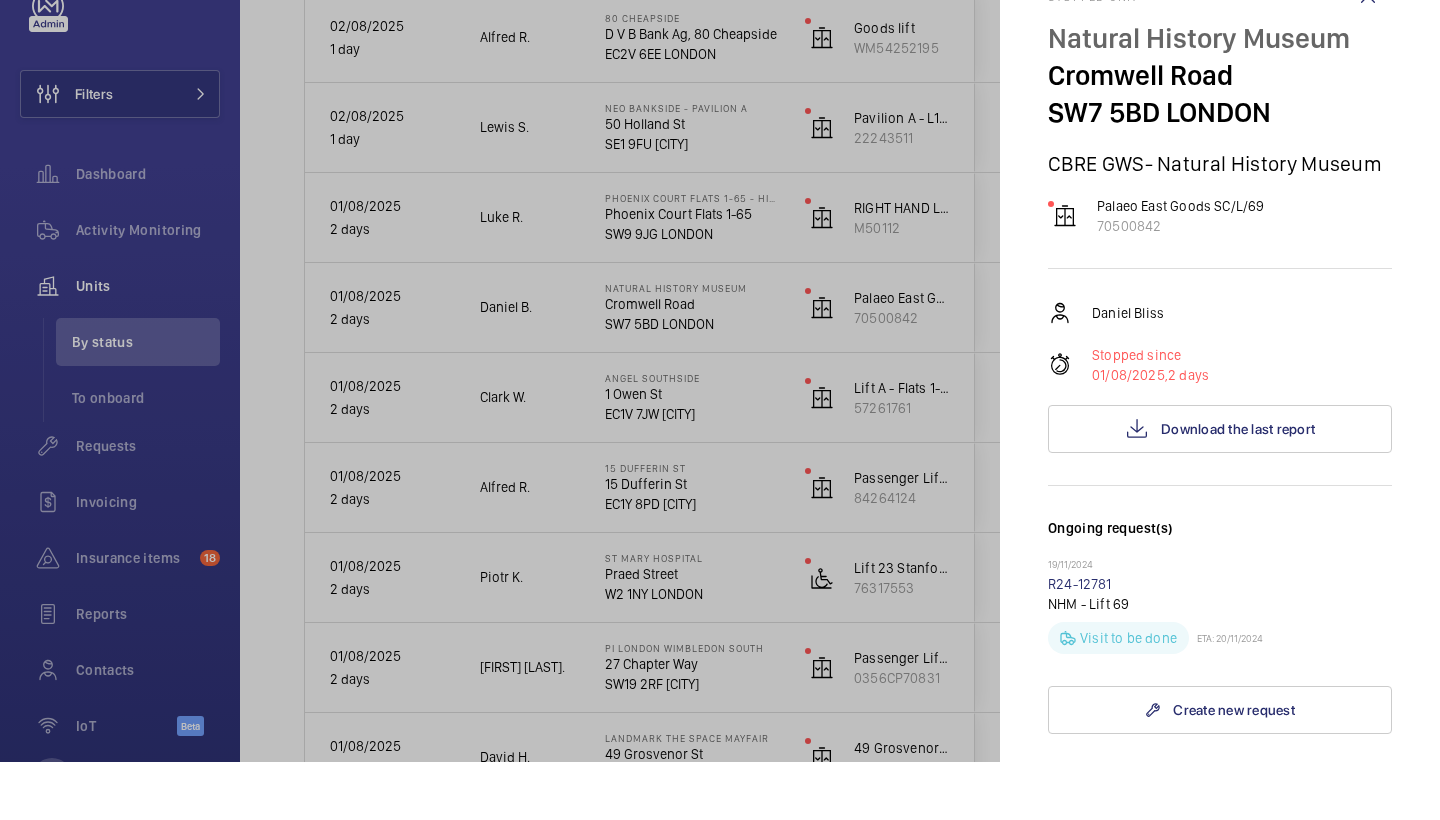 click on "Daniel Bliss   Stopped since 01/08/2025,  2 days Download the last report" 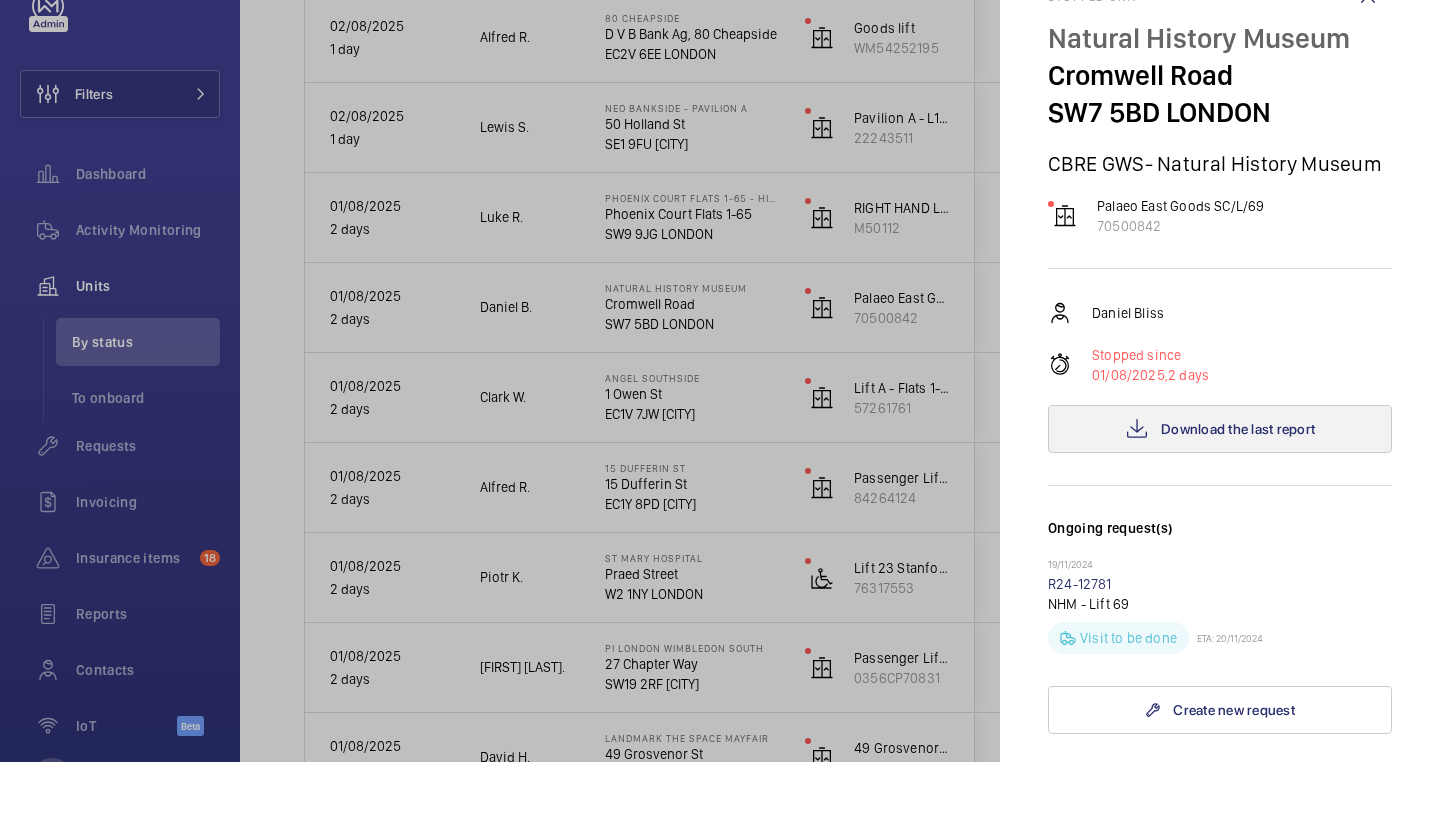 click on "Download the last report" 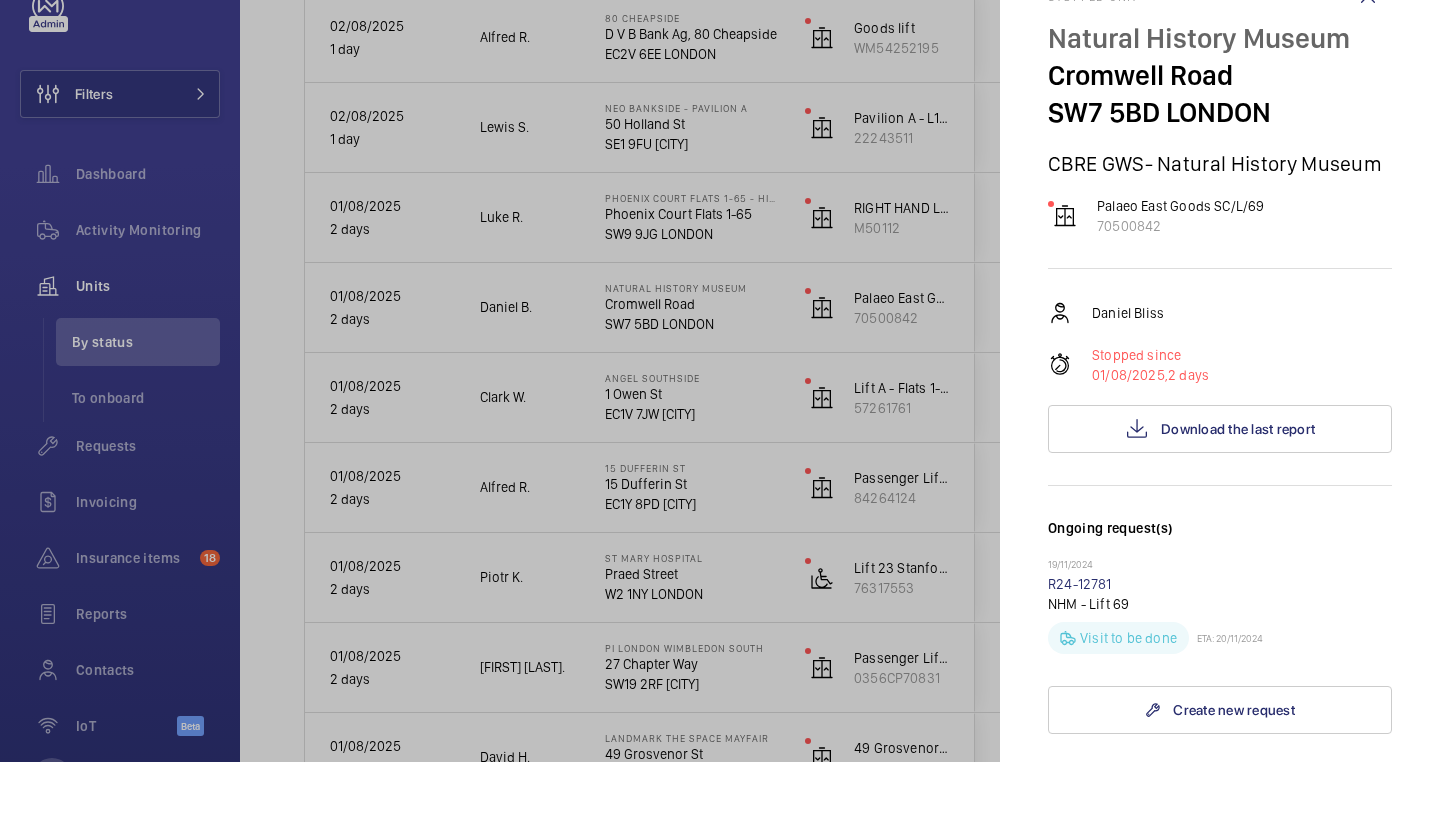 click 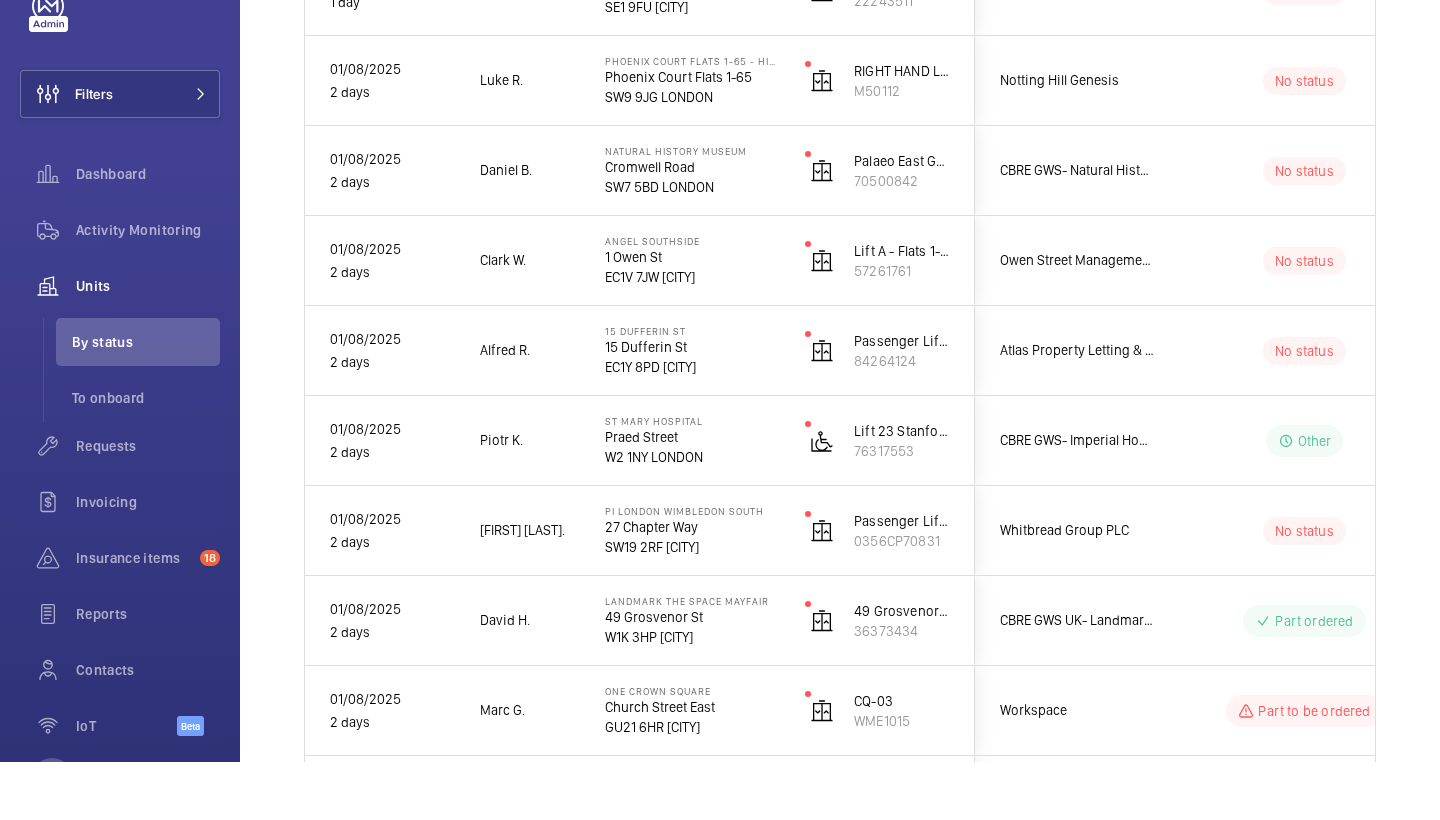 scroll, scrollTop: 770, scrollLeft: 0, axis: vertical 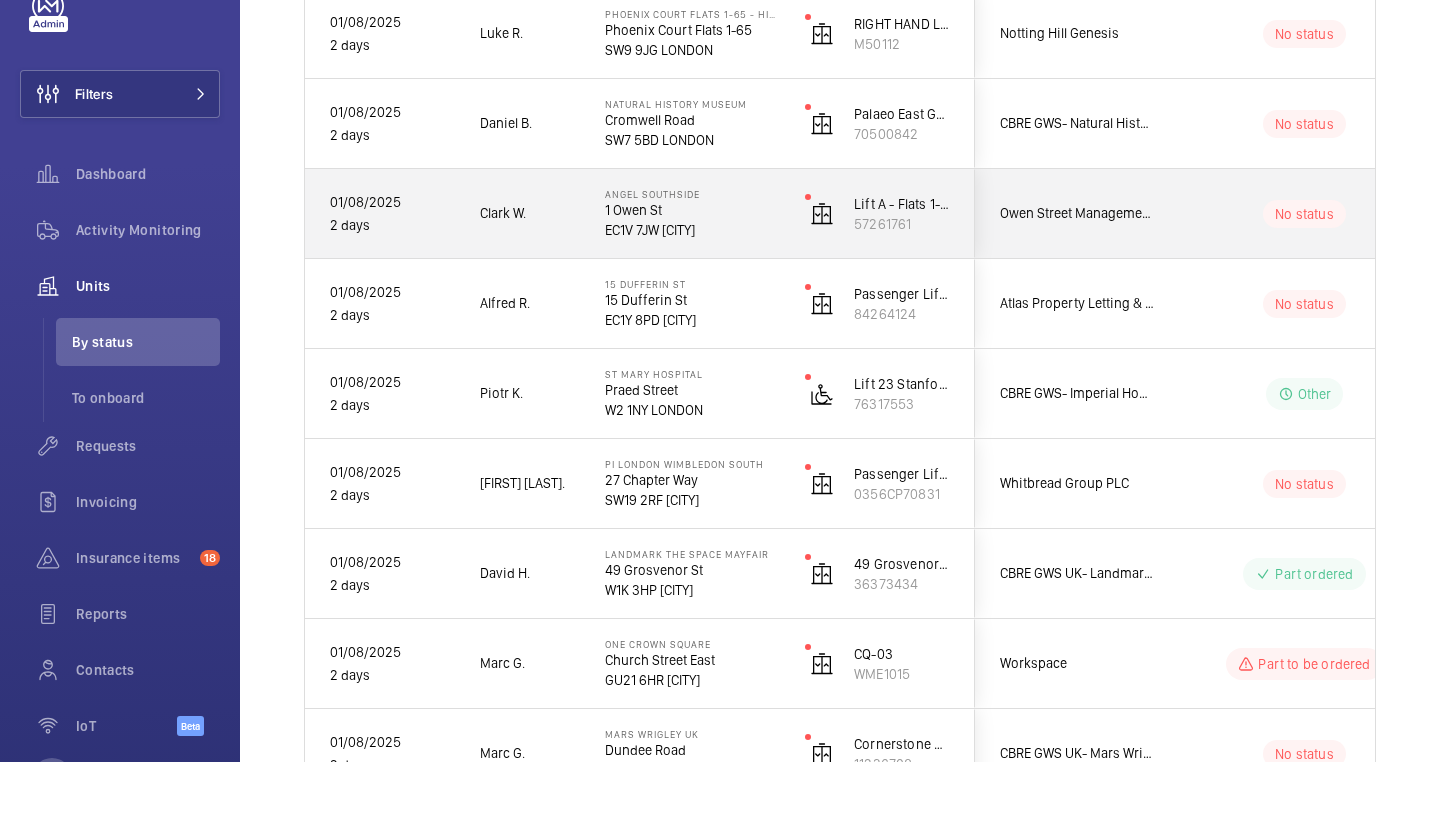click on "Angel Southside   1 Owen St   EC1V 7JW LONDON" 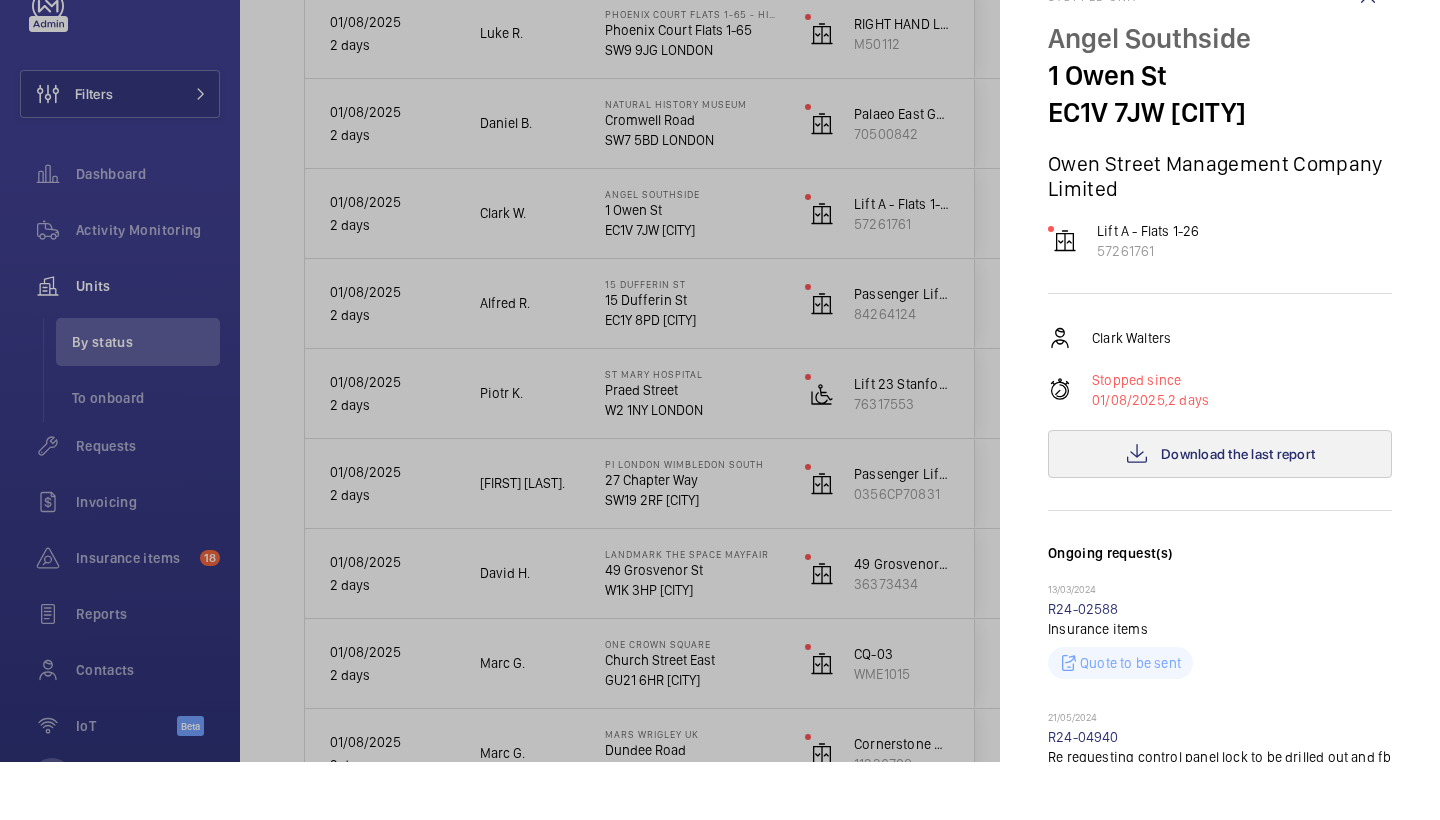 click on "Download the last report" 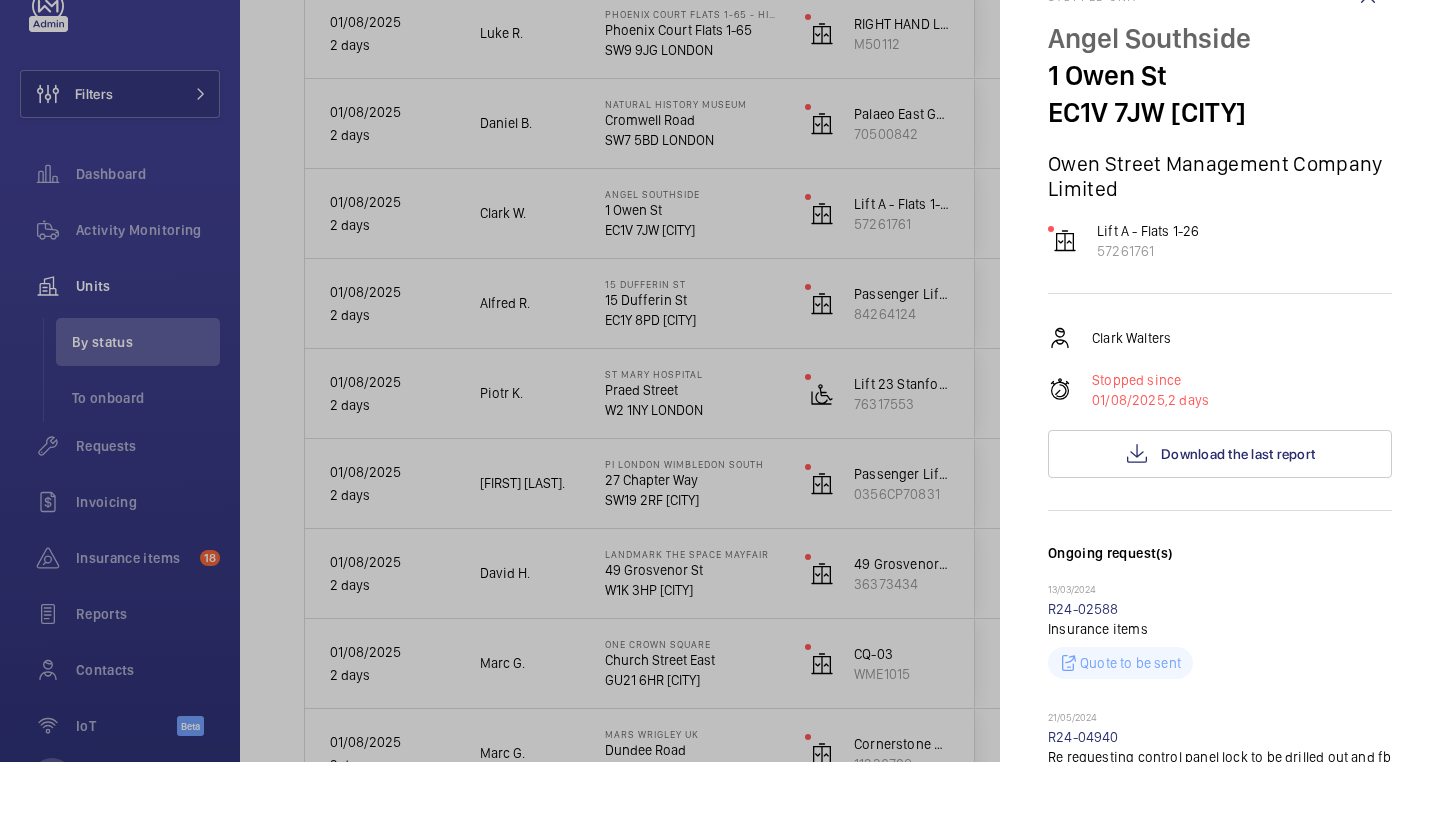 click 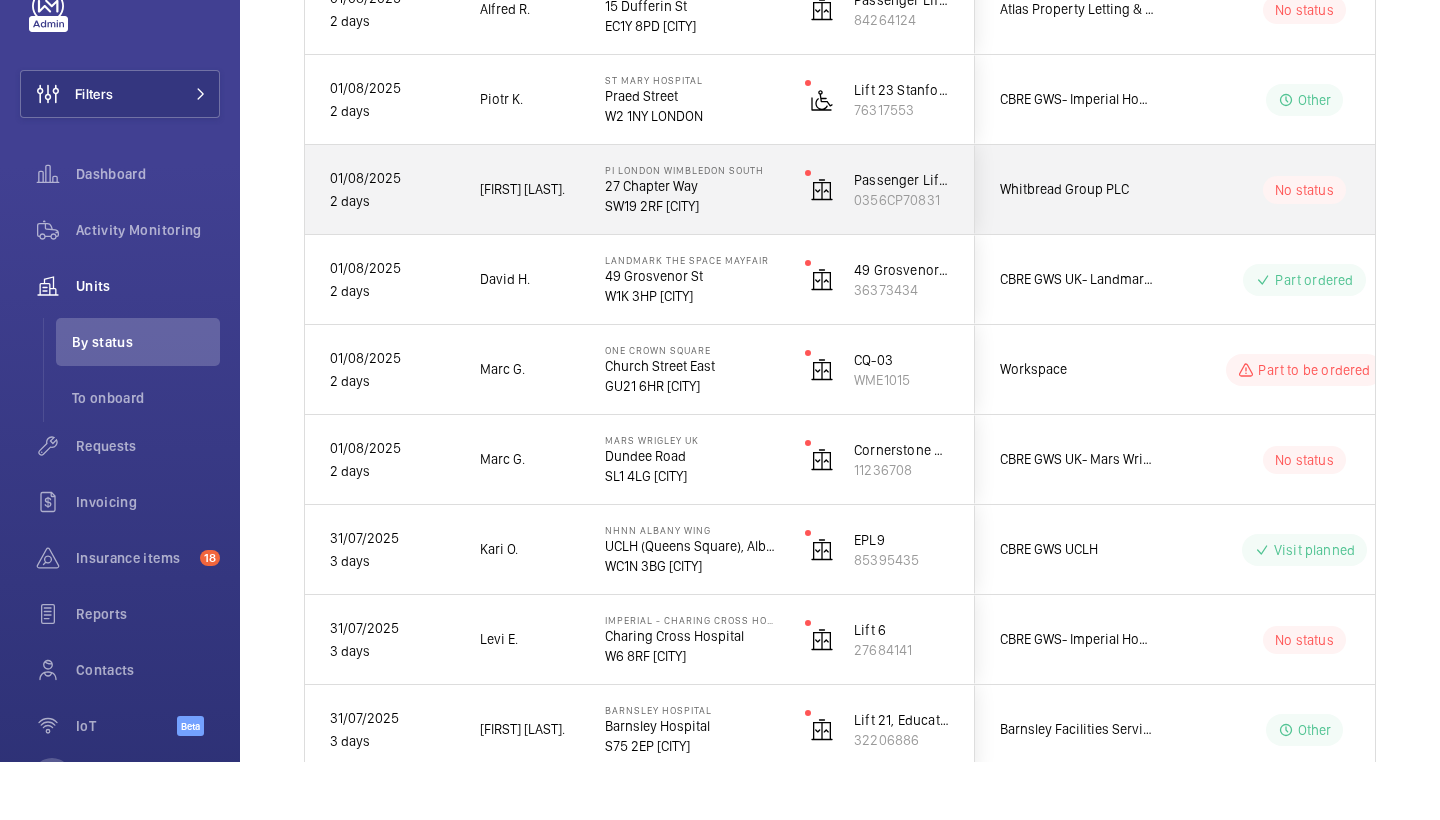 scroll, scrollTop: 1068, scrollLeft: 0, axis: vertical 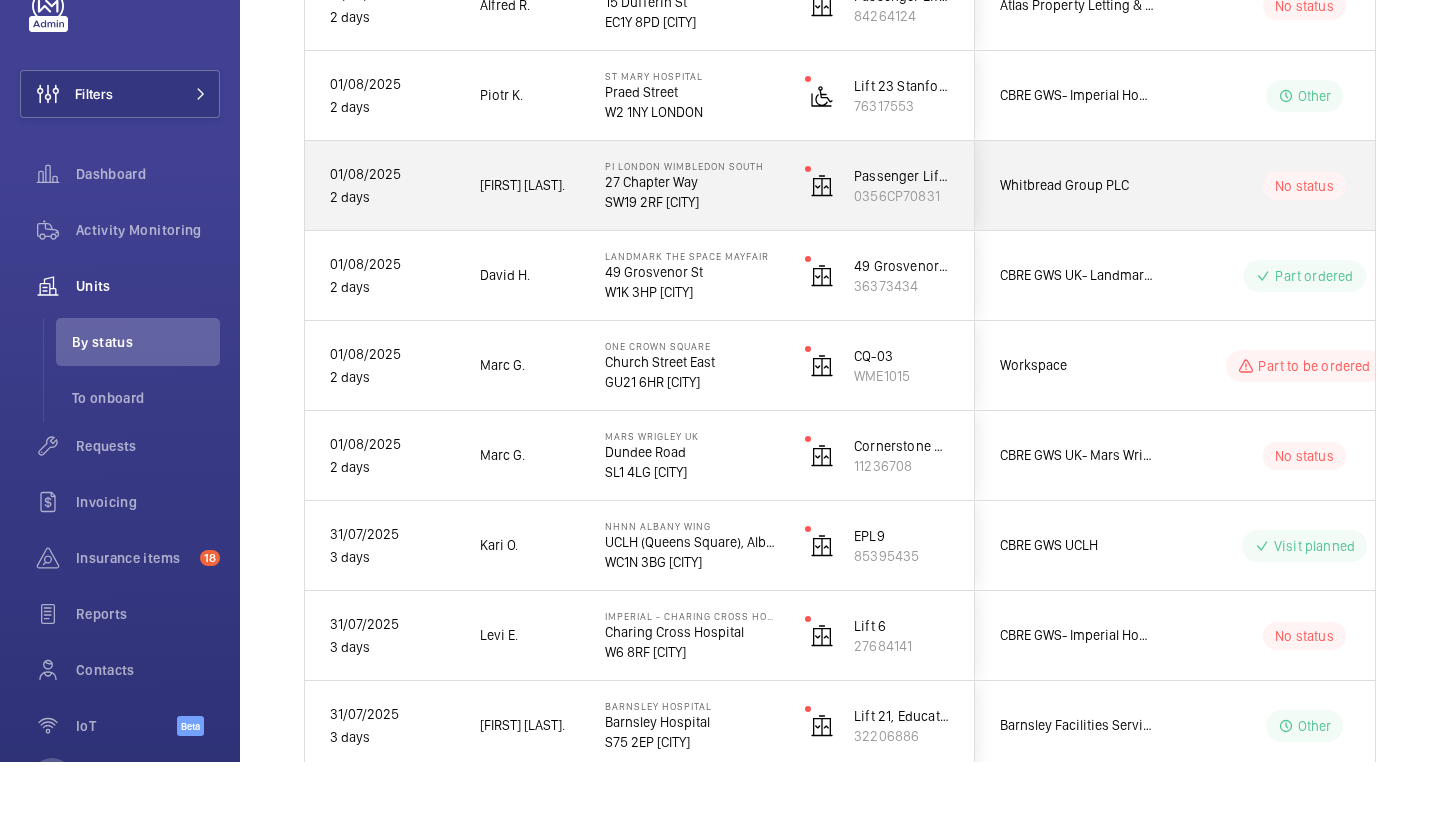 click on "PI London Wimbledon South   27 Chapter Way   SW19 2RF MERTON" 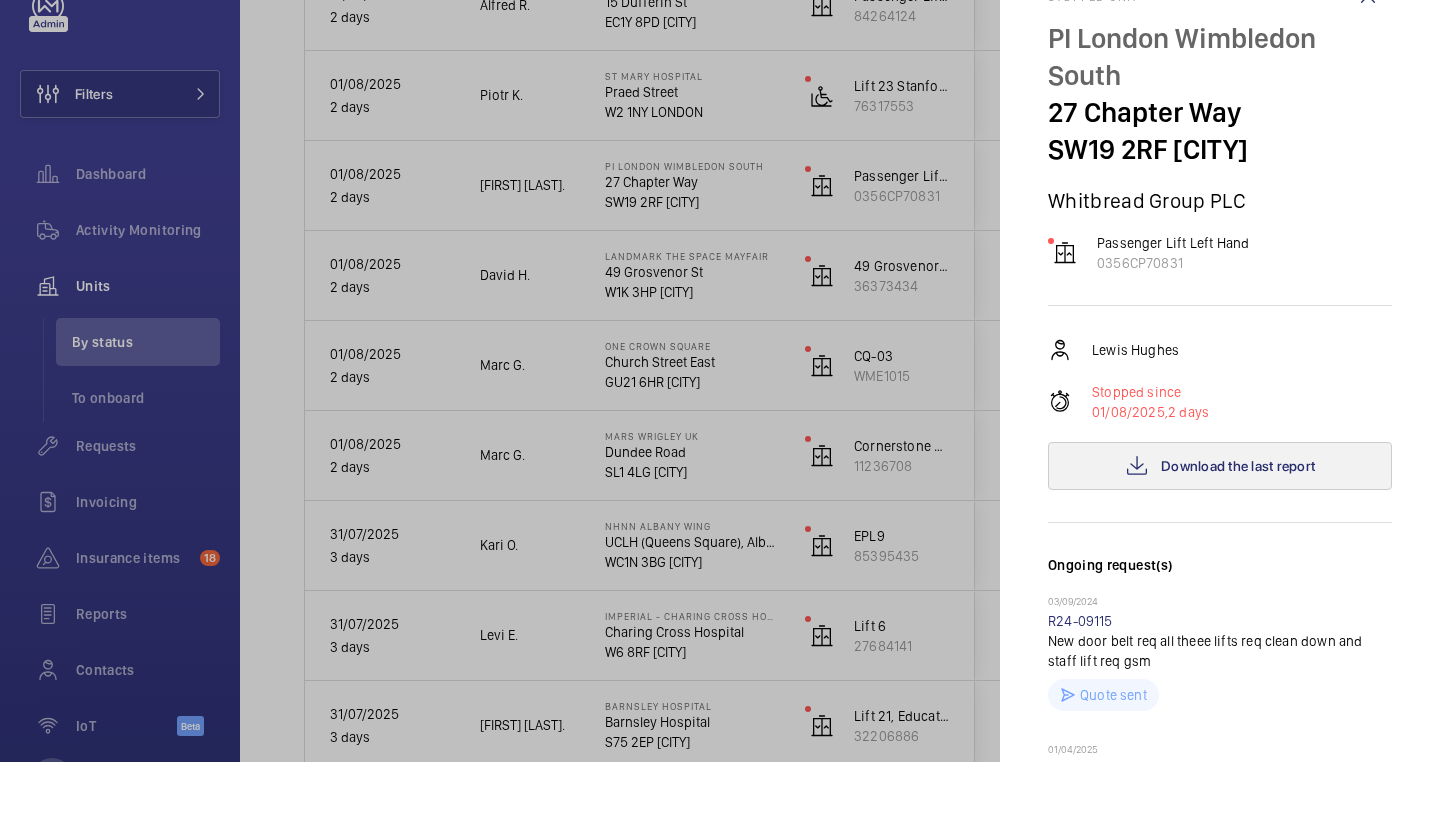 click on "Download the last report" 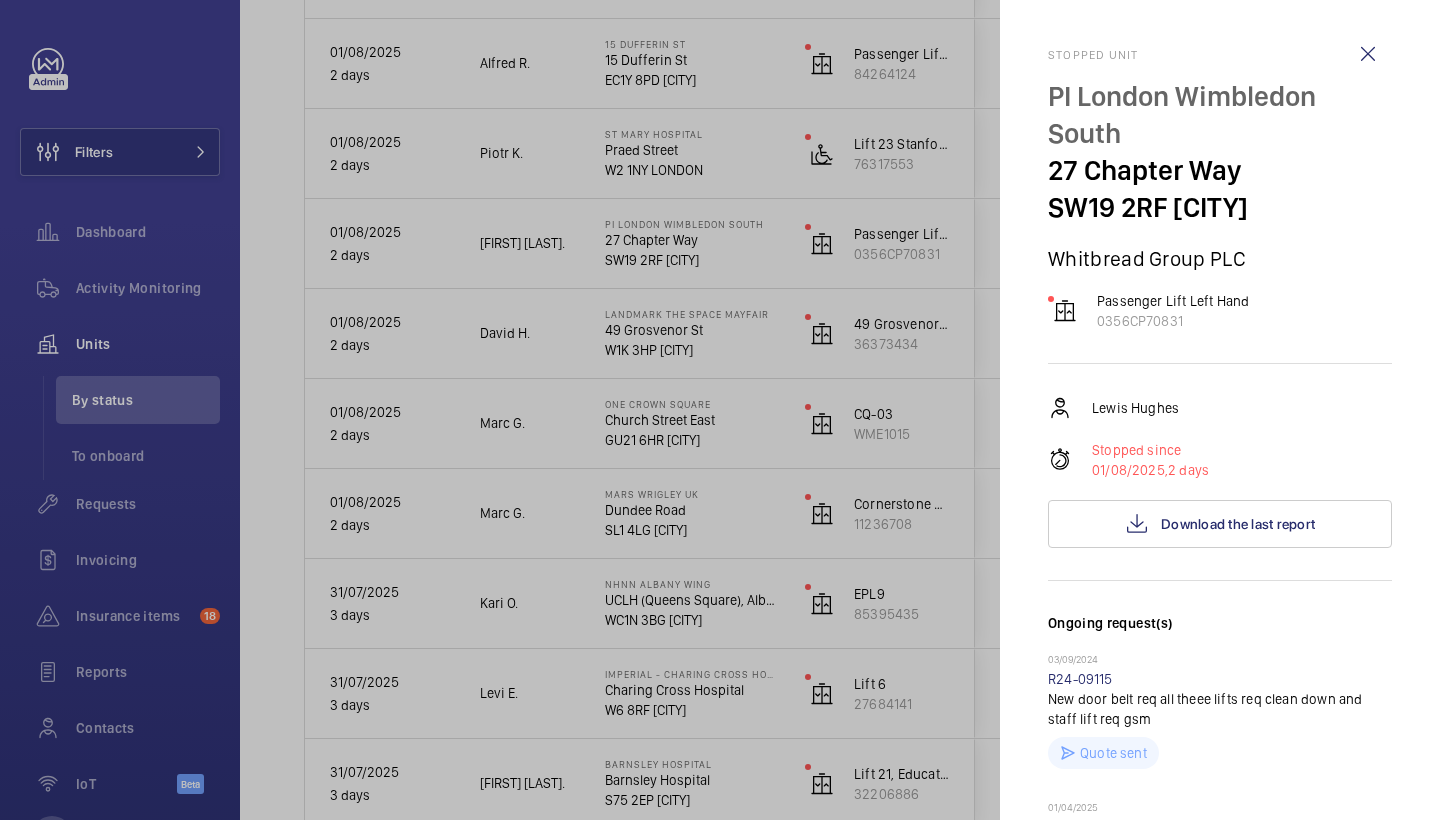 scroll, scrollTop: 0, scrollLeft: 0, axis: both 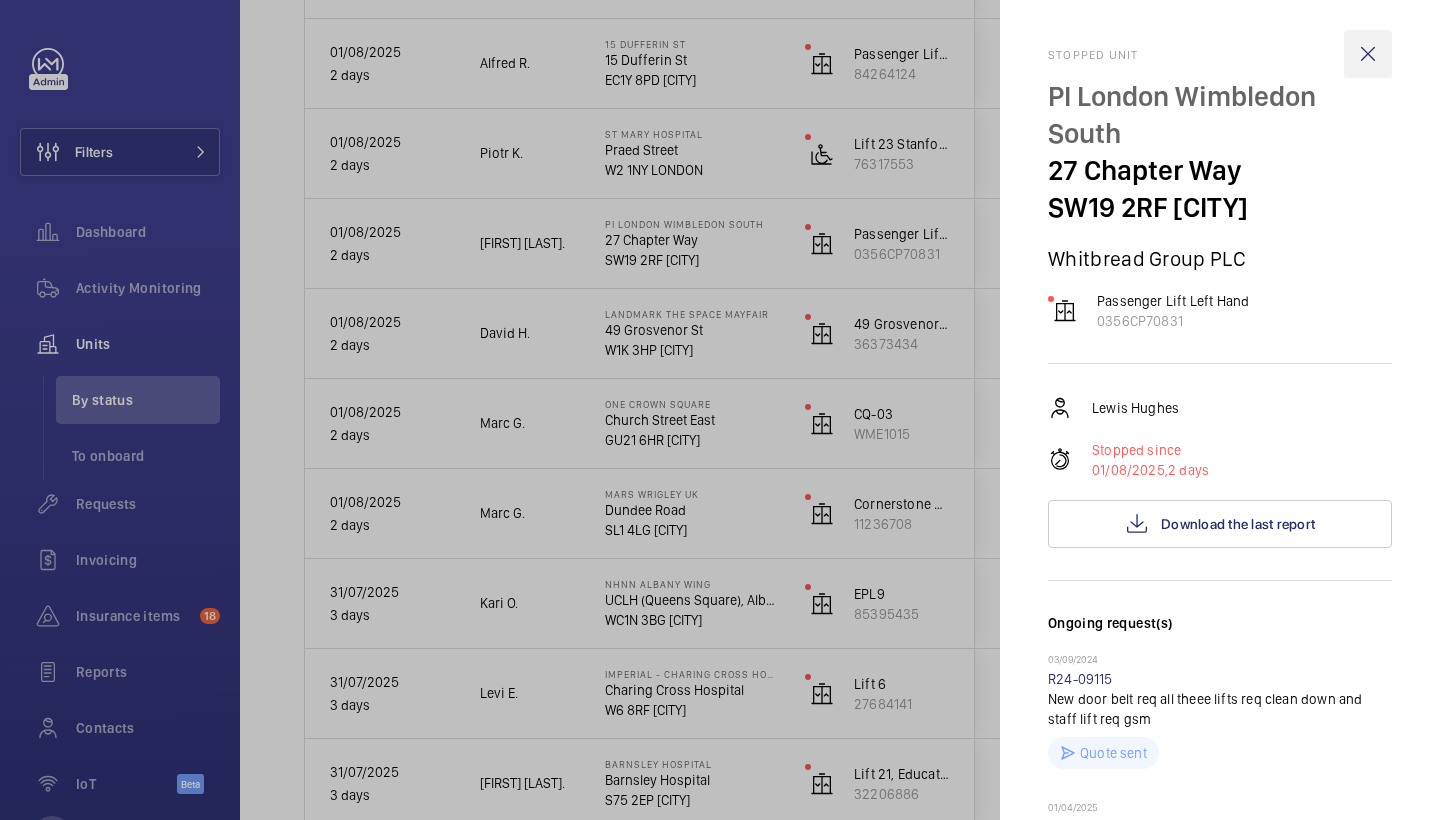 click 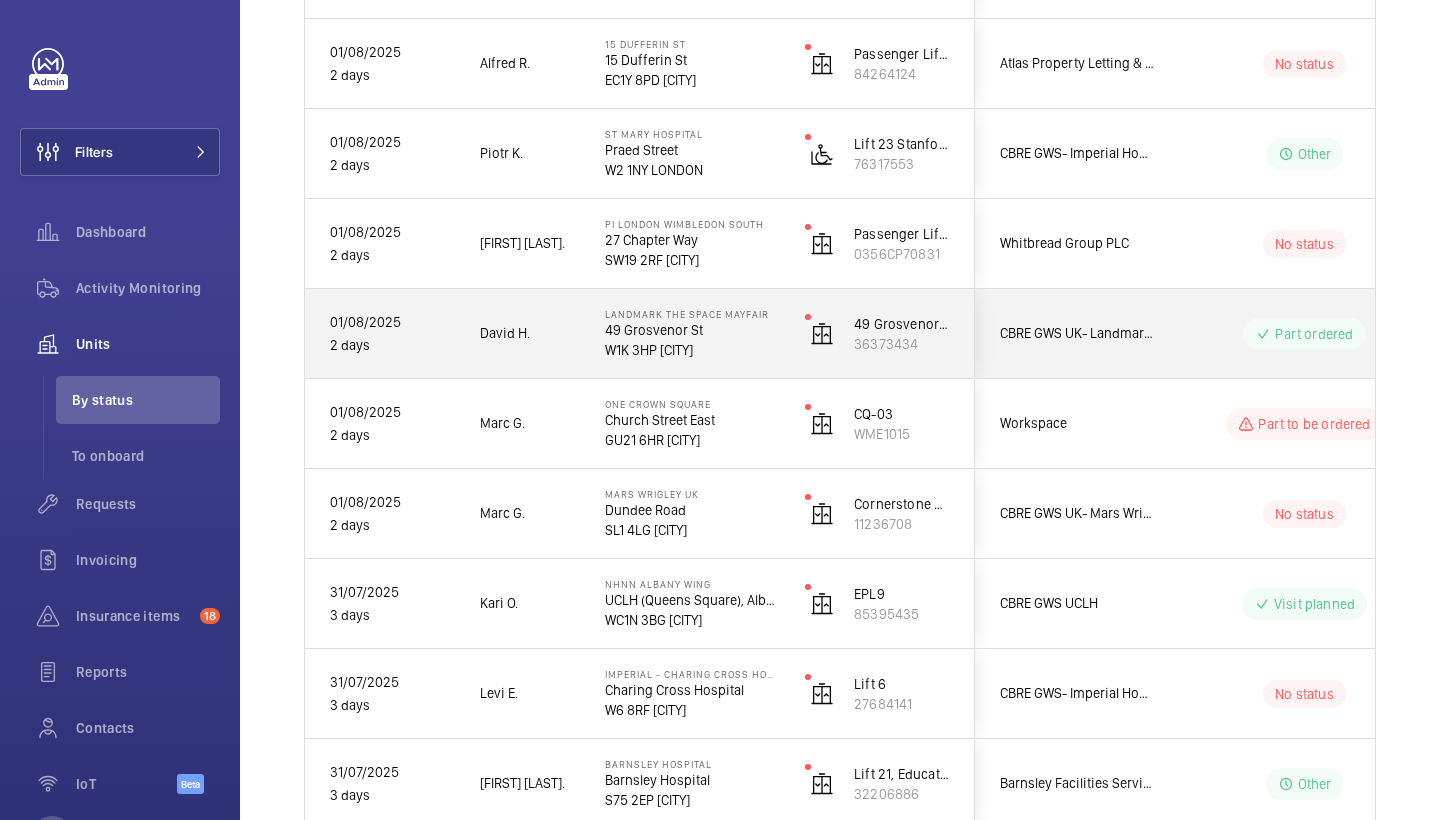 click on "Landmark The Space Mayfair   49 Grosvenor St   W1K 3HP LONDON" 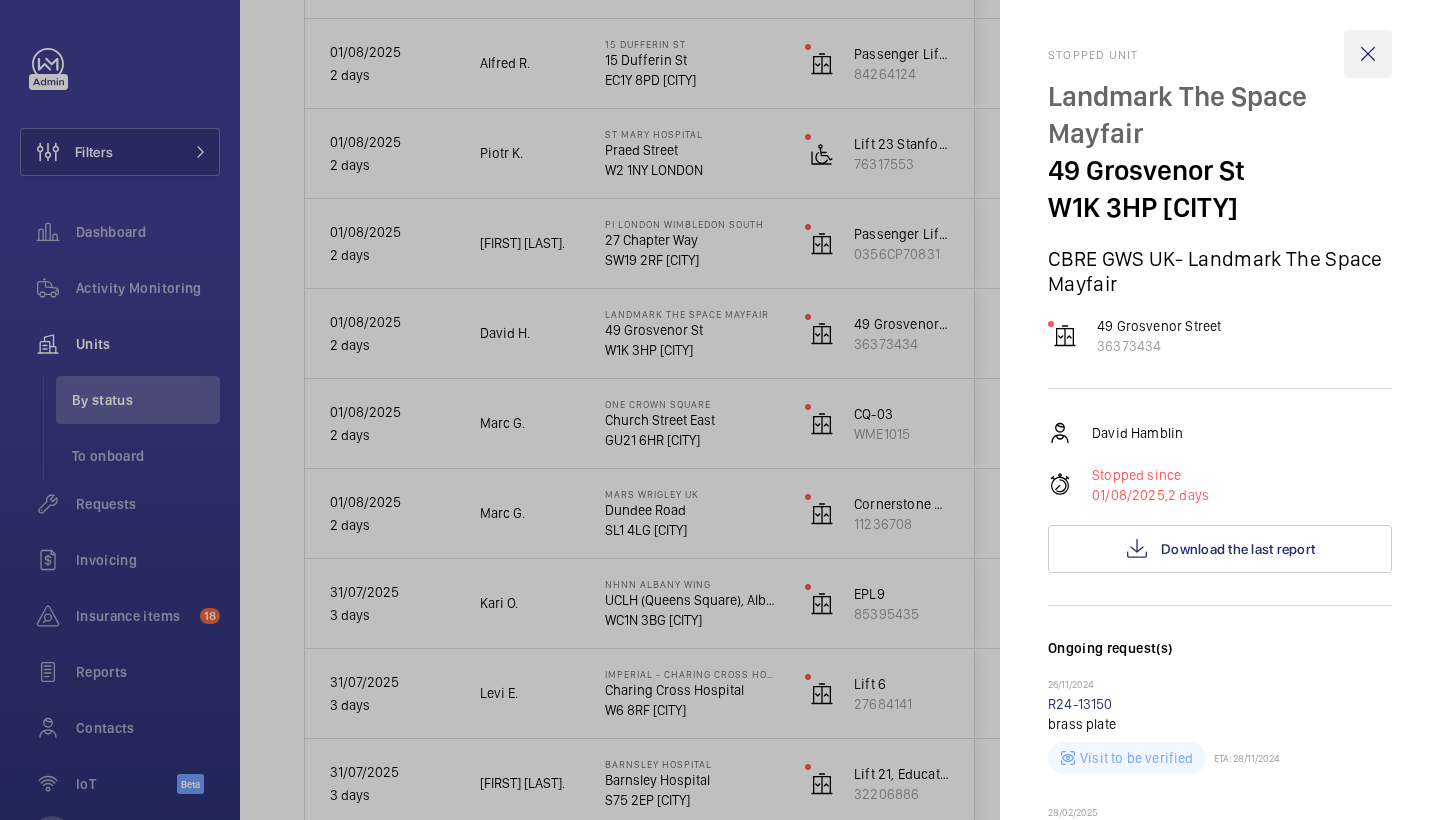 scroll, scrollTop: 0, scrollLeft: 0, axis: both 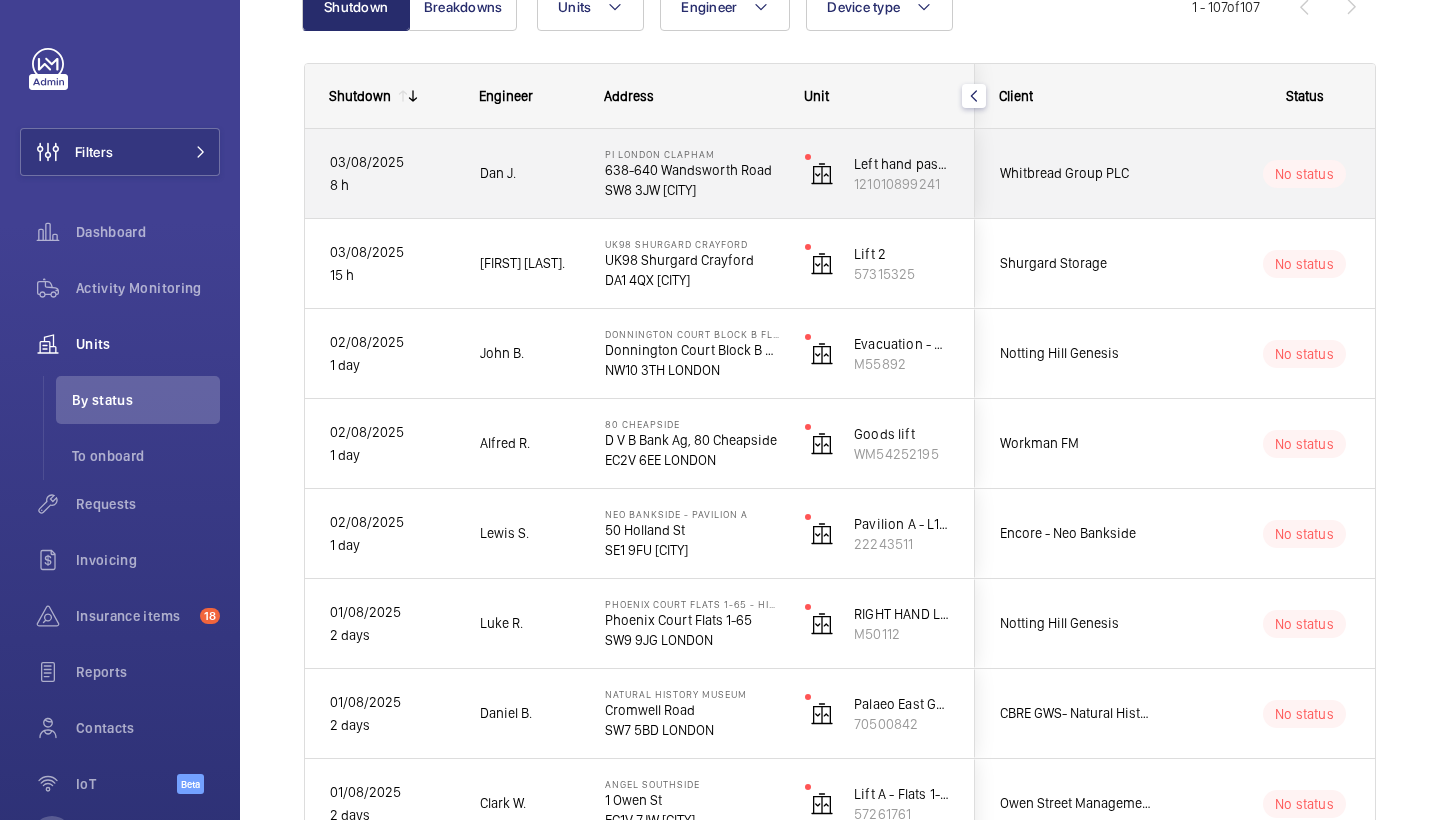 click on "Dan J." 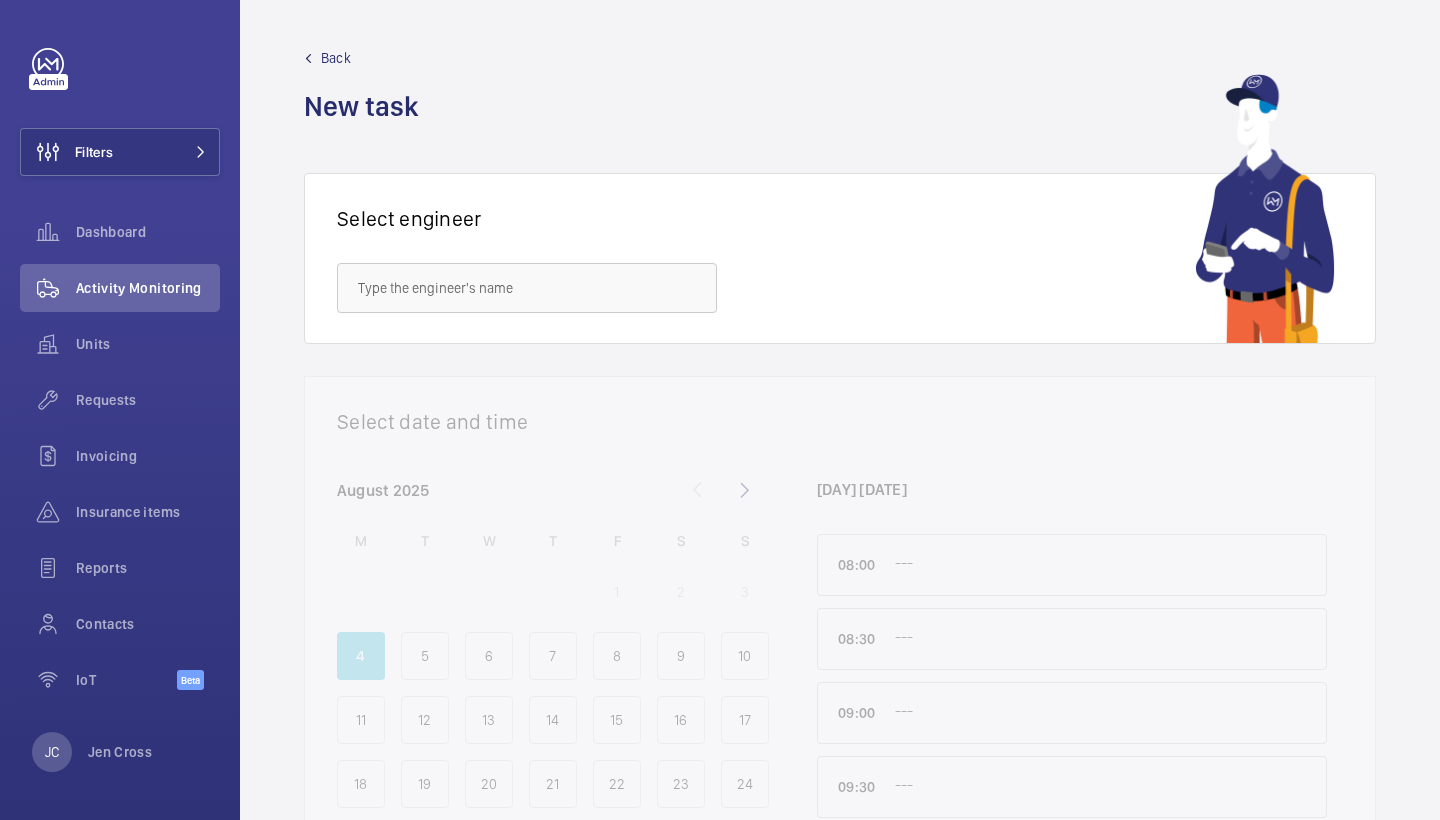 scroll, scrollTop: 0, scrollLeft: 0, axis: both 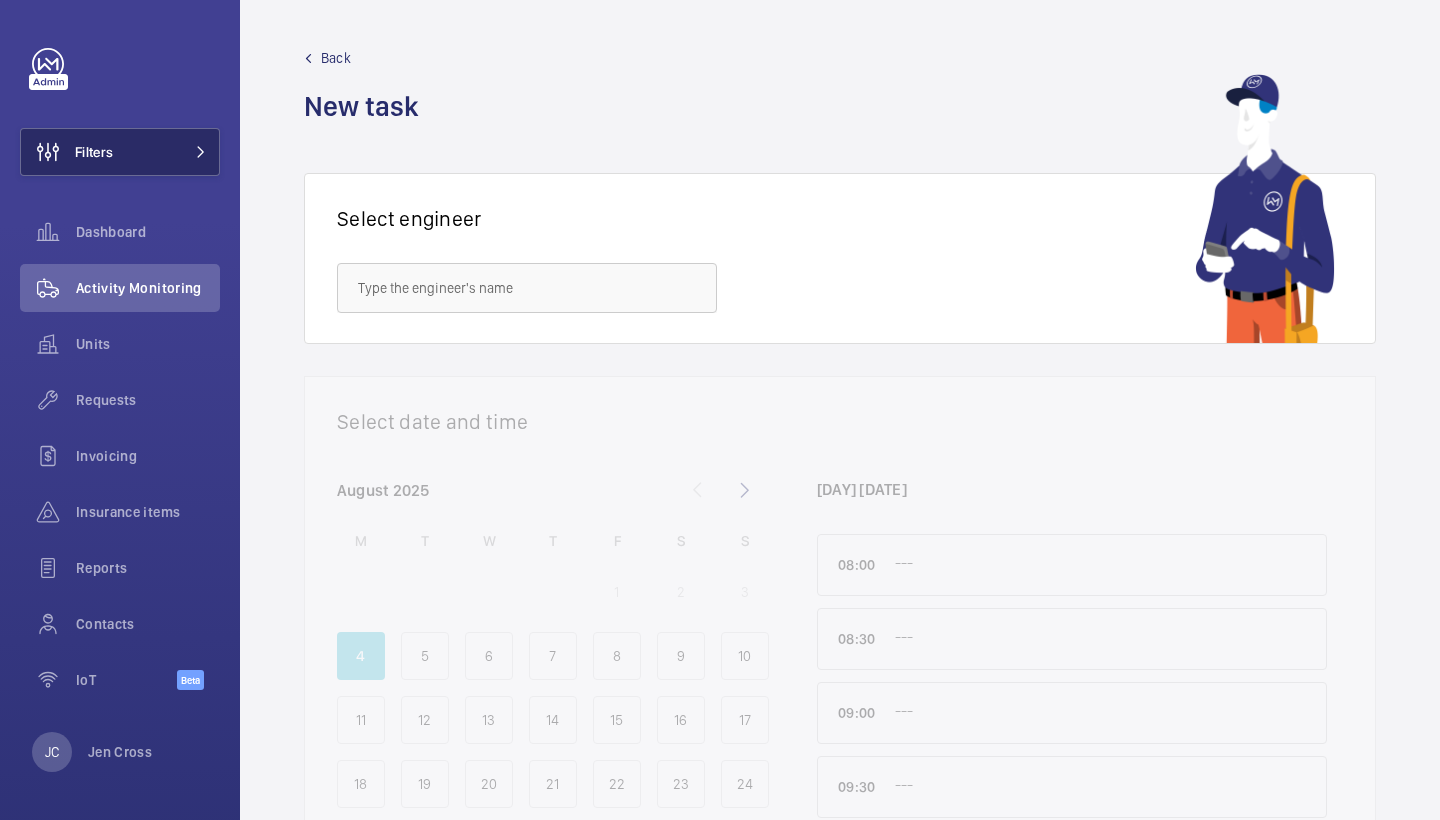 click on "Filters" 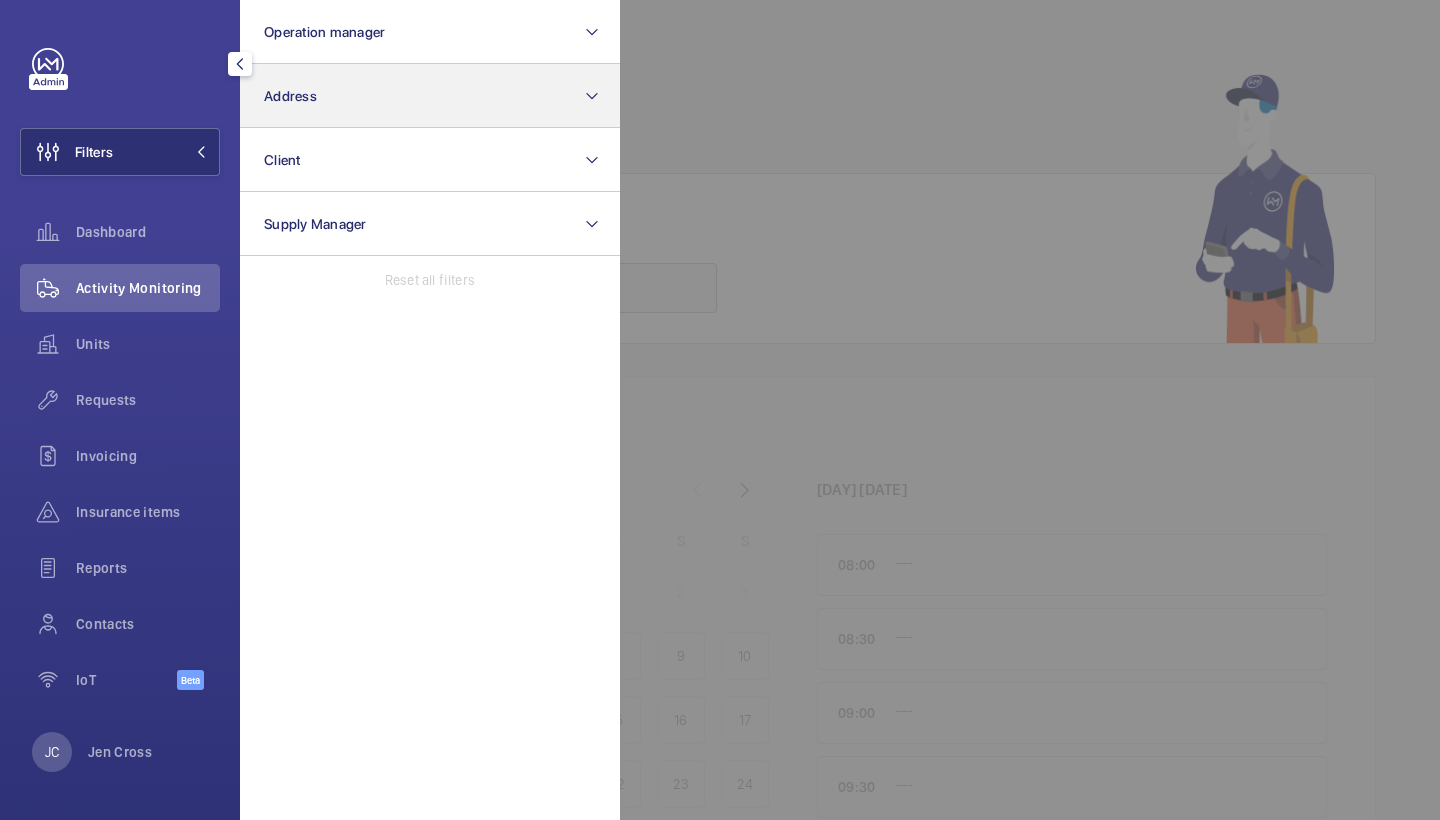 click on "Address" 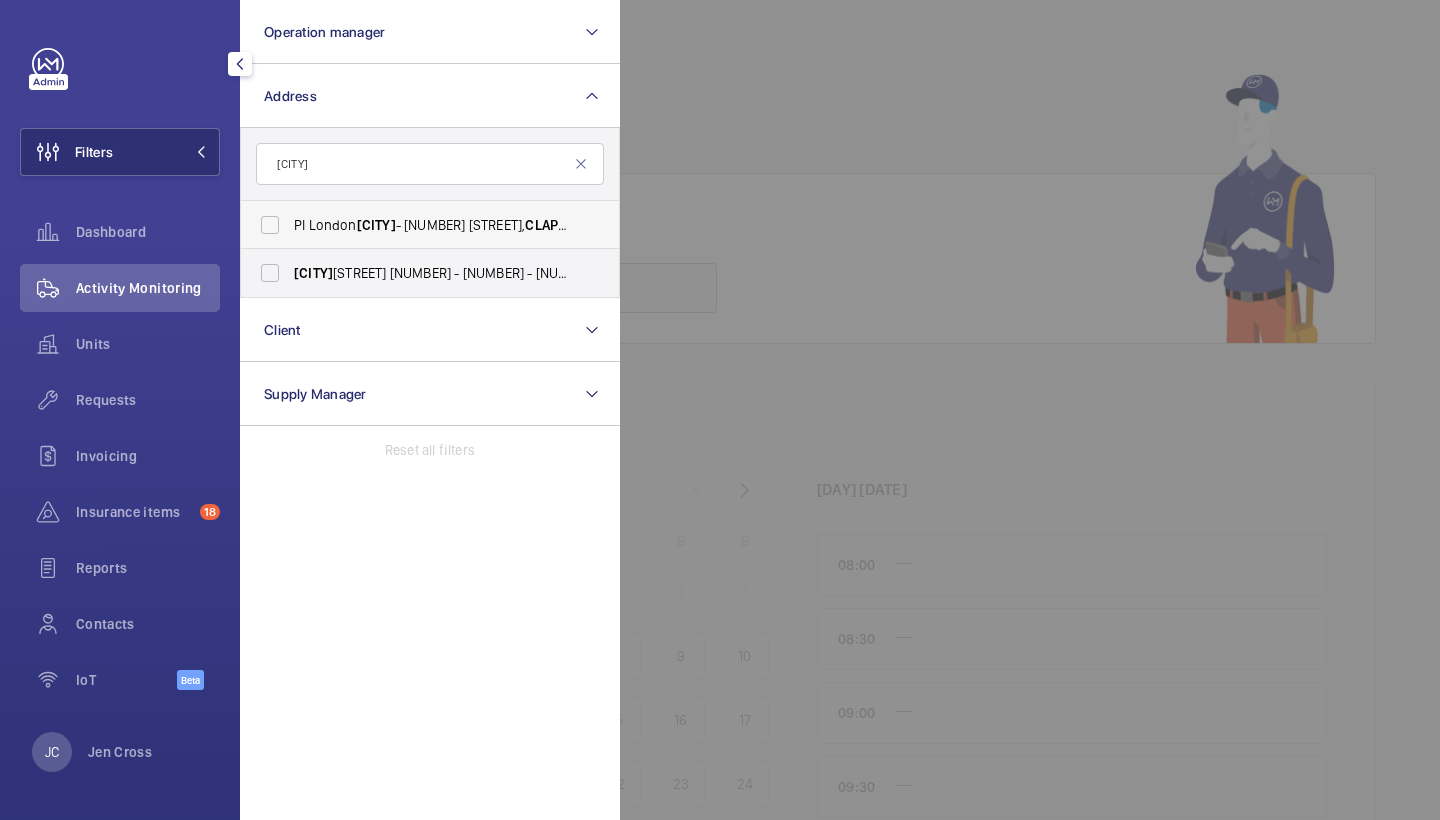 type on "[CITY]" 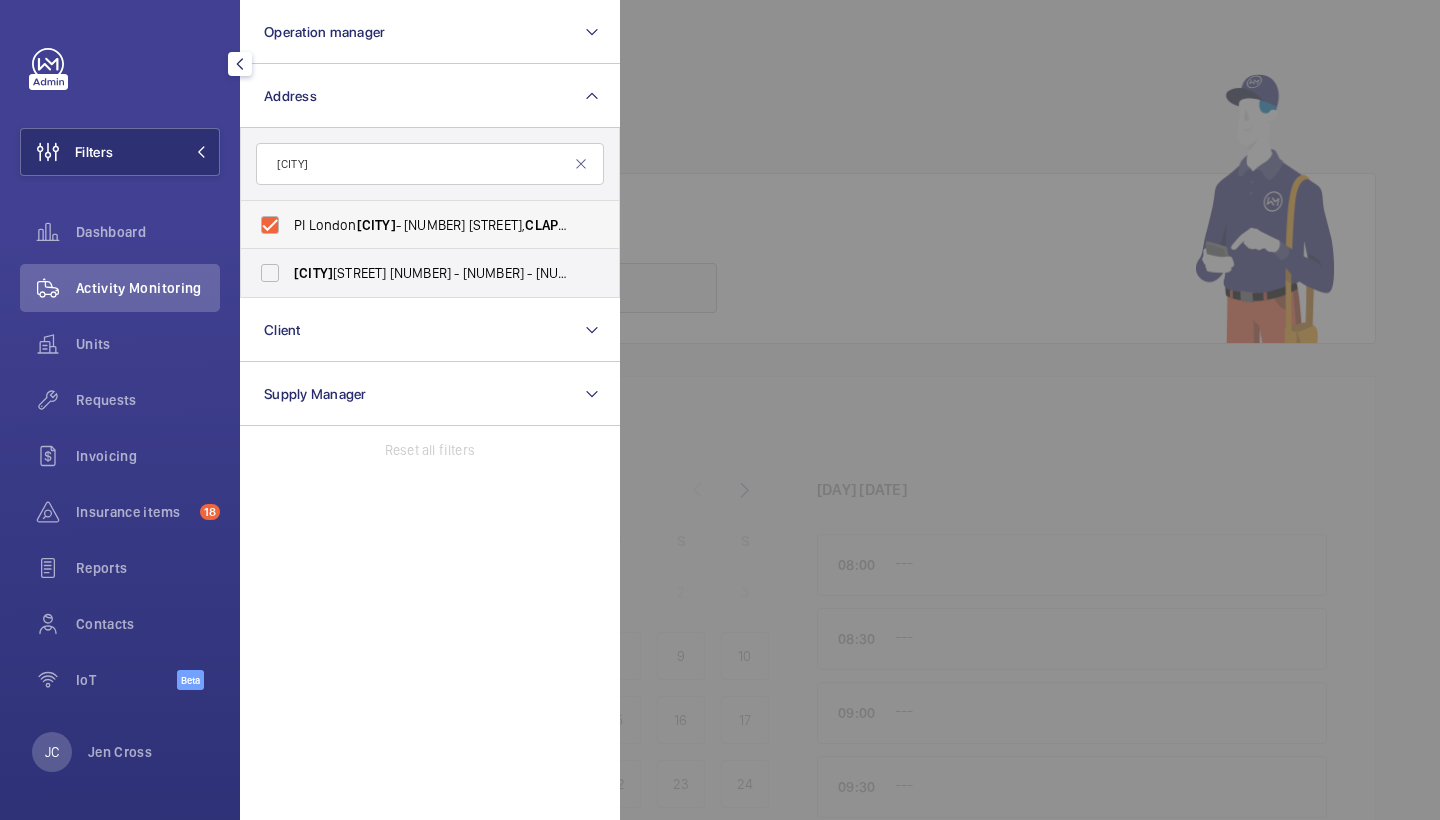 checkbox on "true" 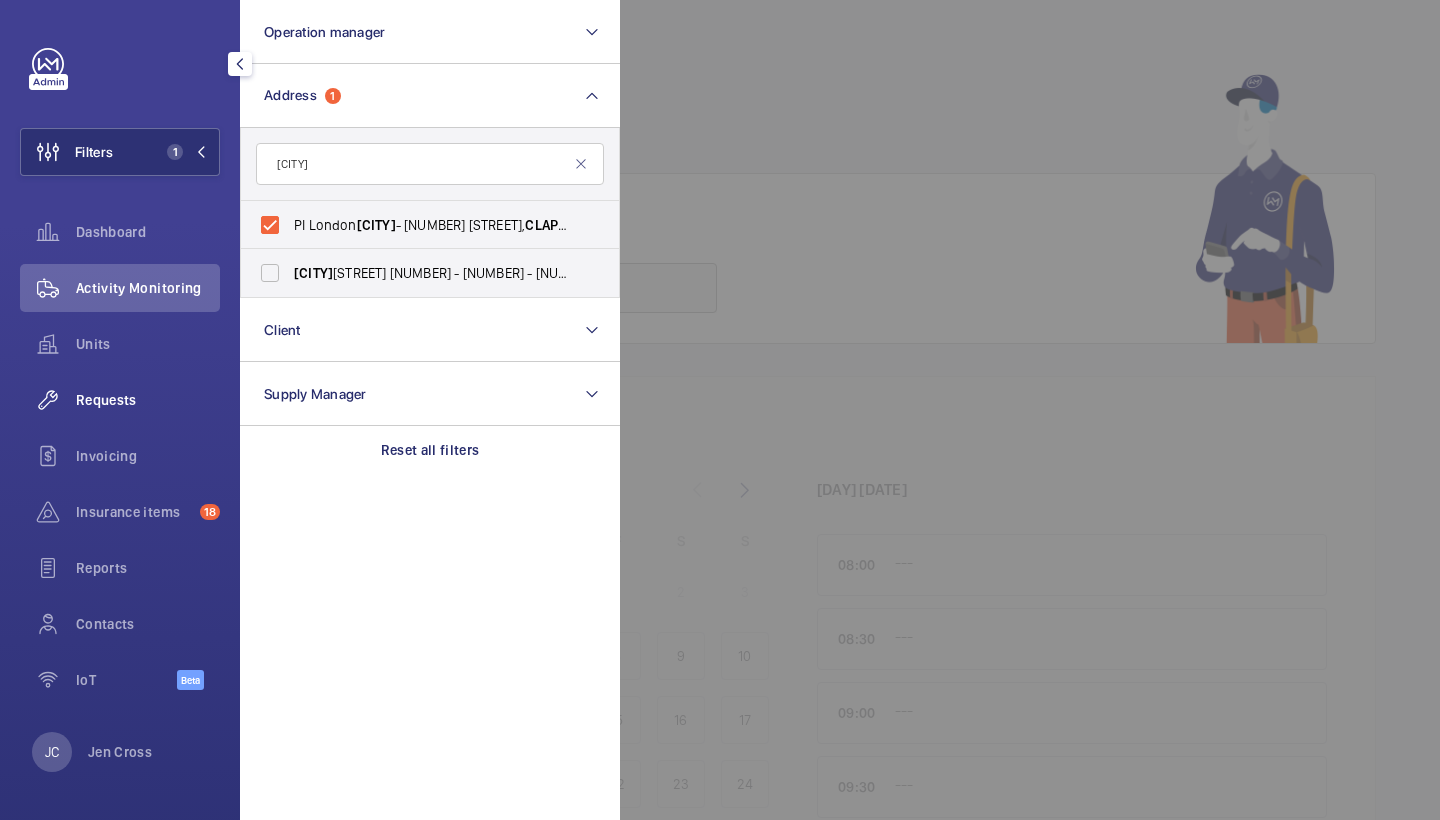 click on "Requests" 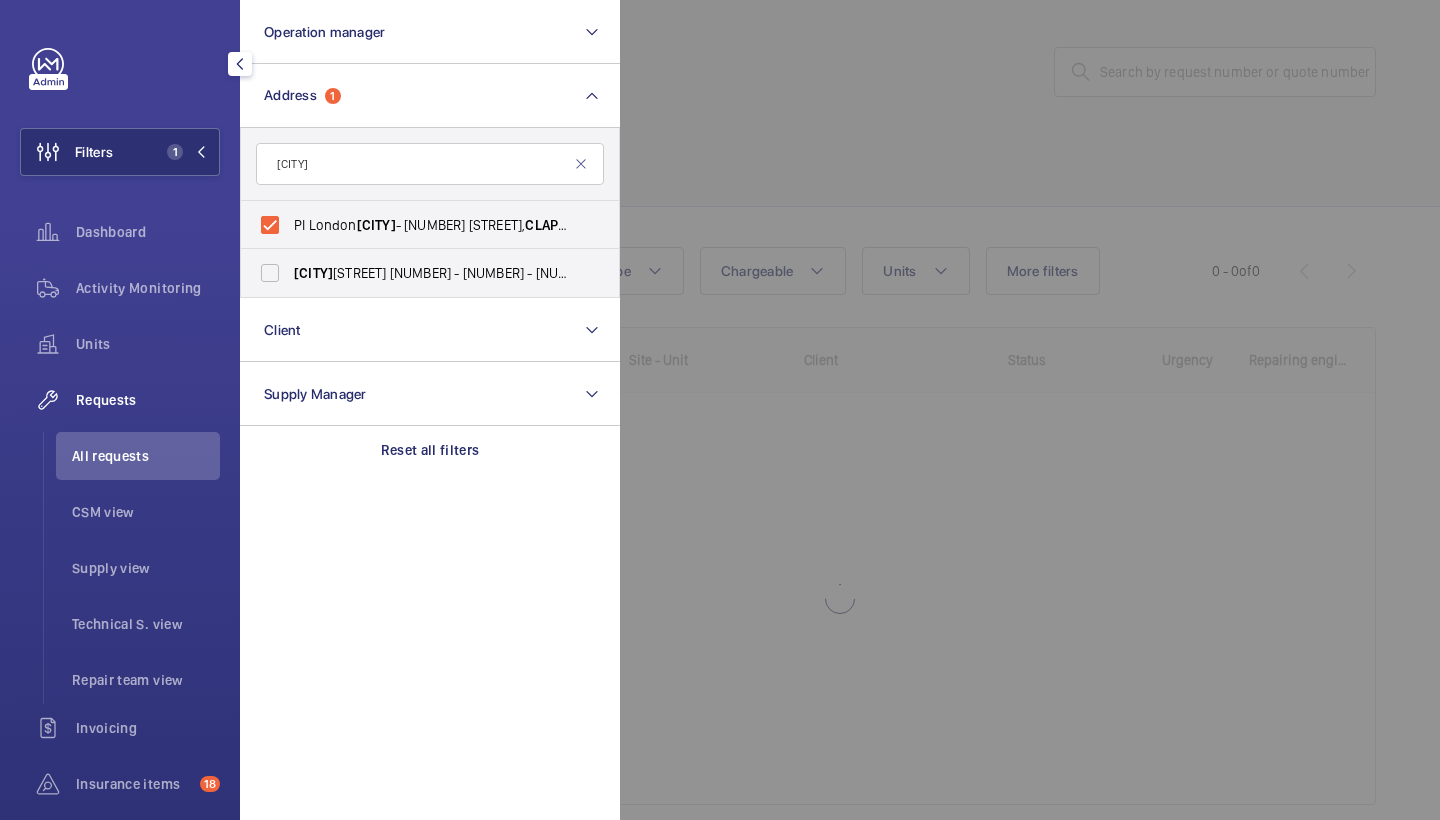 click 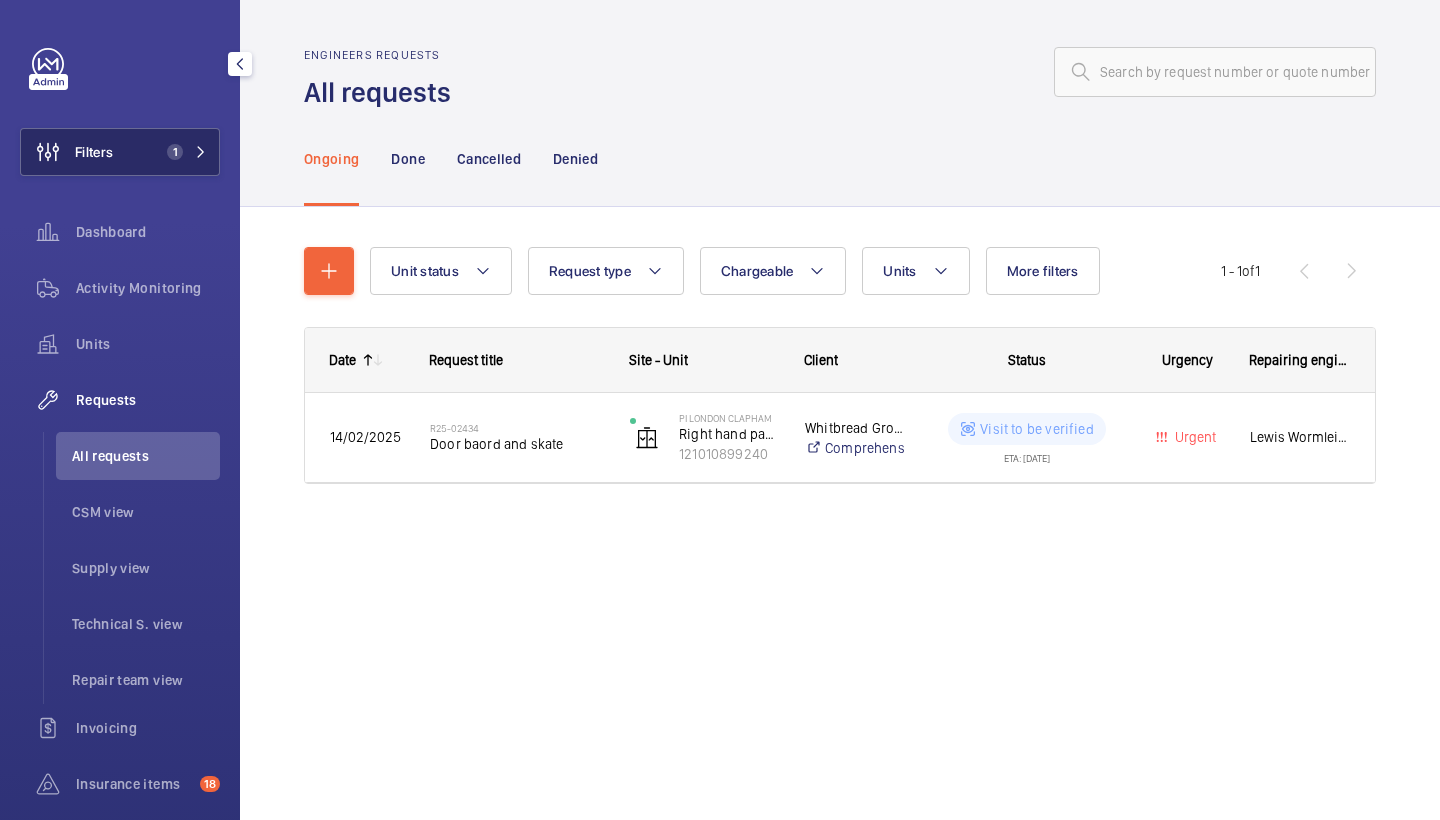 click on "Filters 1" 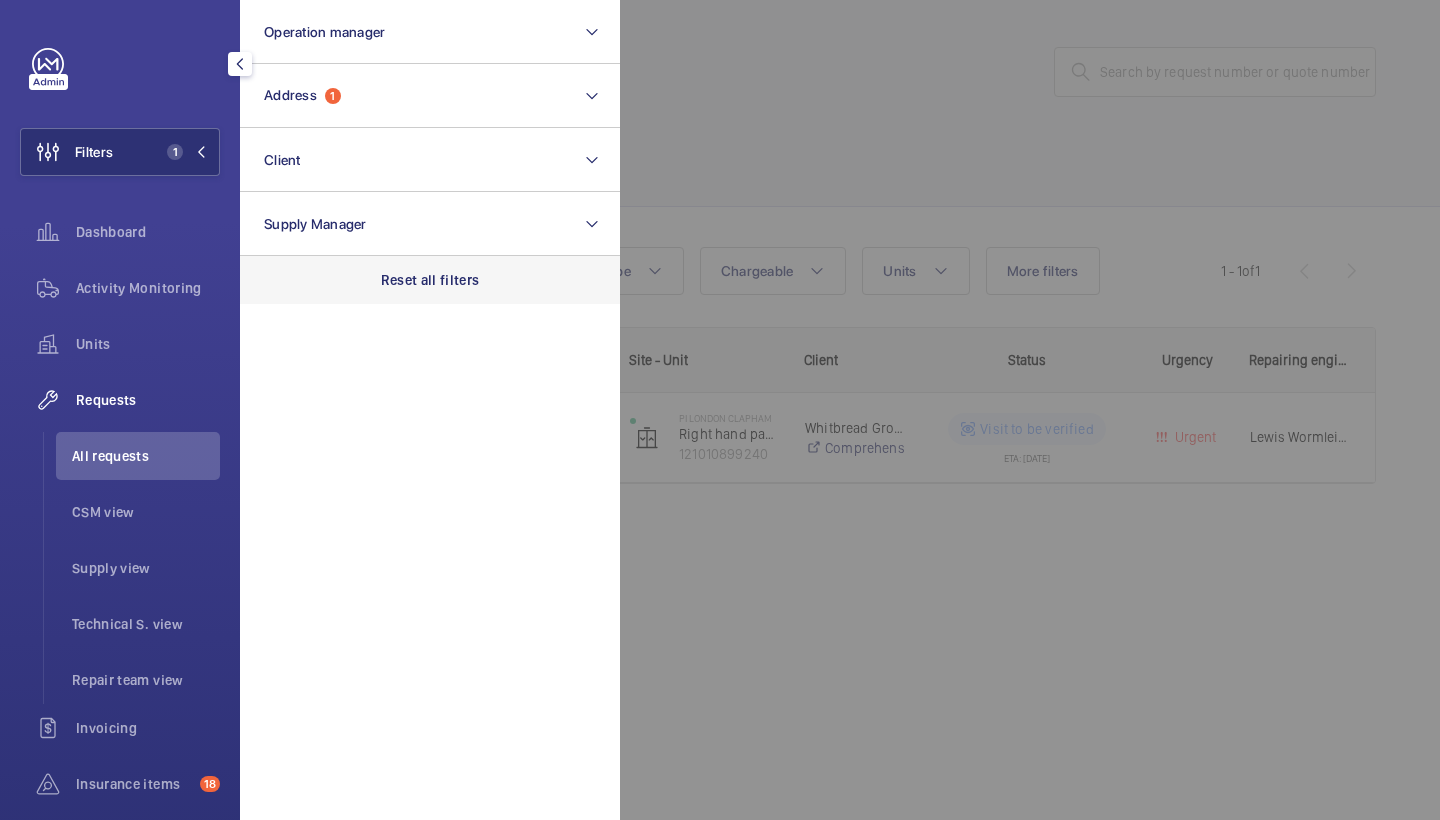 click on "Reset all filters" 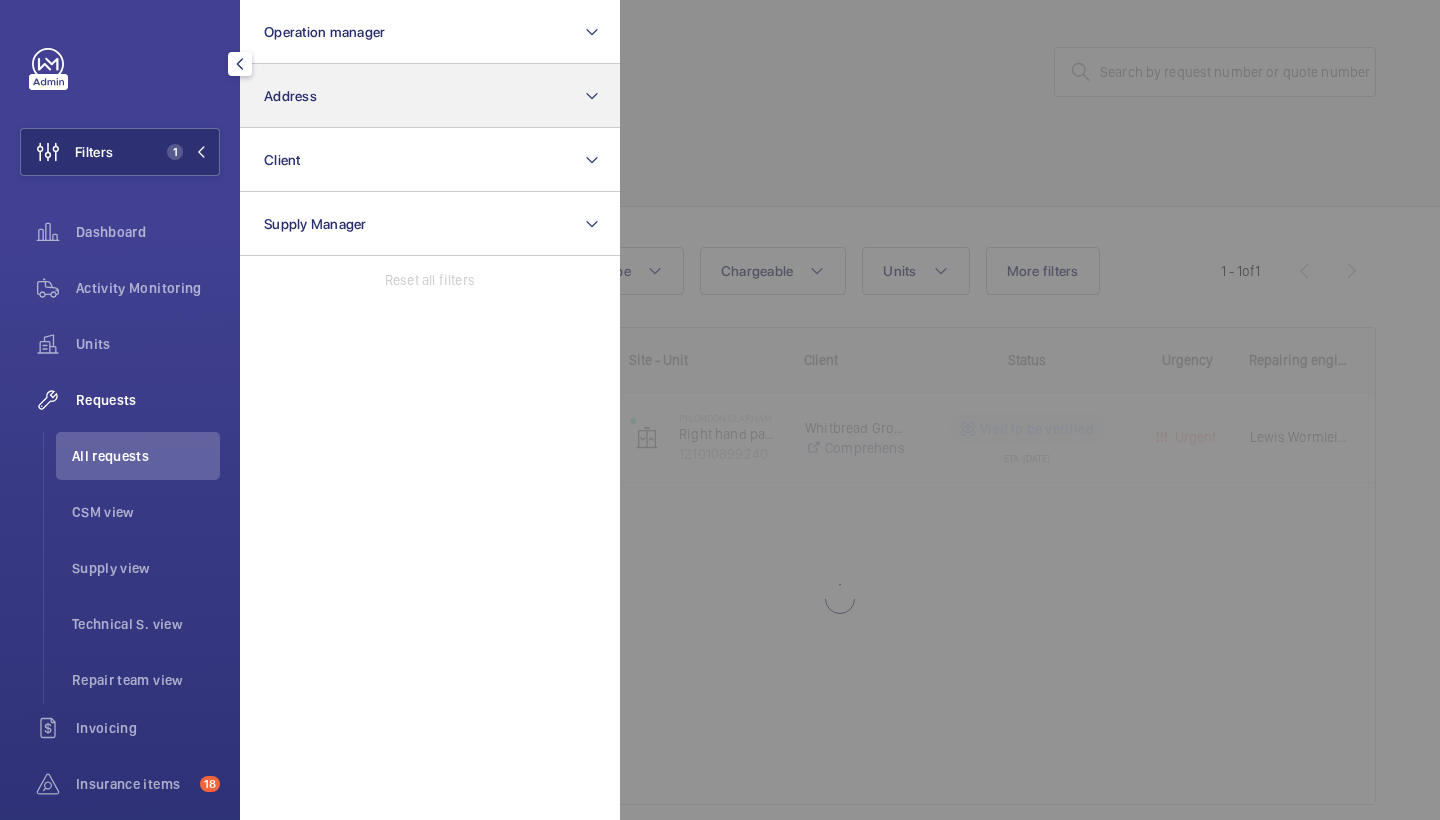 click on "Address" 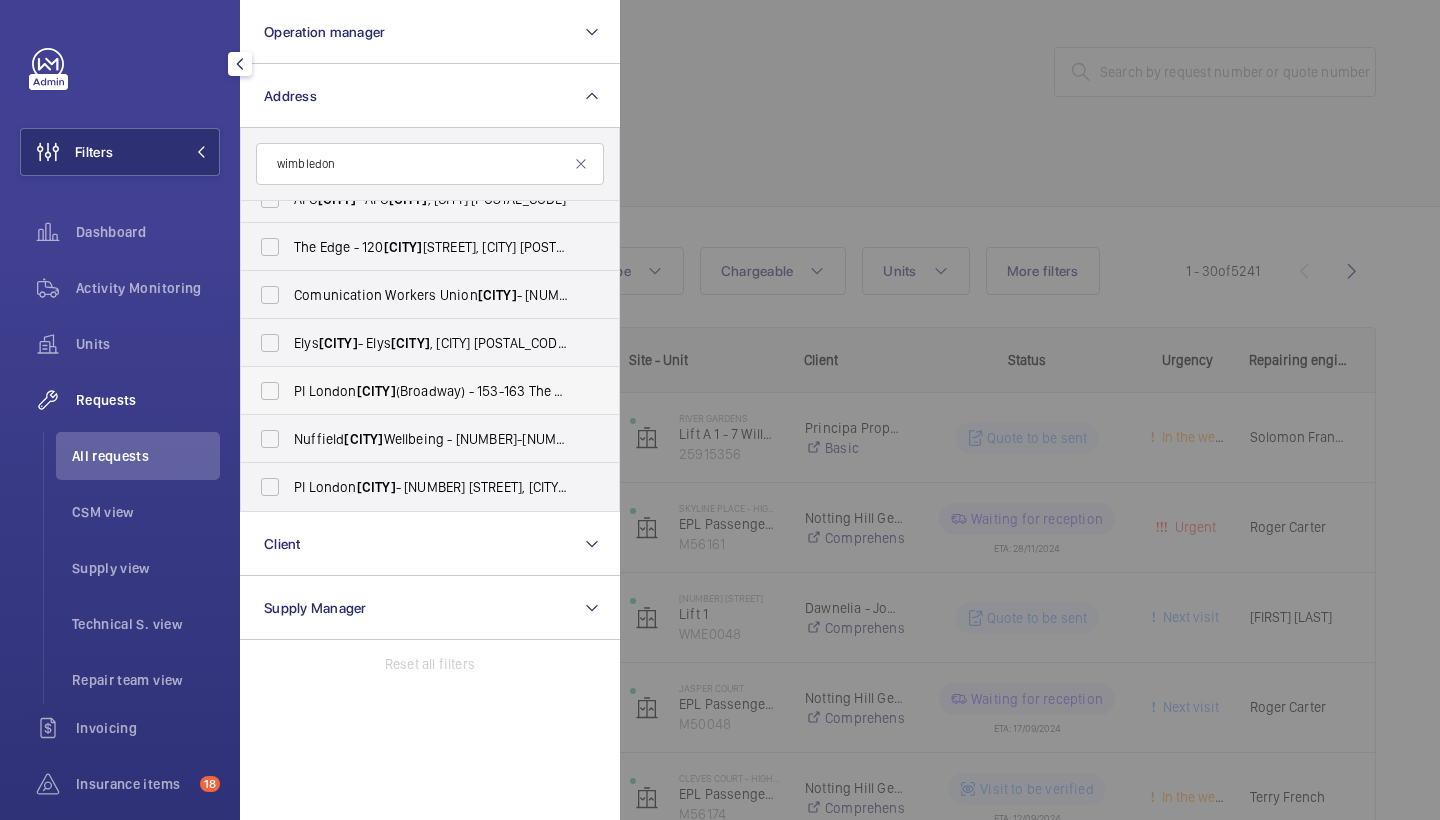 scroll, scrollTop: 74, scrollLeft: 0, axis: vertical 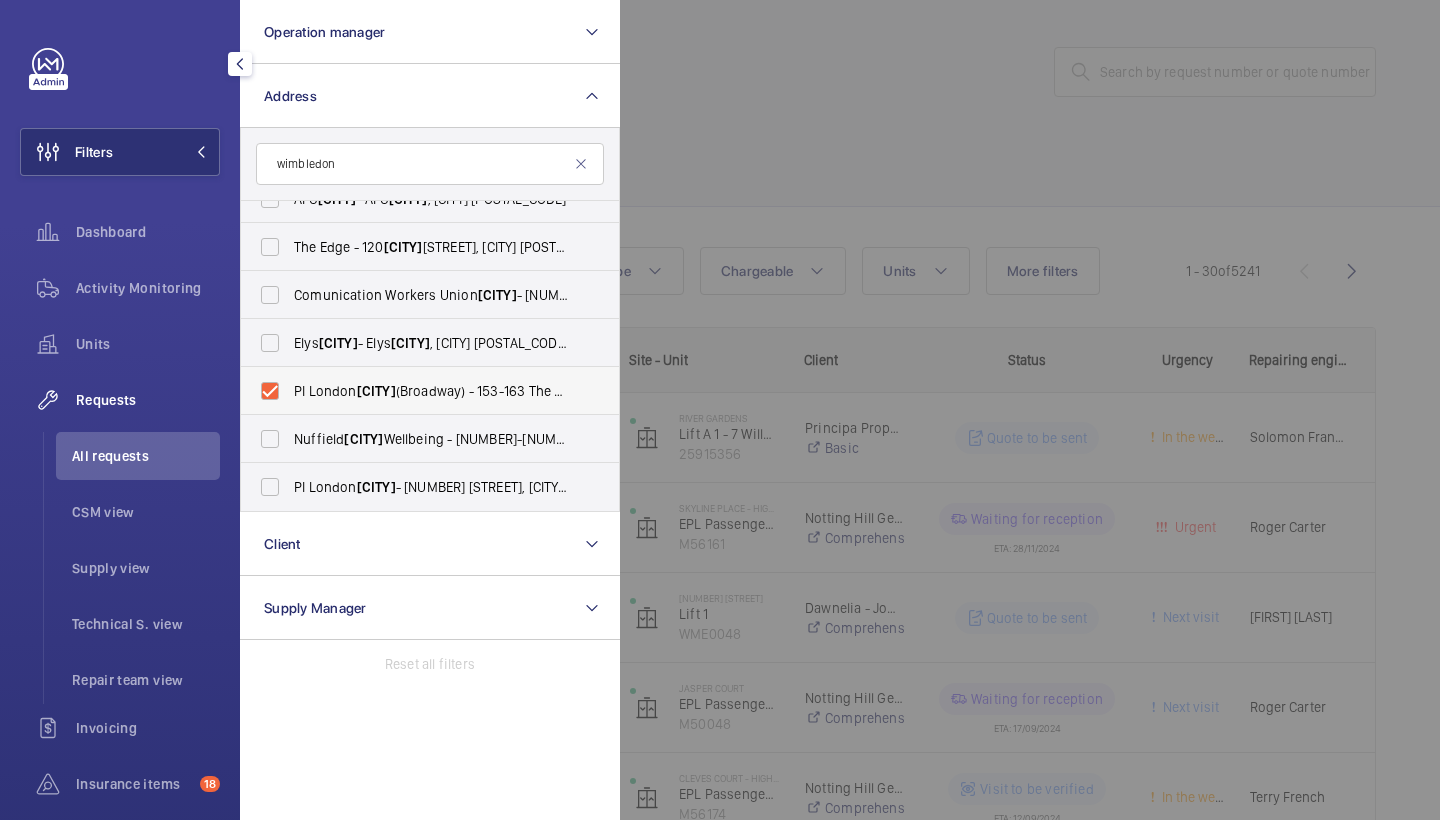 checkbox on "true" 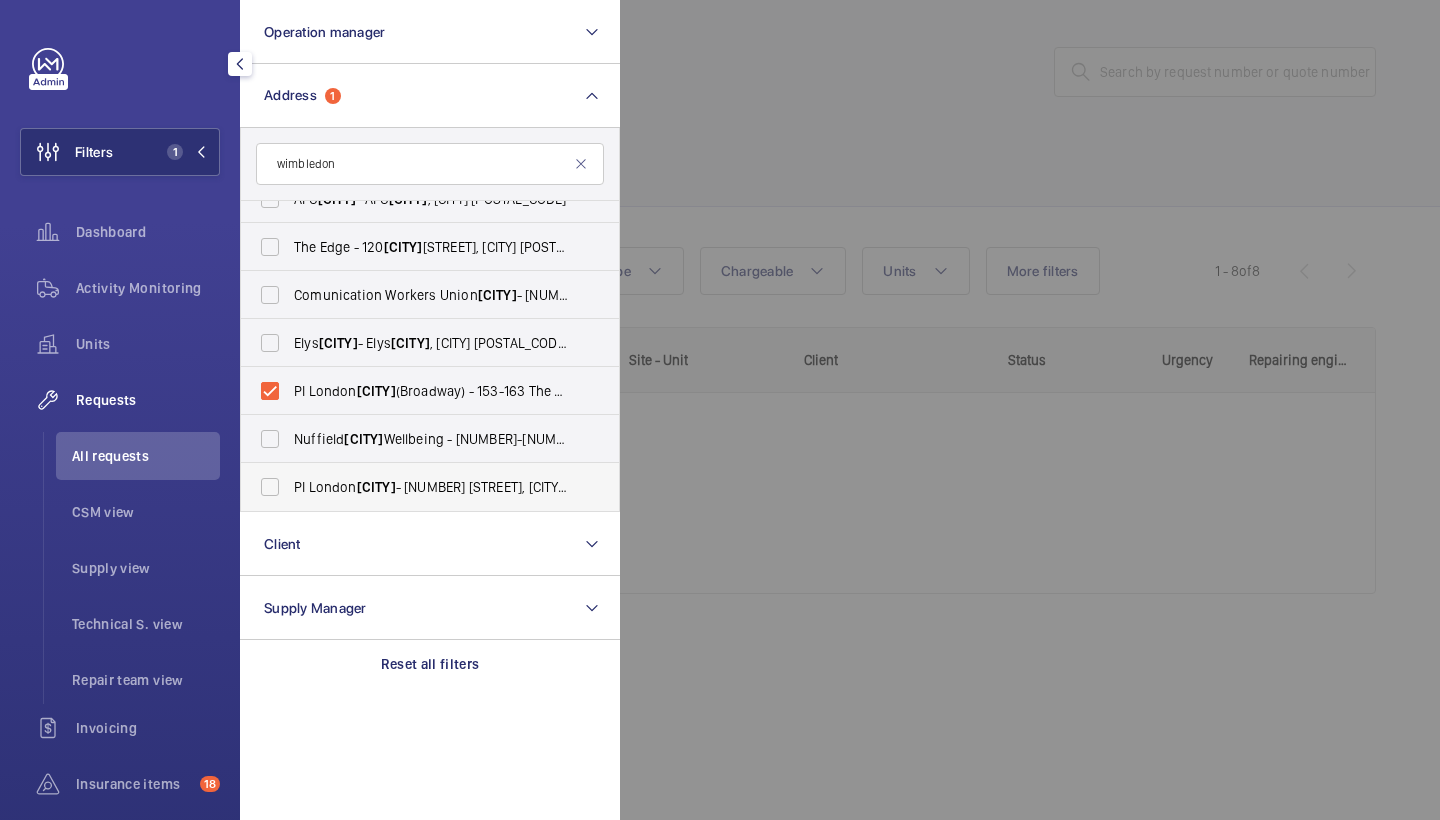 click on "[CITY]" at bounding box center [376, 487] 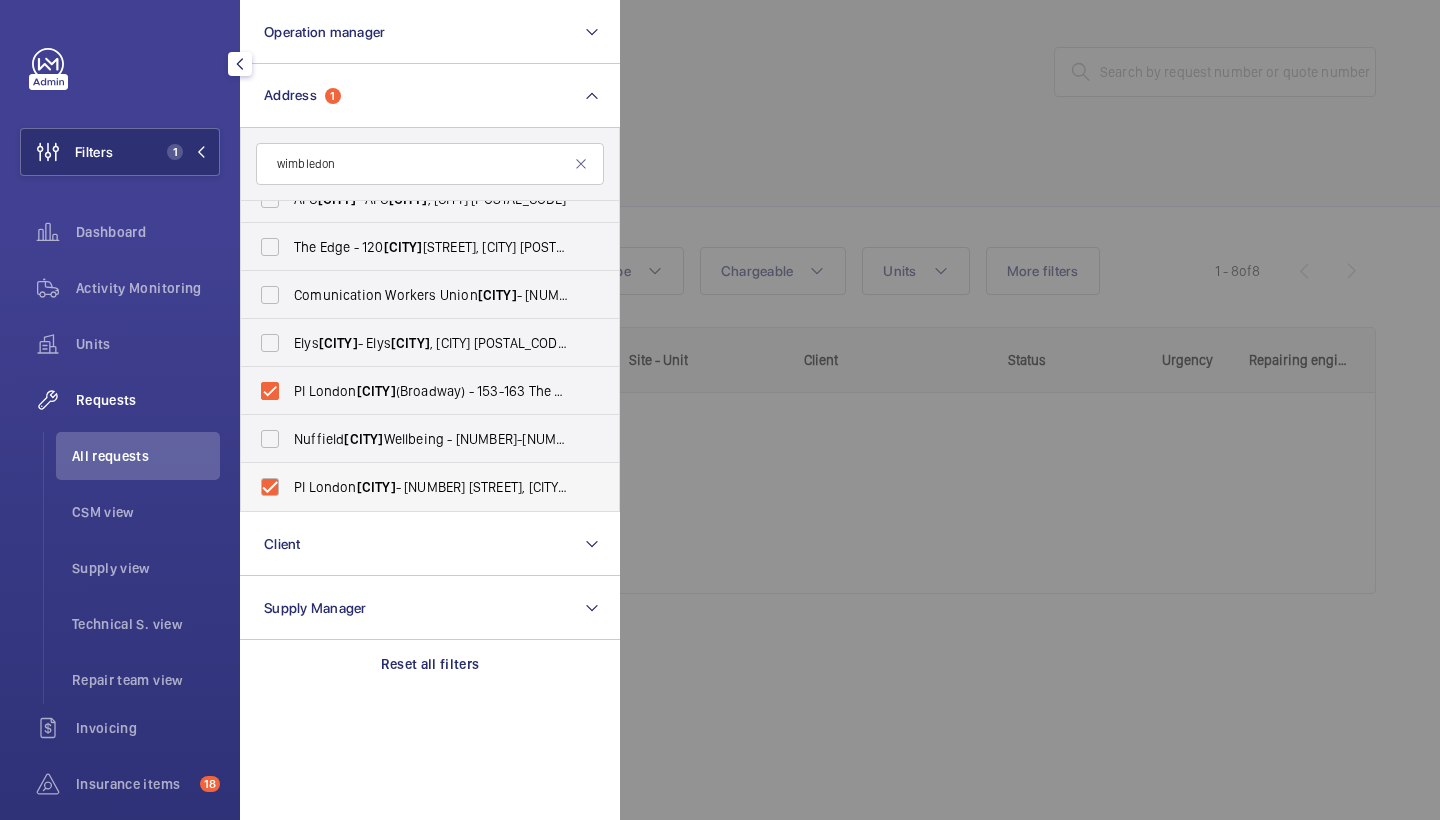 checkbox on "true" 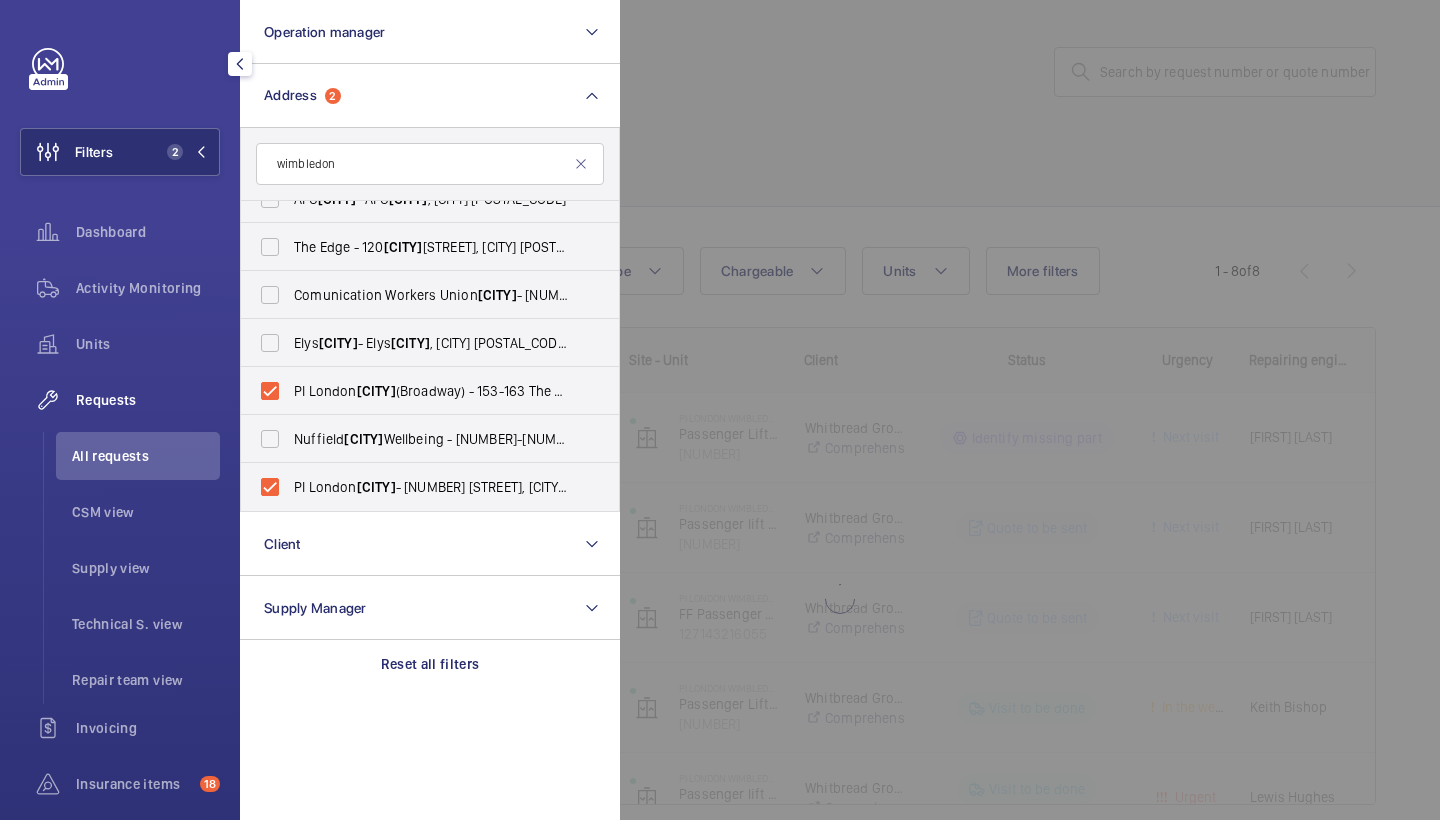 click 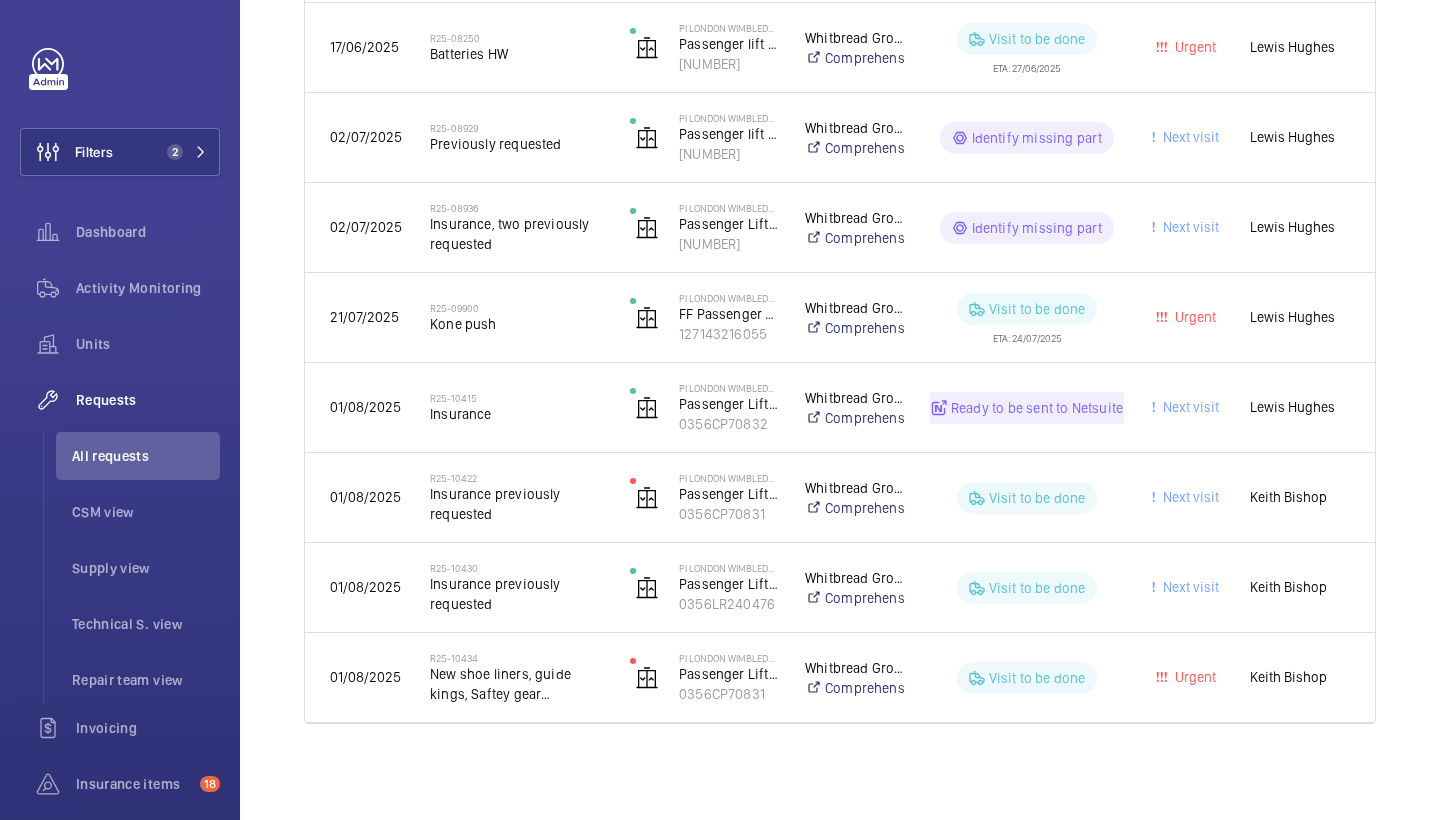 scroll, scrollTop: 1470, scrollLeft: 0, axis: vertical 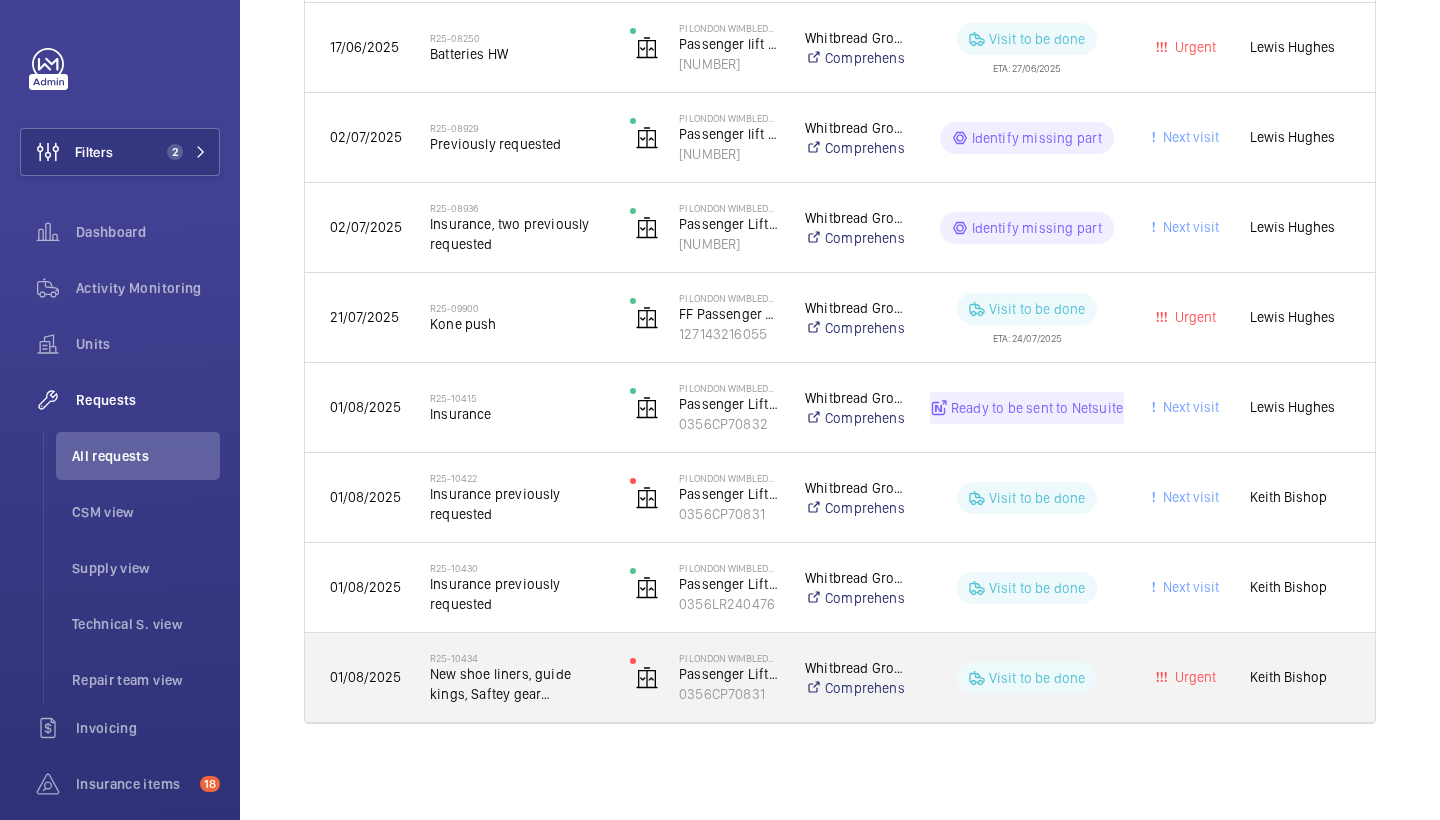 click on "New shoe liners, guide kings, Saftey gear inspection." 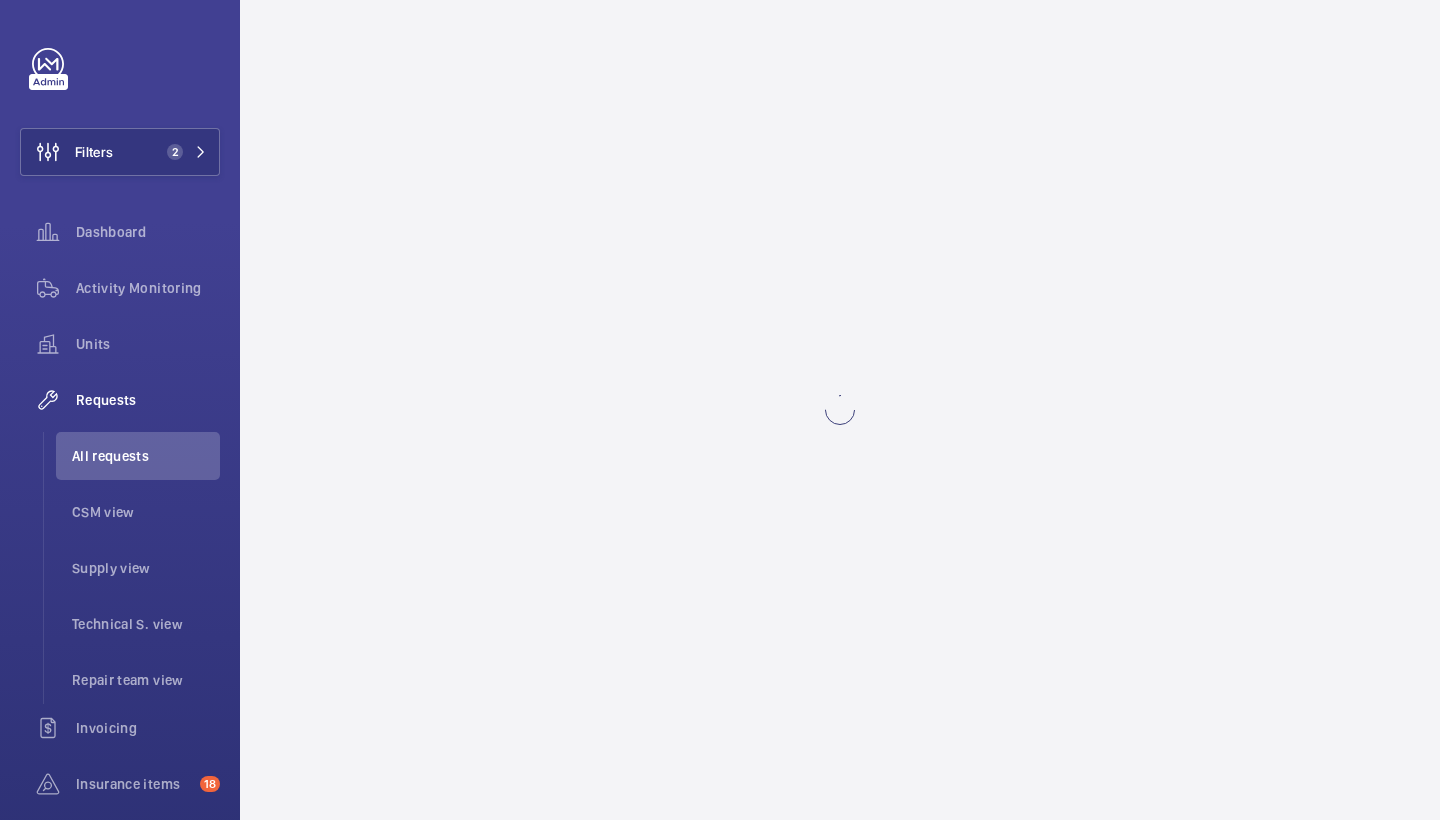 scroll, scrollTop: 0, scrollLeft: 0, axis: both 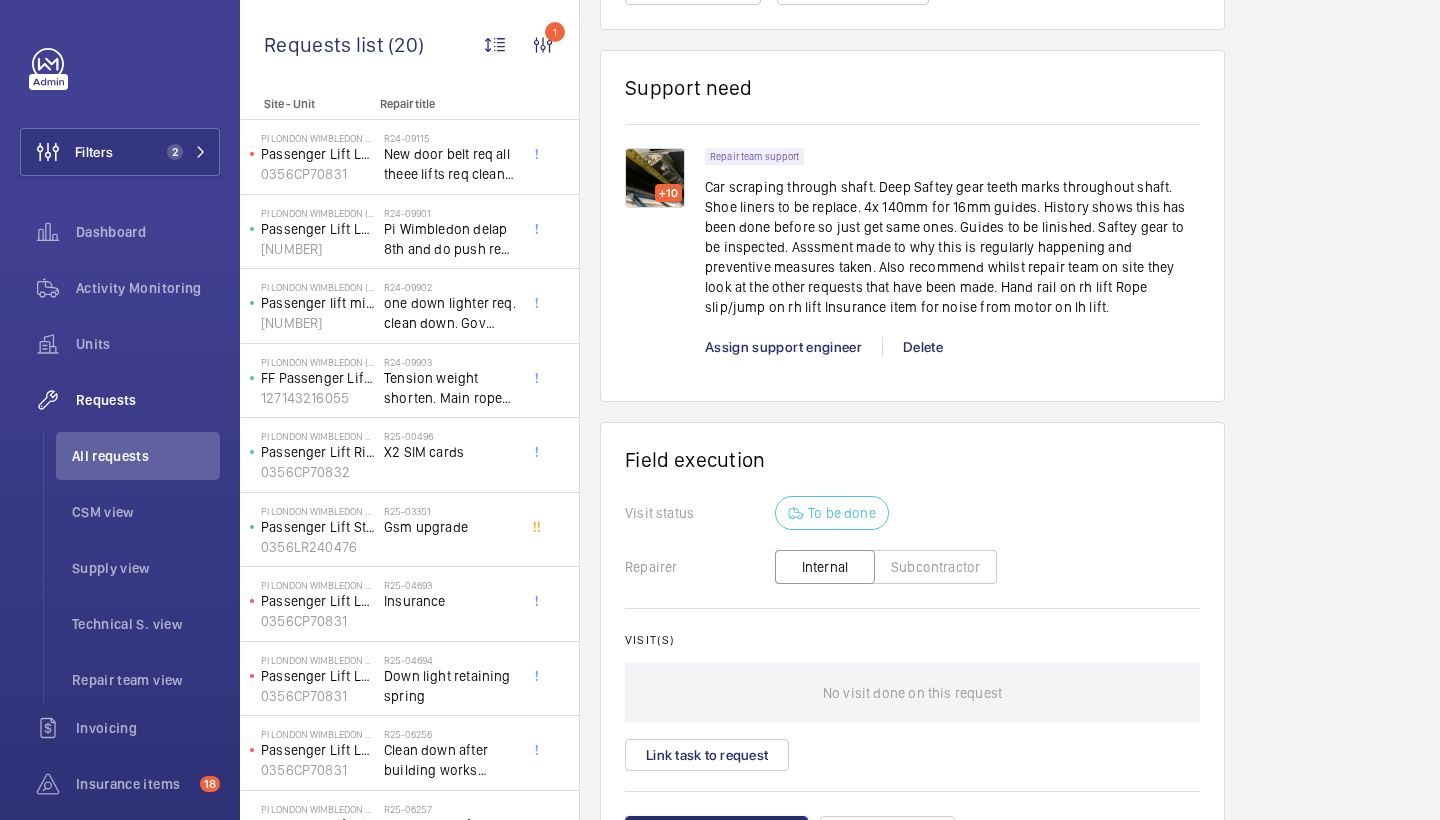 click 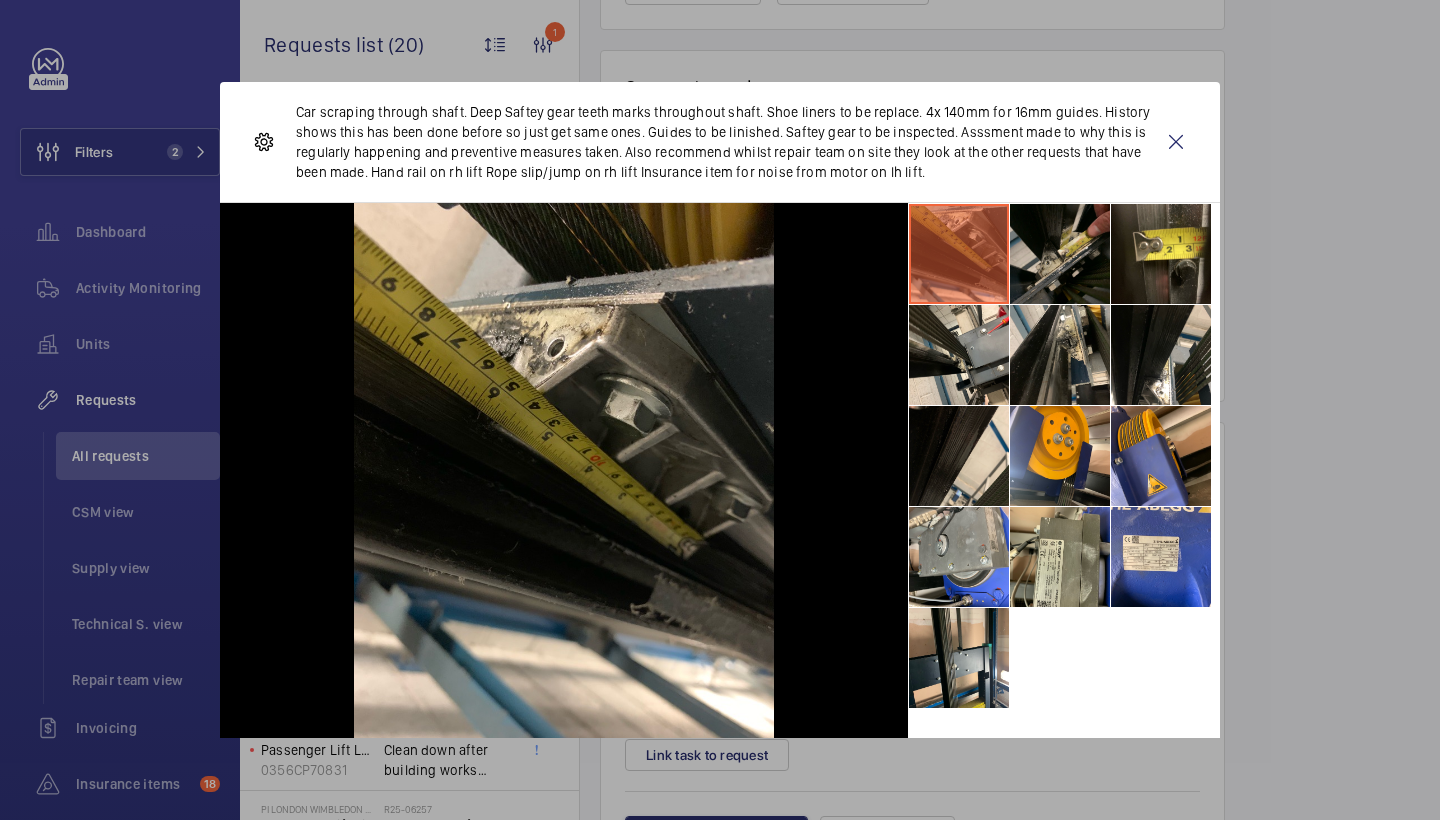 click at bounding box center (1060, 254) 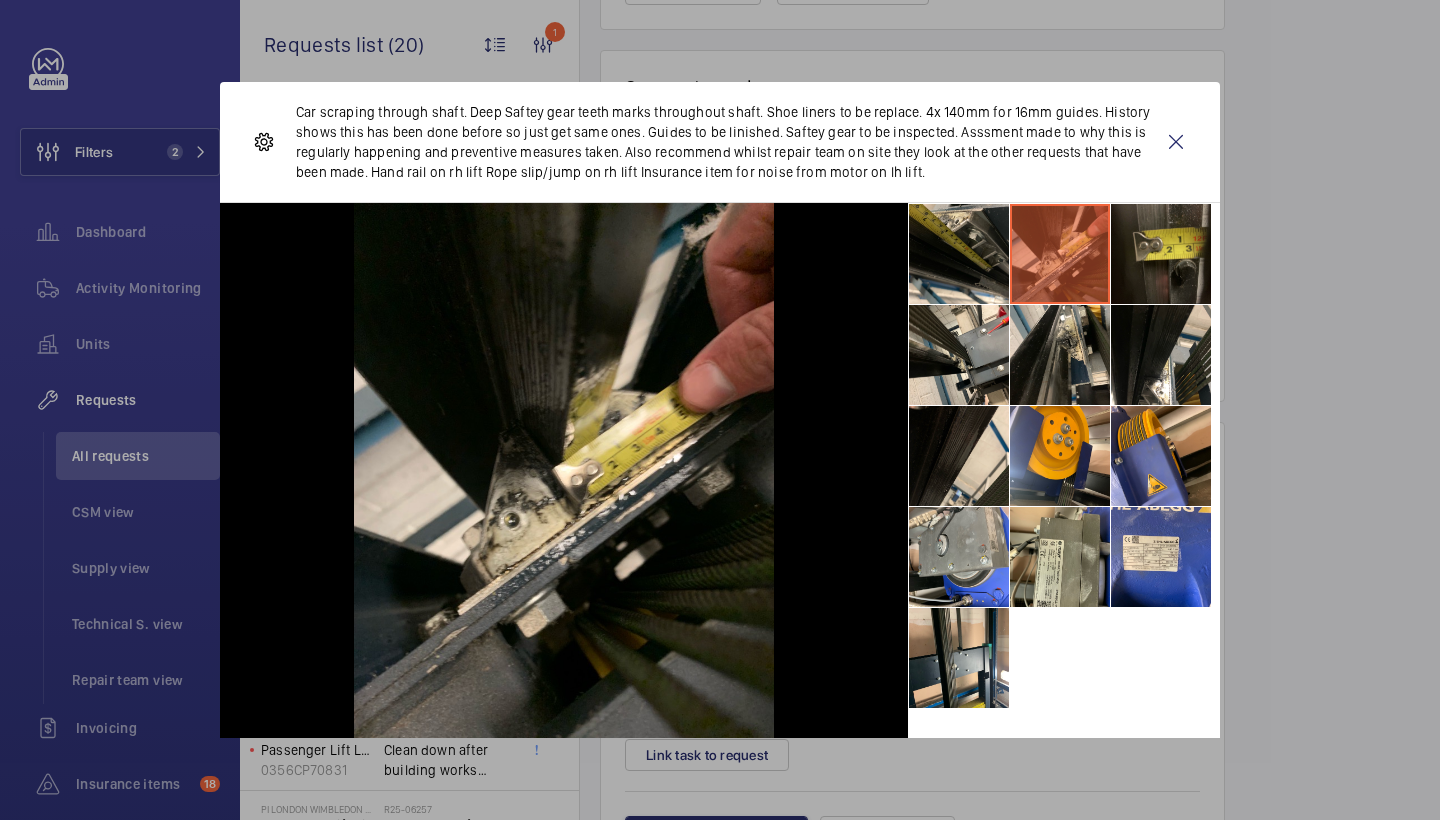 click at bounding box center [1161, 254] 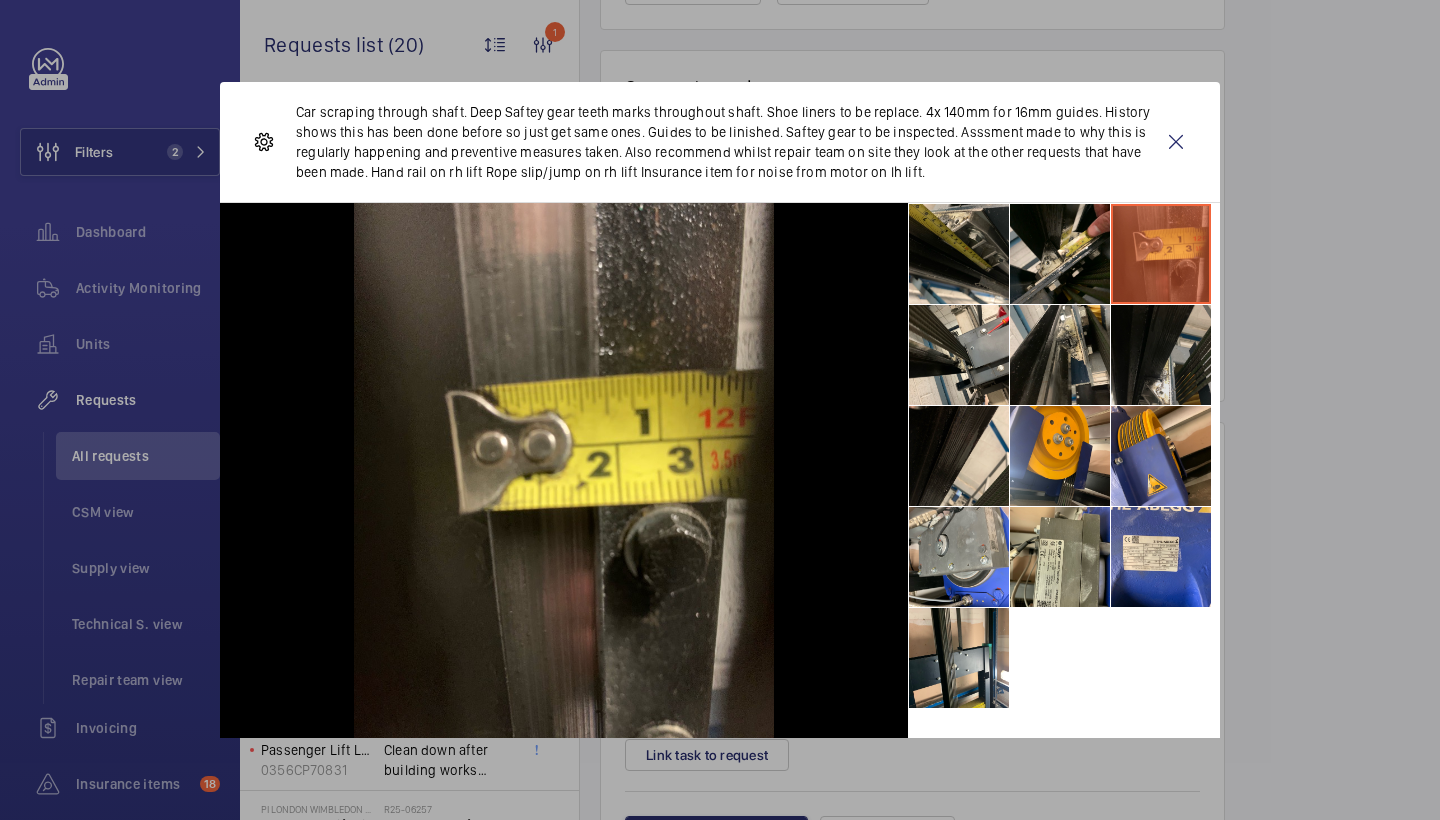 click at bounding box center (1161, 355) 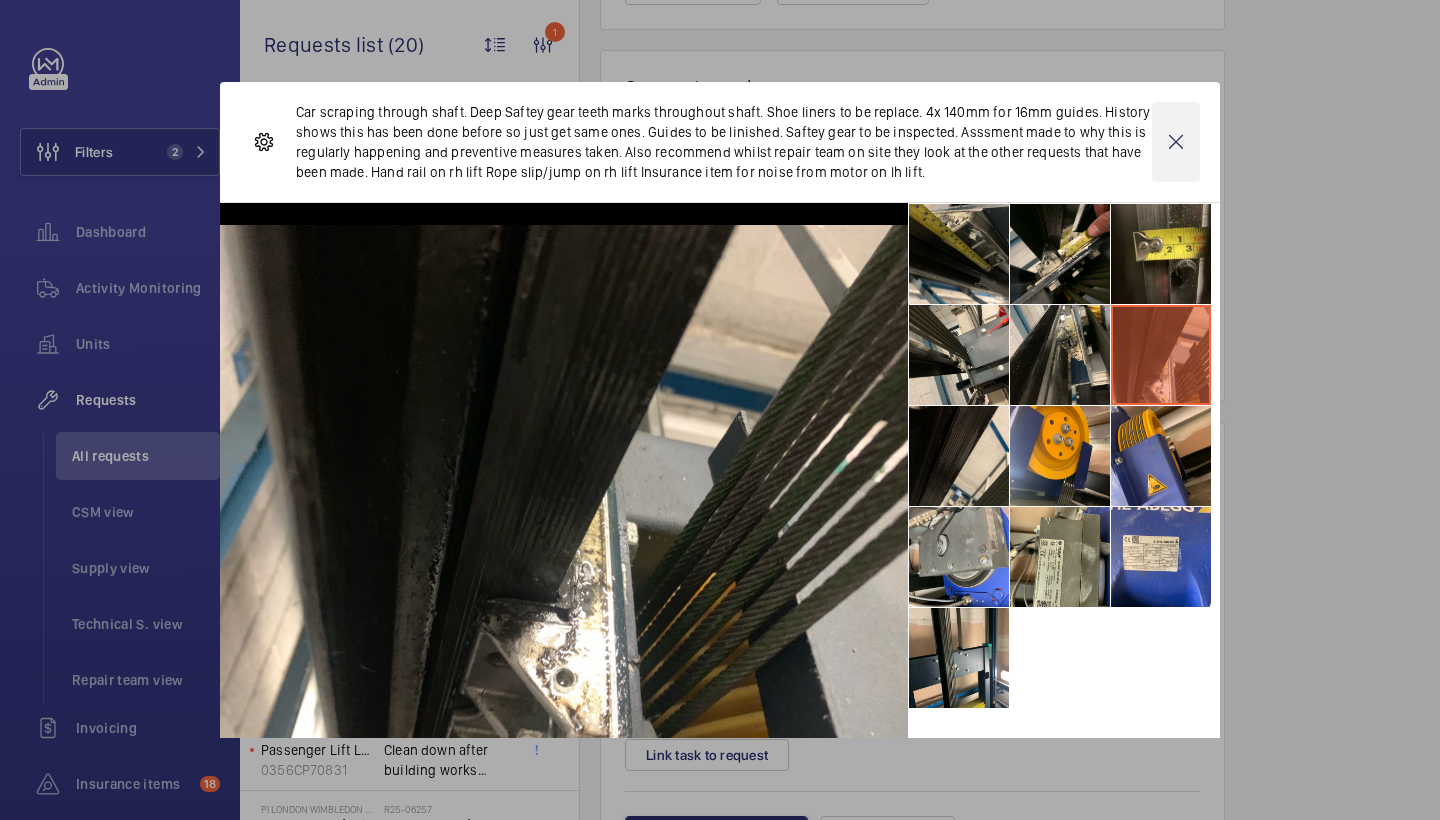 click at bounding box center (1176, 142) 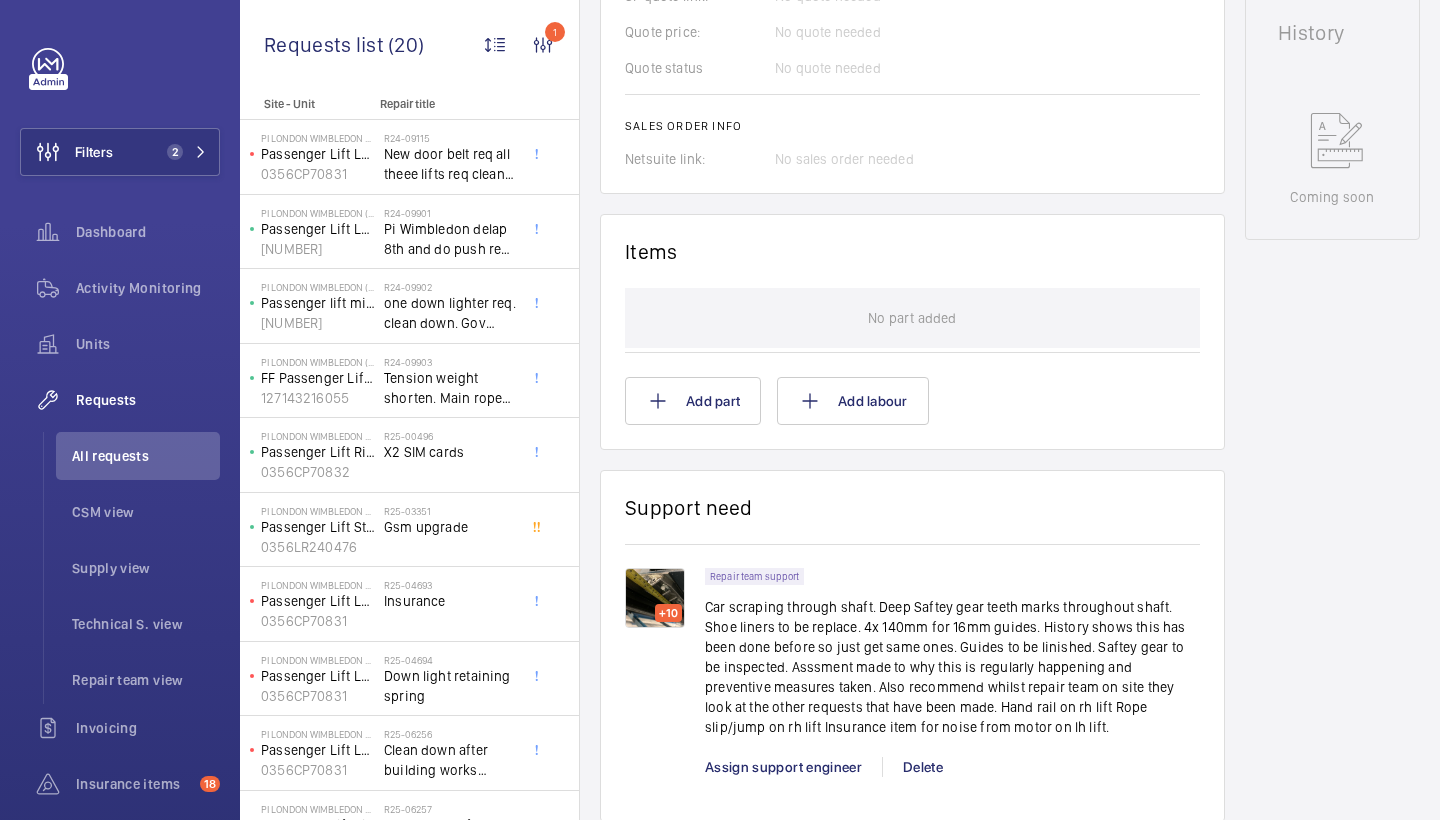 scroll, scrollTop: 1362, scrollLeft: 0, axis: vertical 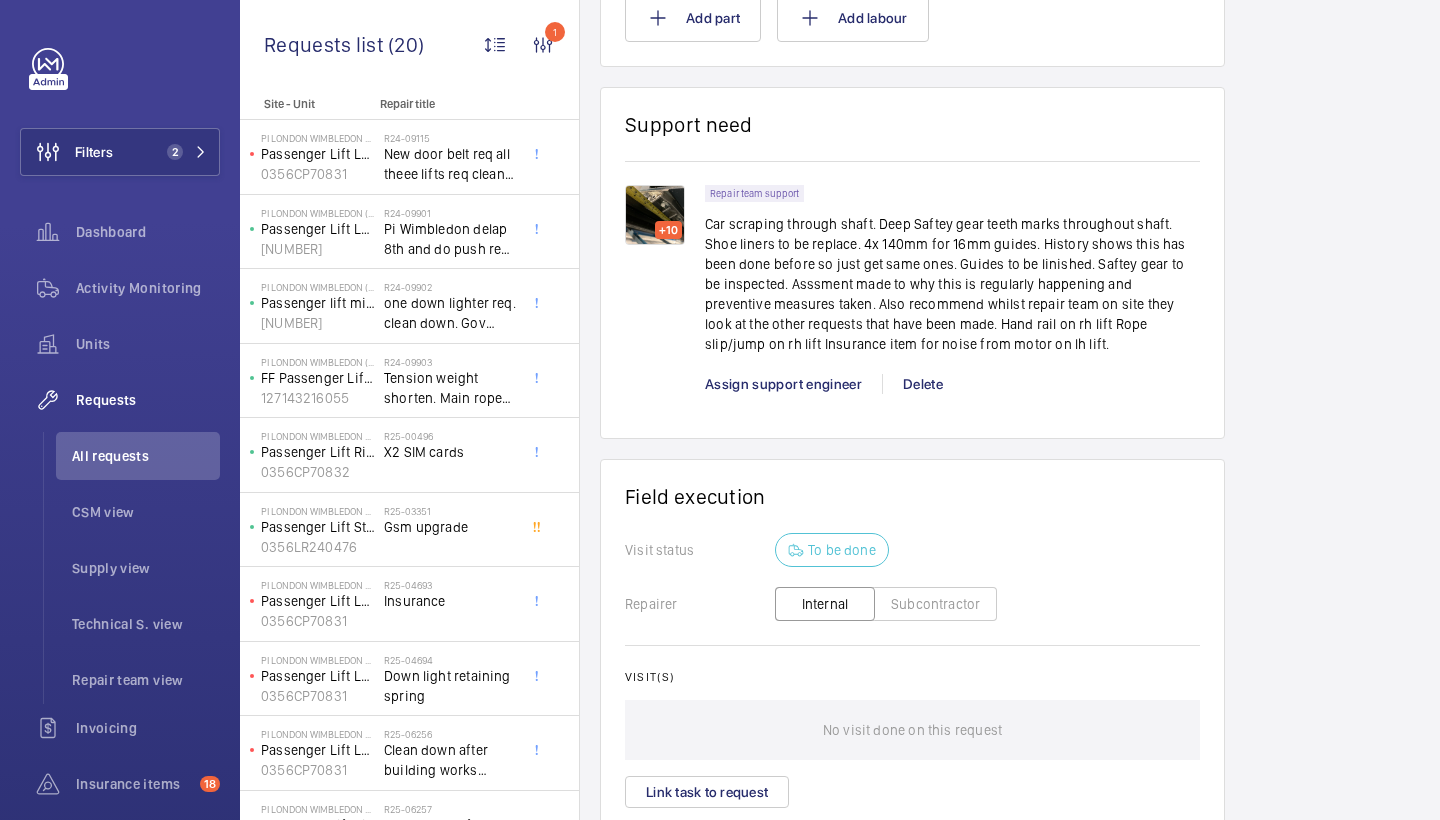 click 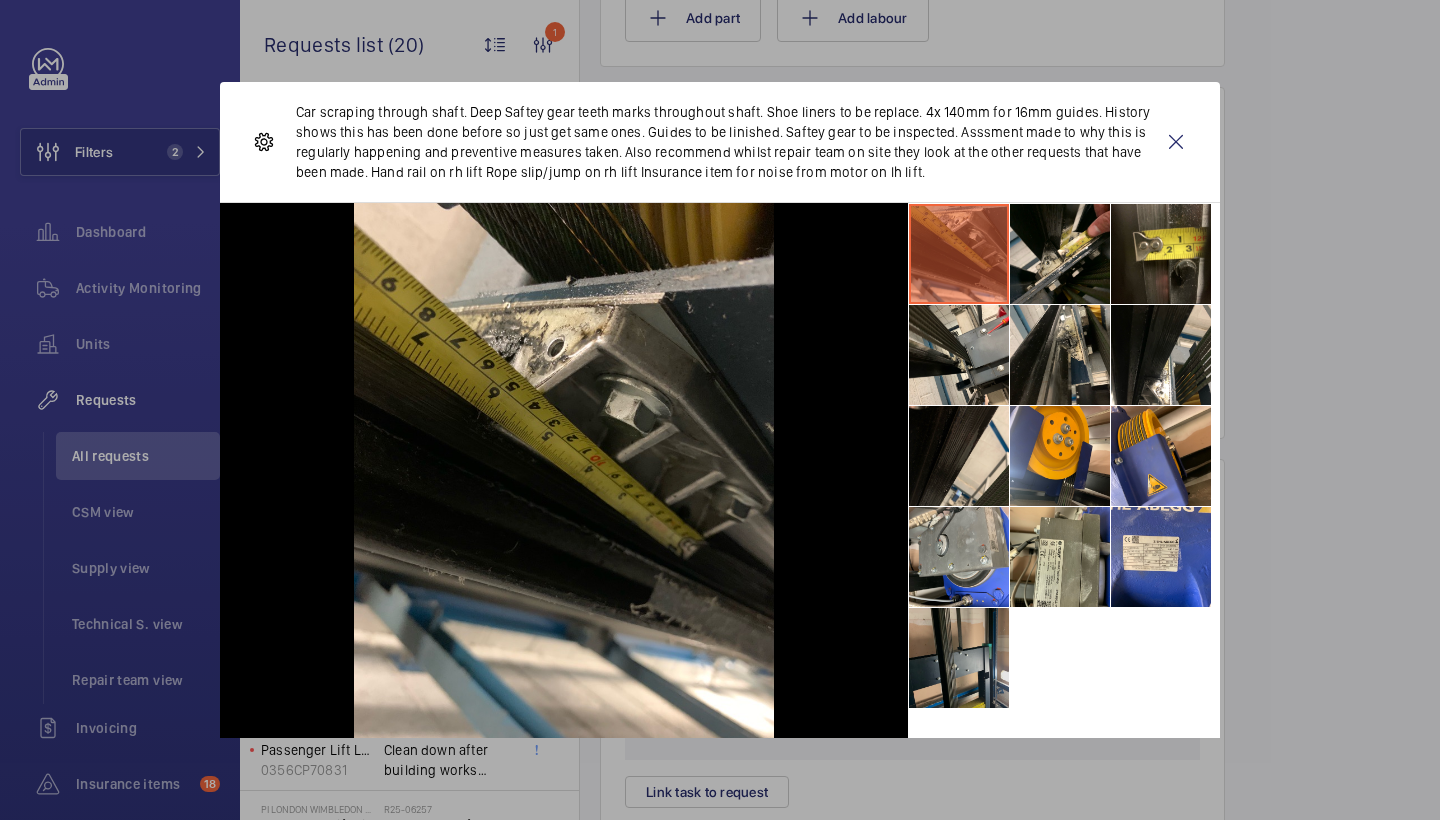 click at bounding box center (959, 658) 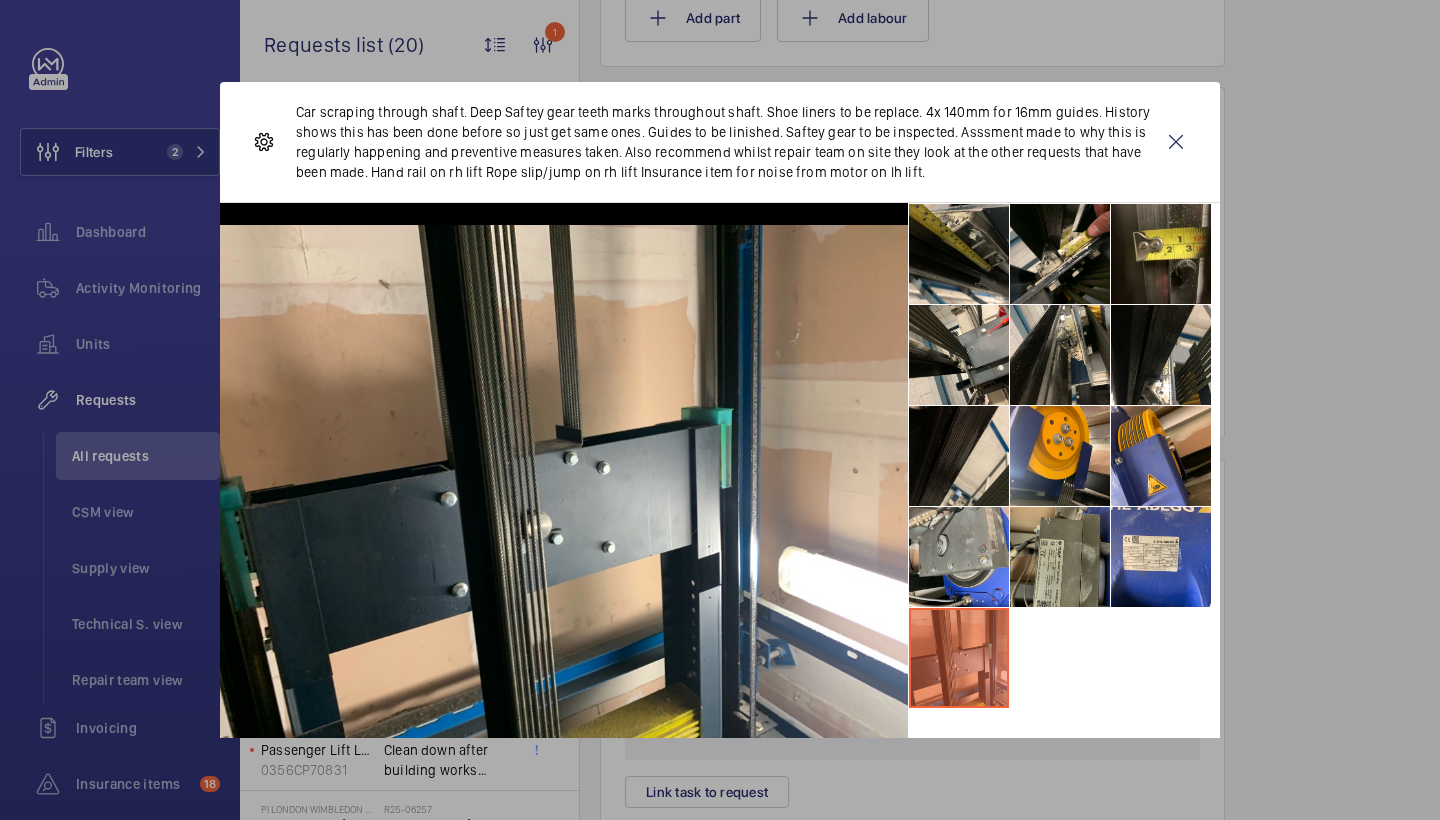 click at bounding box center [1060, 557] 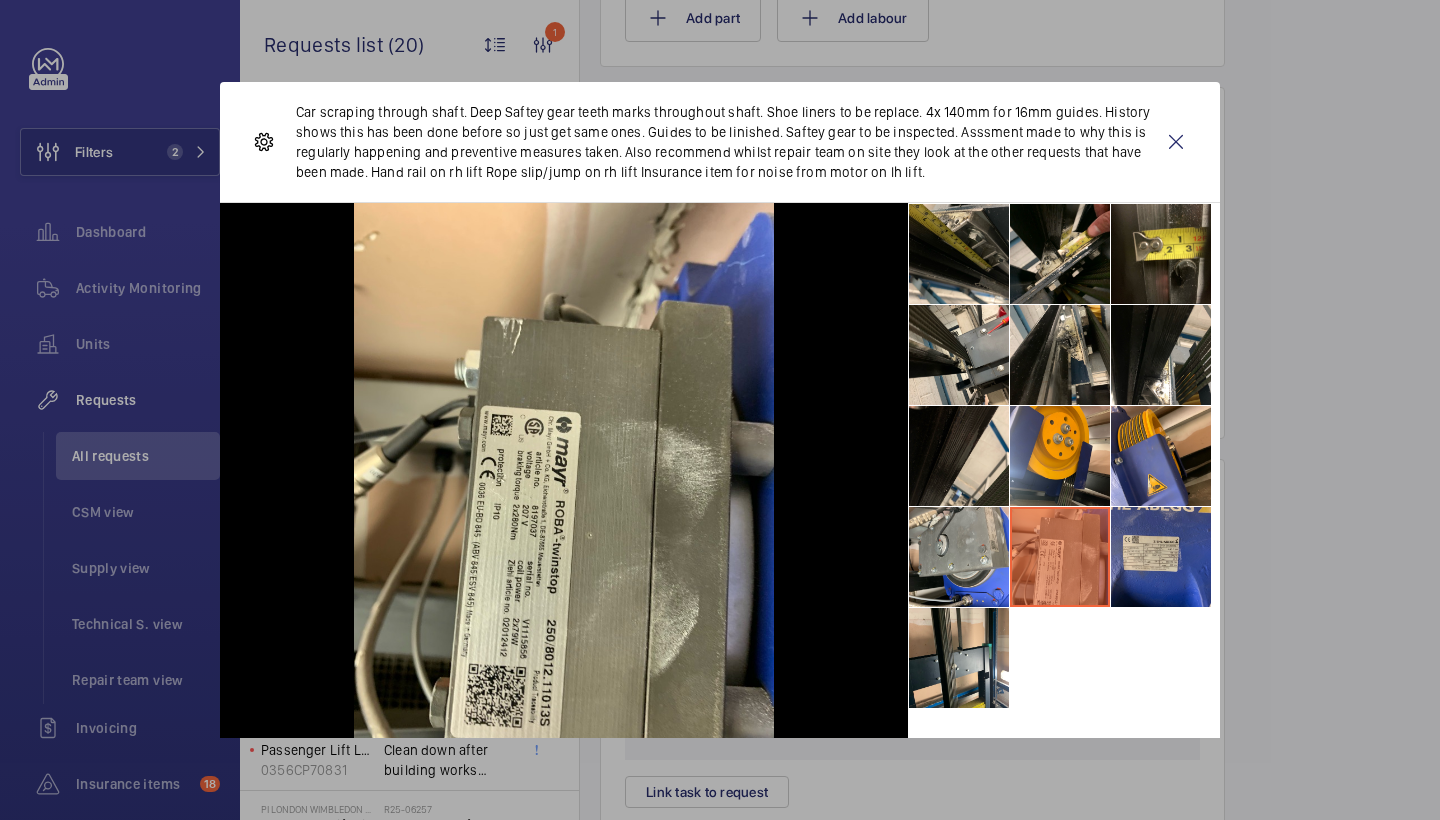 drag, startPoint x: 1168, startPoint y: 558, endPoint x: 1168, endPoint y: 546, distance: 12 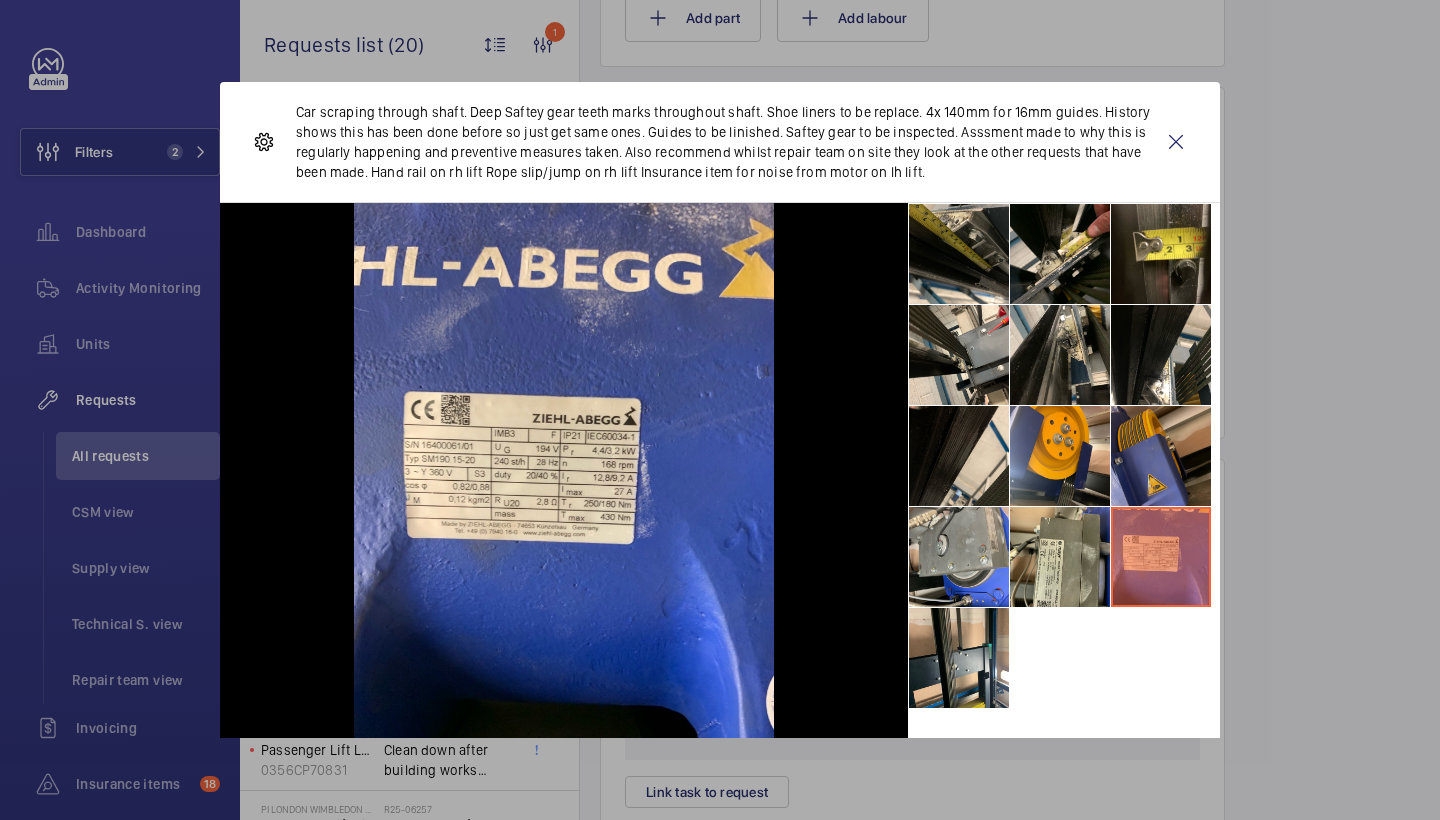 click at bounding box center [1161, 456] 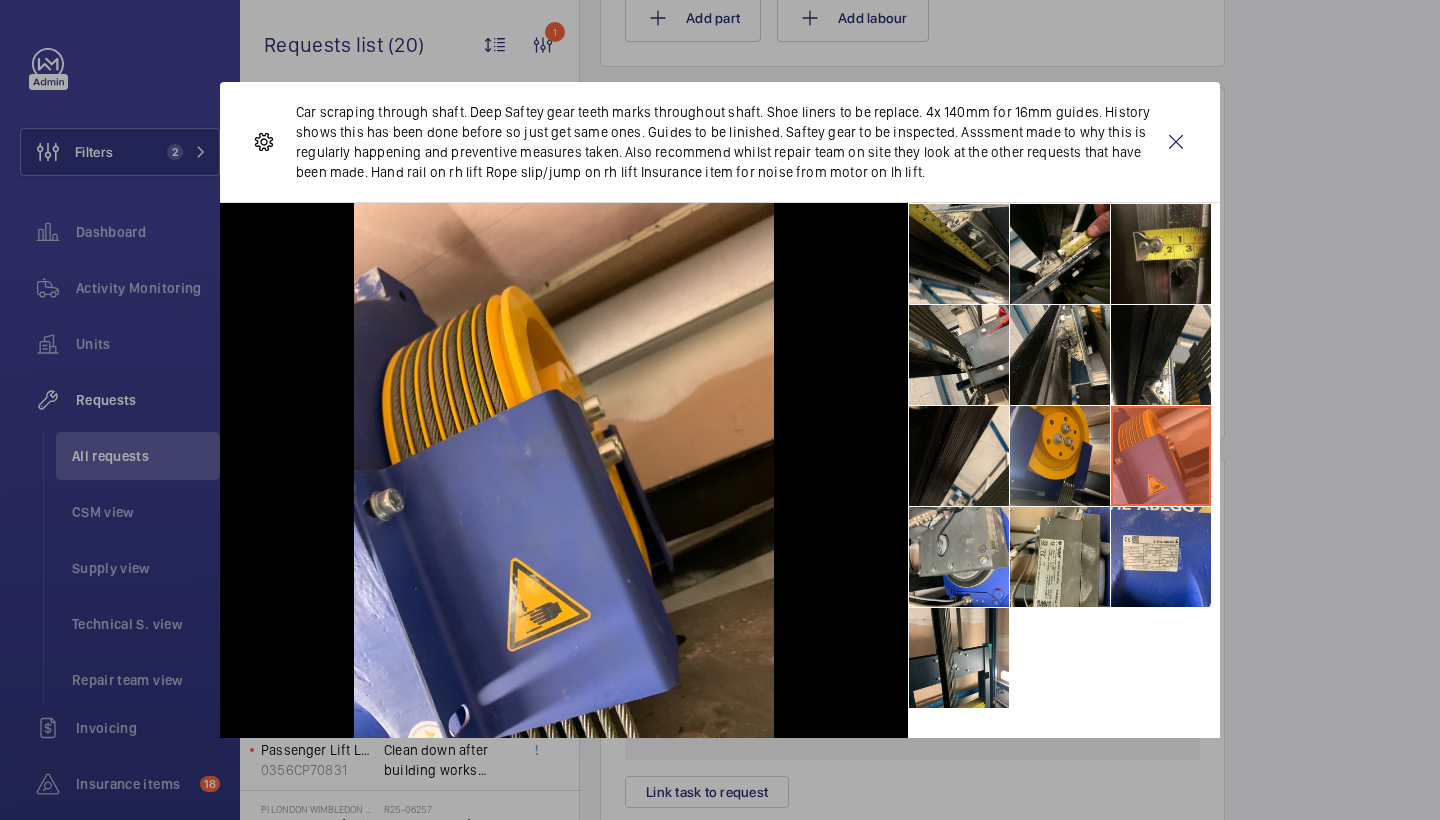 click at bounding box center (1060, 456) 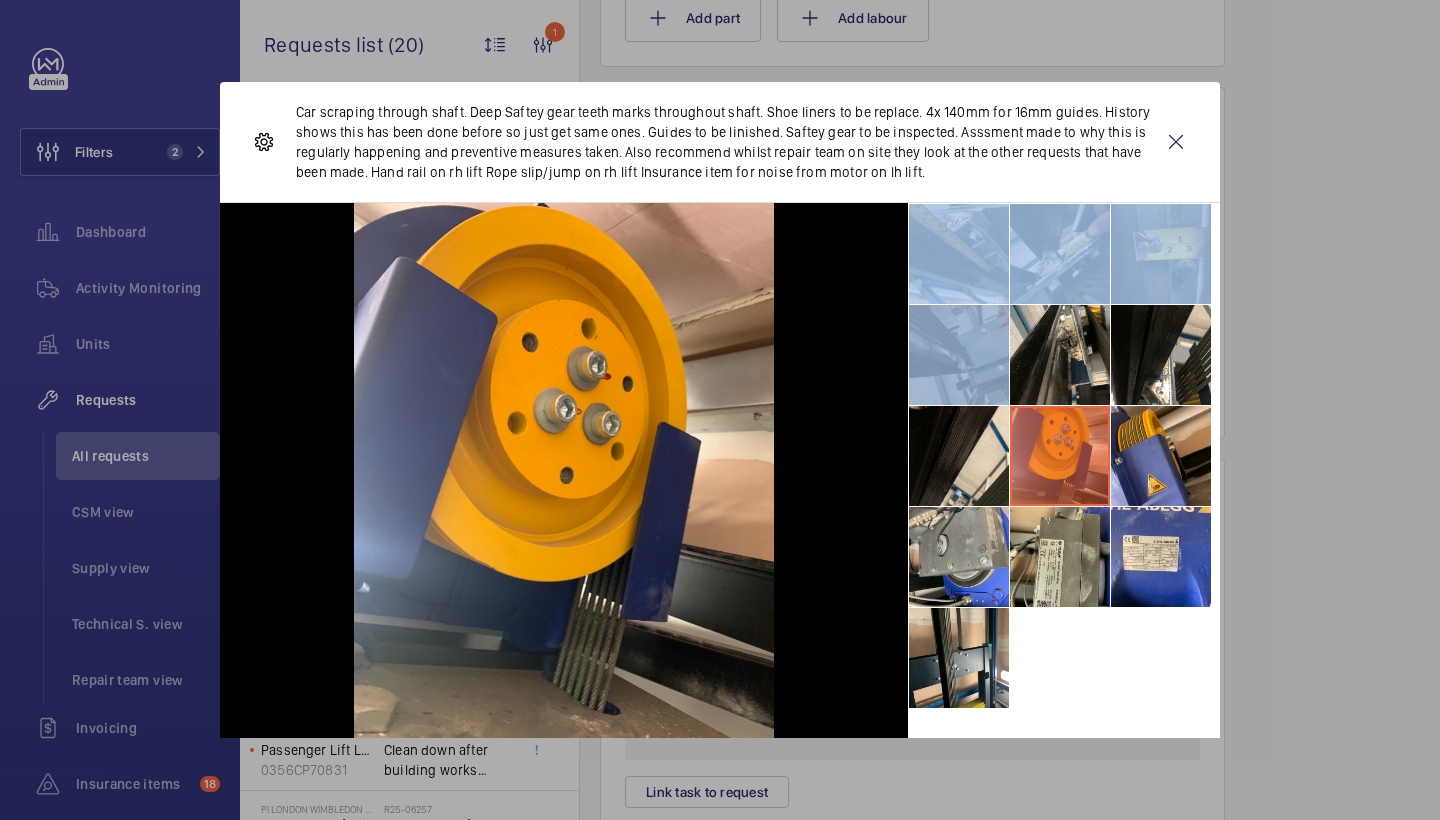 click at bounding box center [1064, 456] 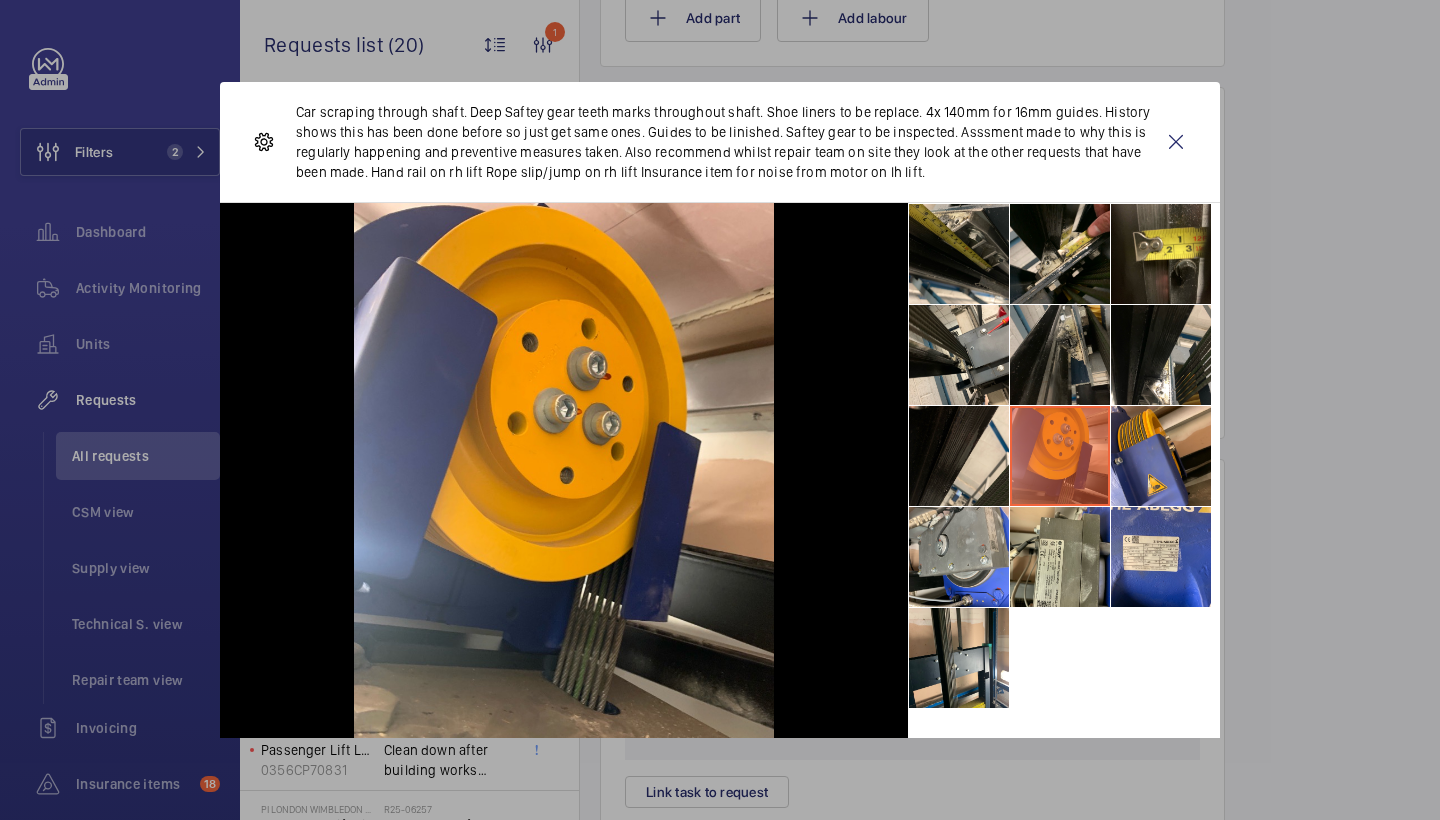 click at bounding box center (1060, 355) 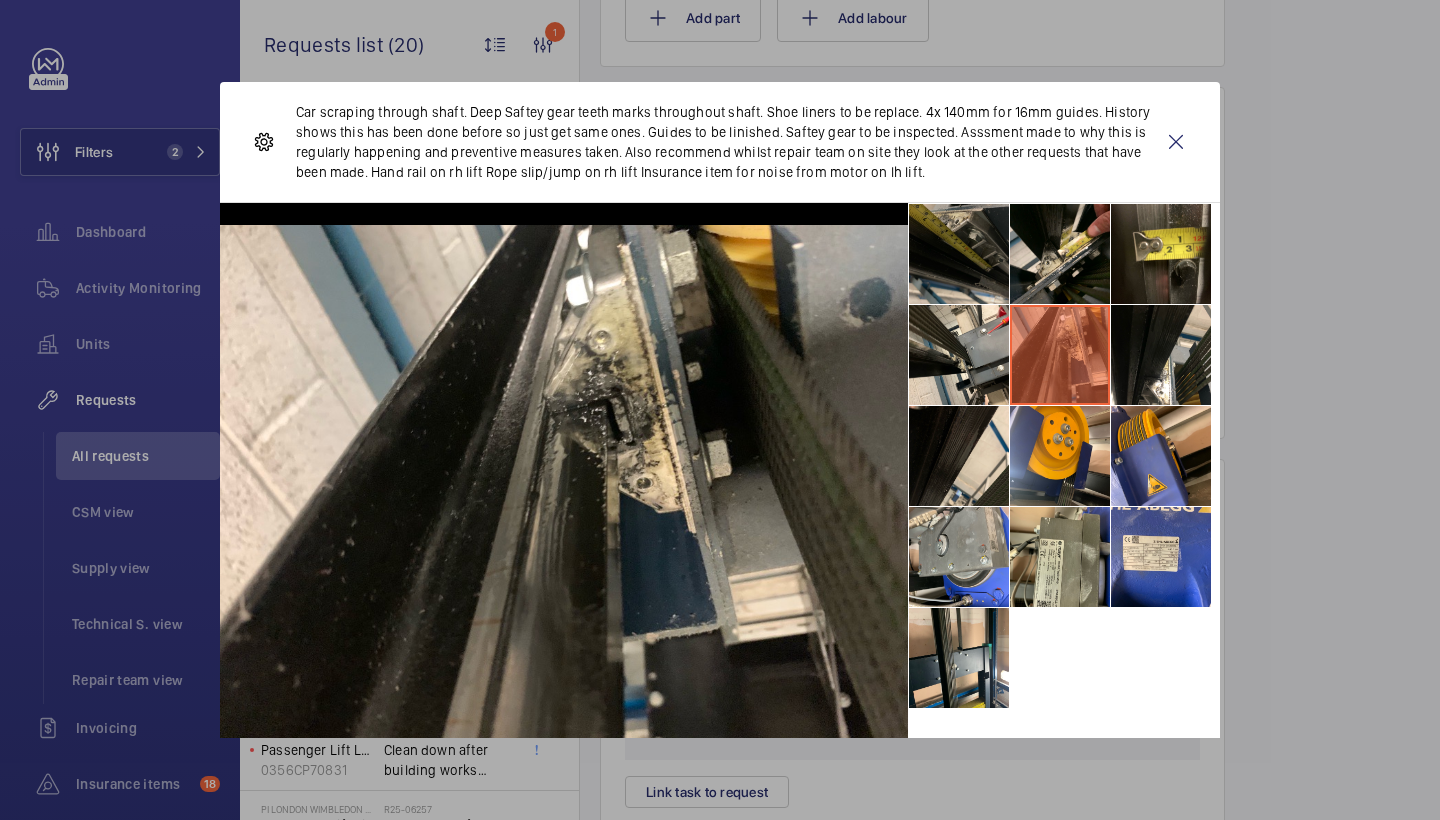 click at bounding box center [959, 254] 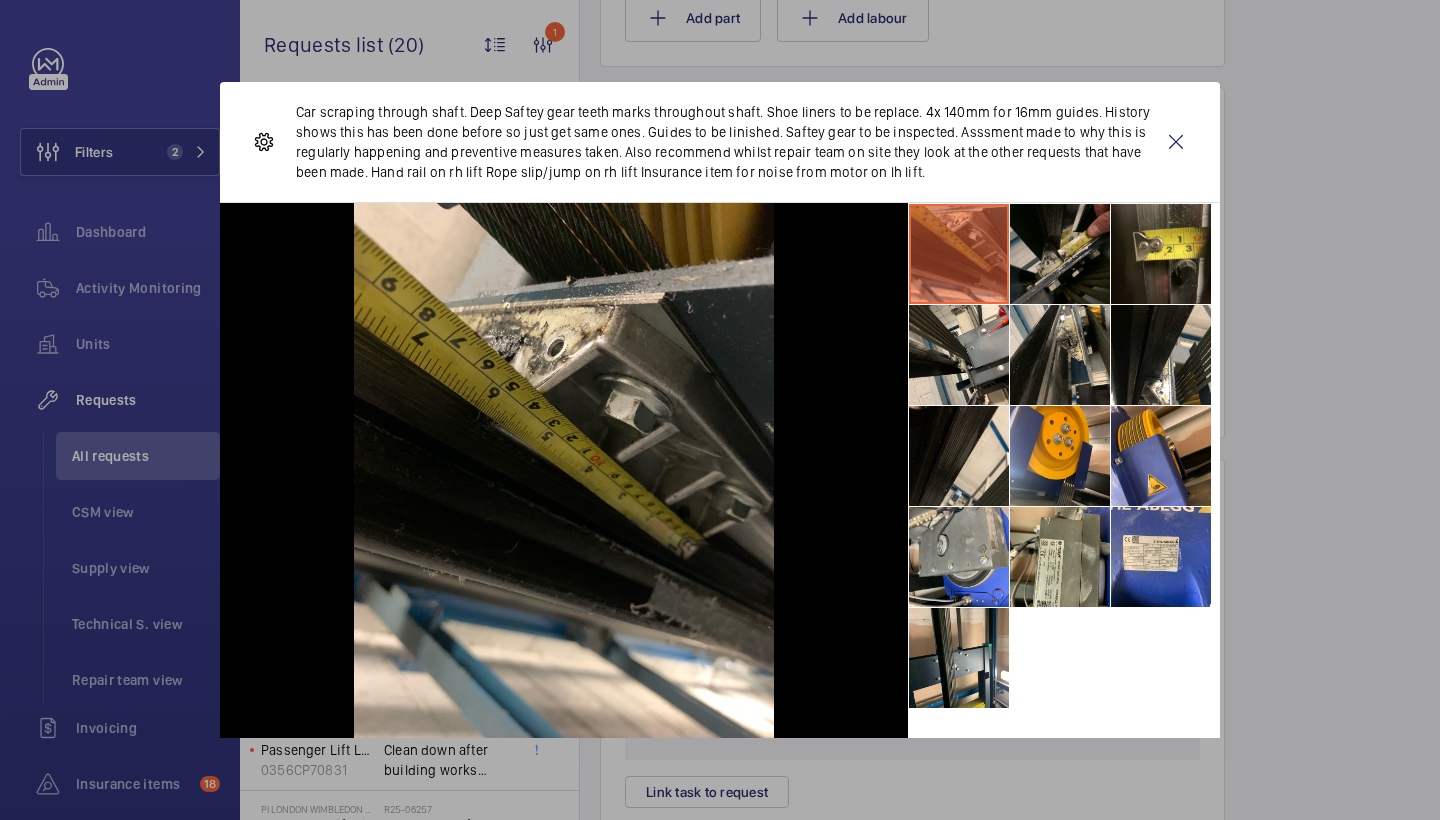 click at bounding box center [1060, 254] 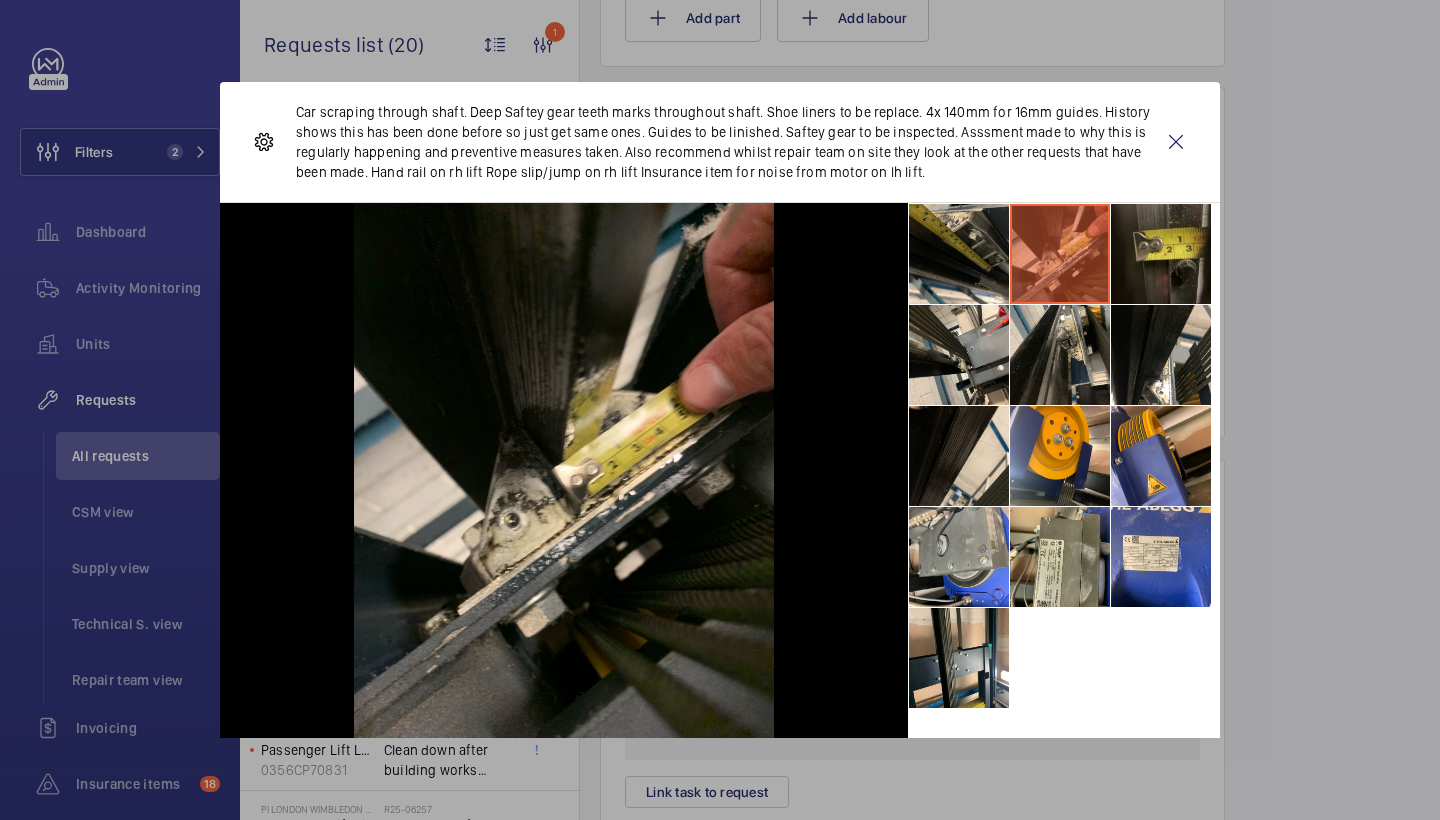 click at bounding box center [1161, 254] 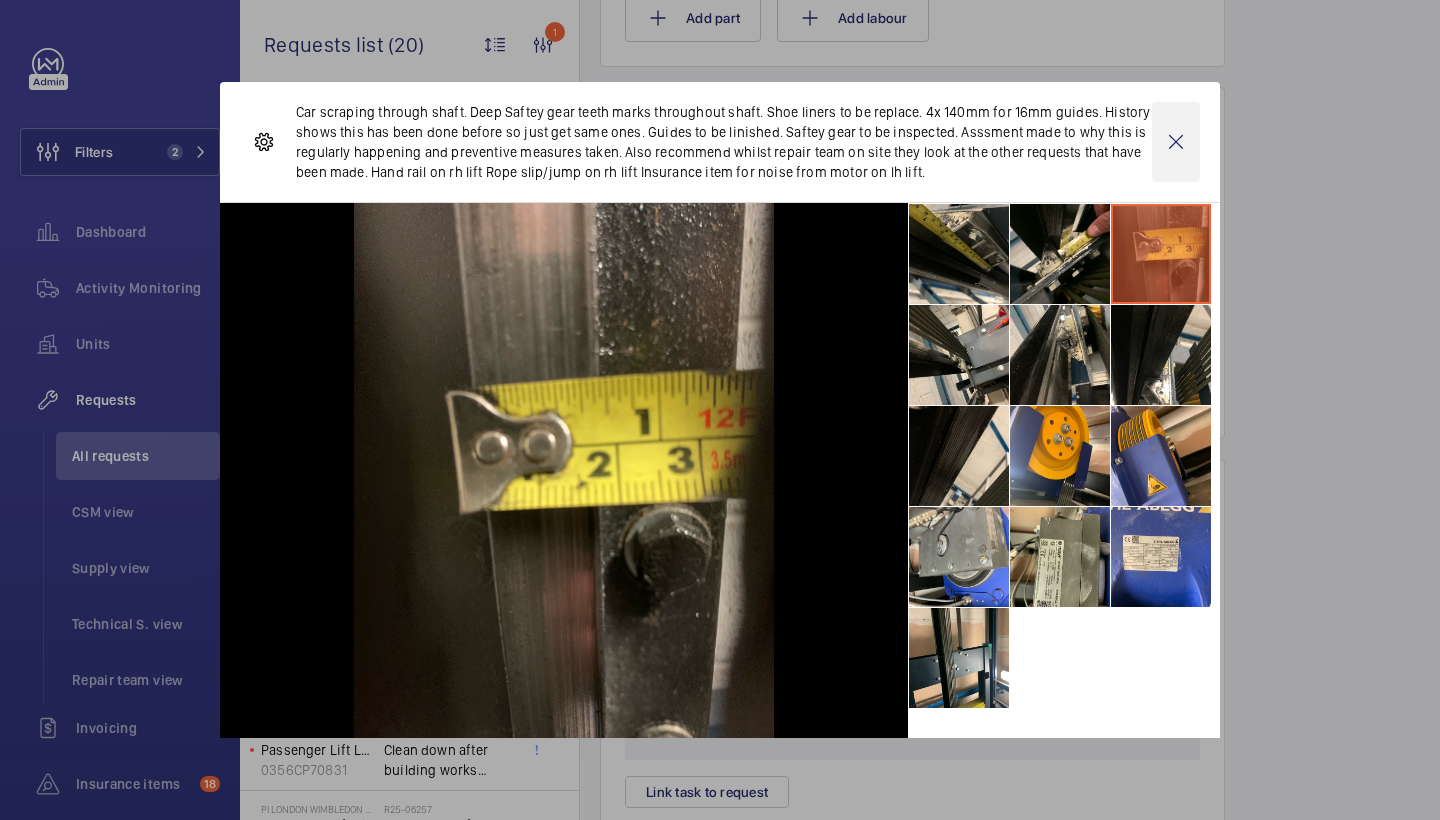 click at bounding box center [1176, 142] 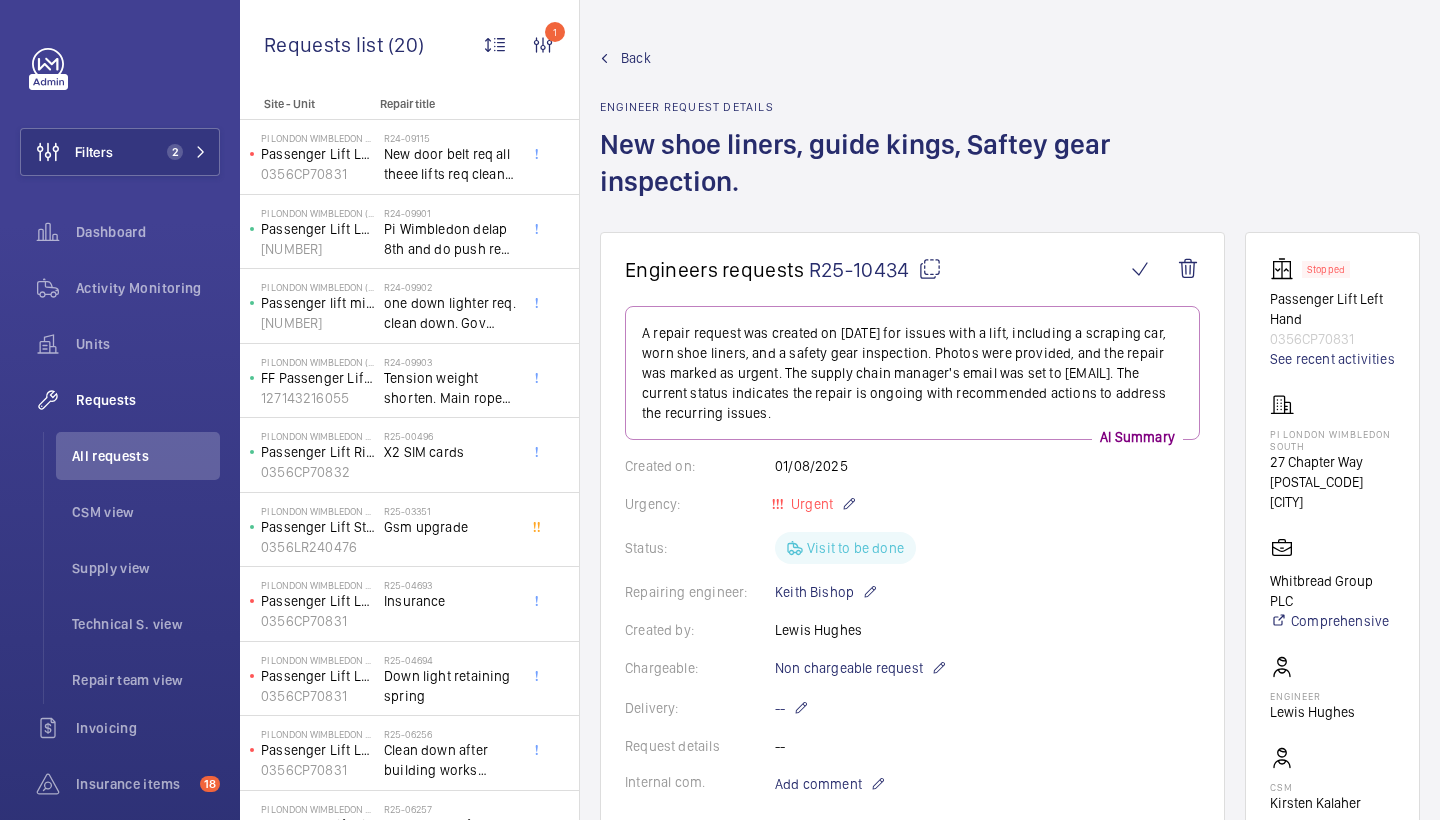 scroll, scrollTop: 0, scrollLeft: 0, axis: both 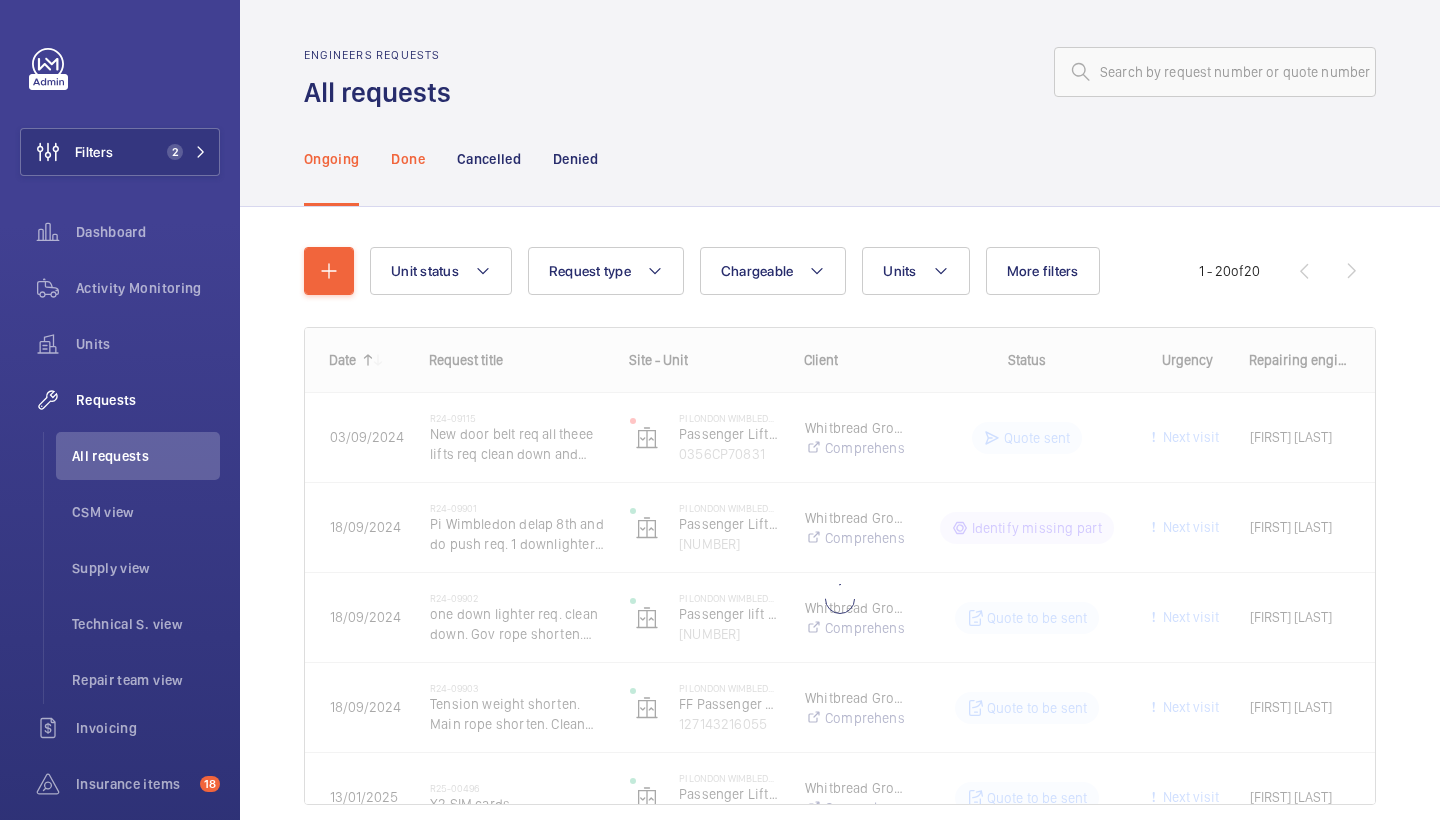 click on "Done" 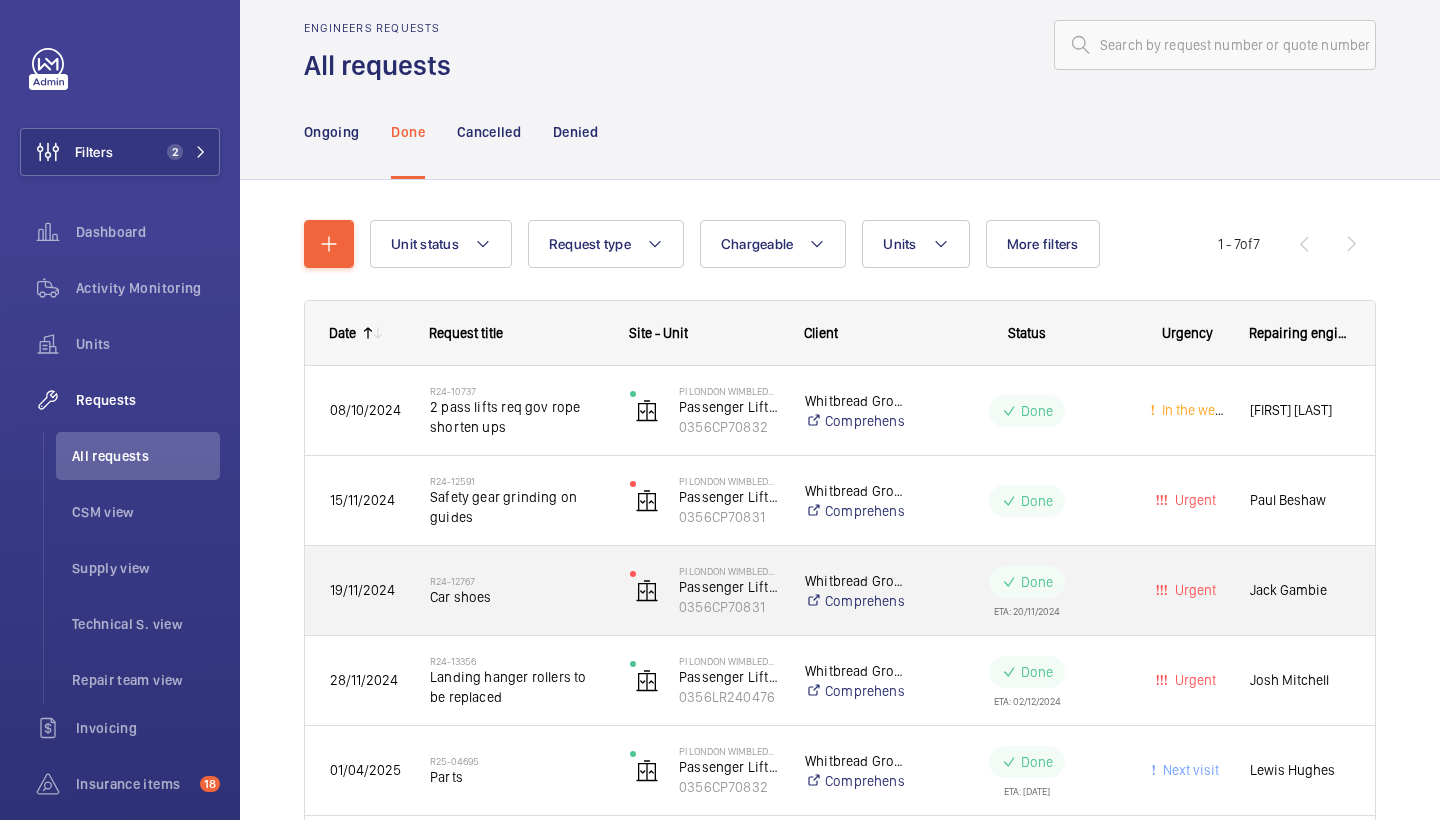 scroll, scrollTop: 40, scrollLeft: 0, axis: vertical 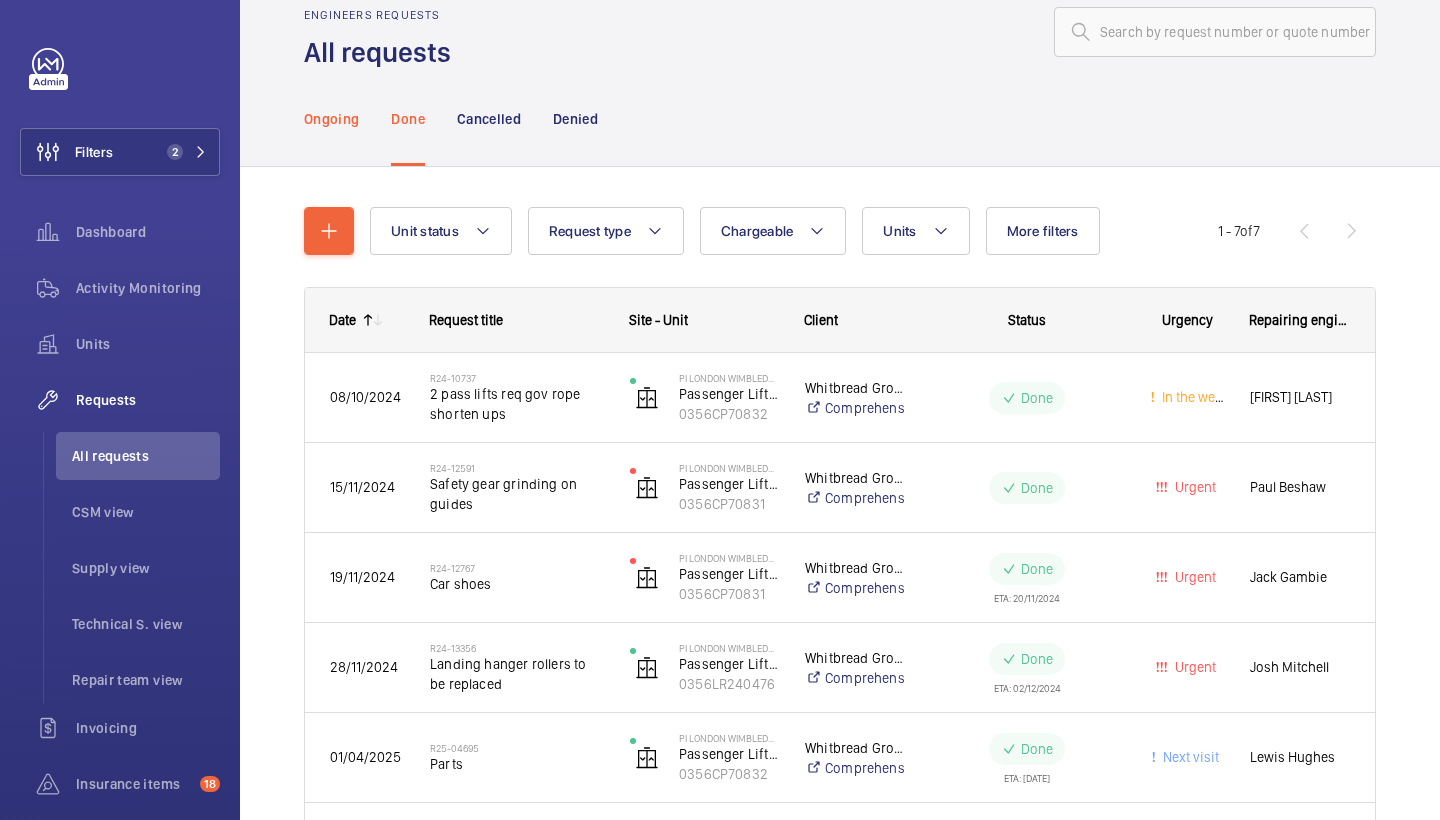 click on "Ongoing" 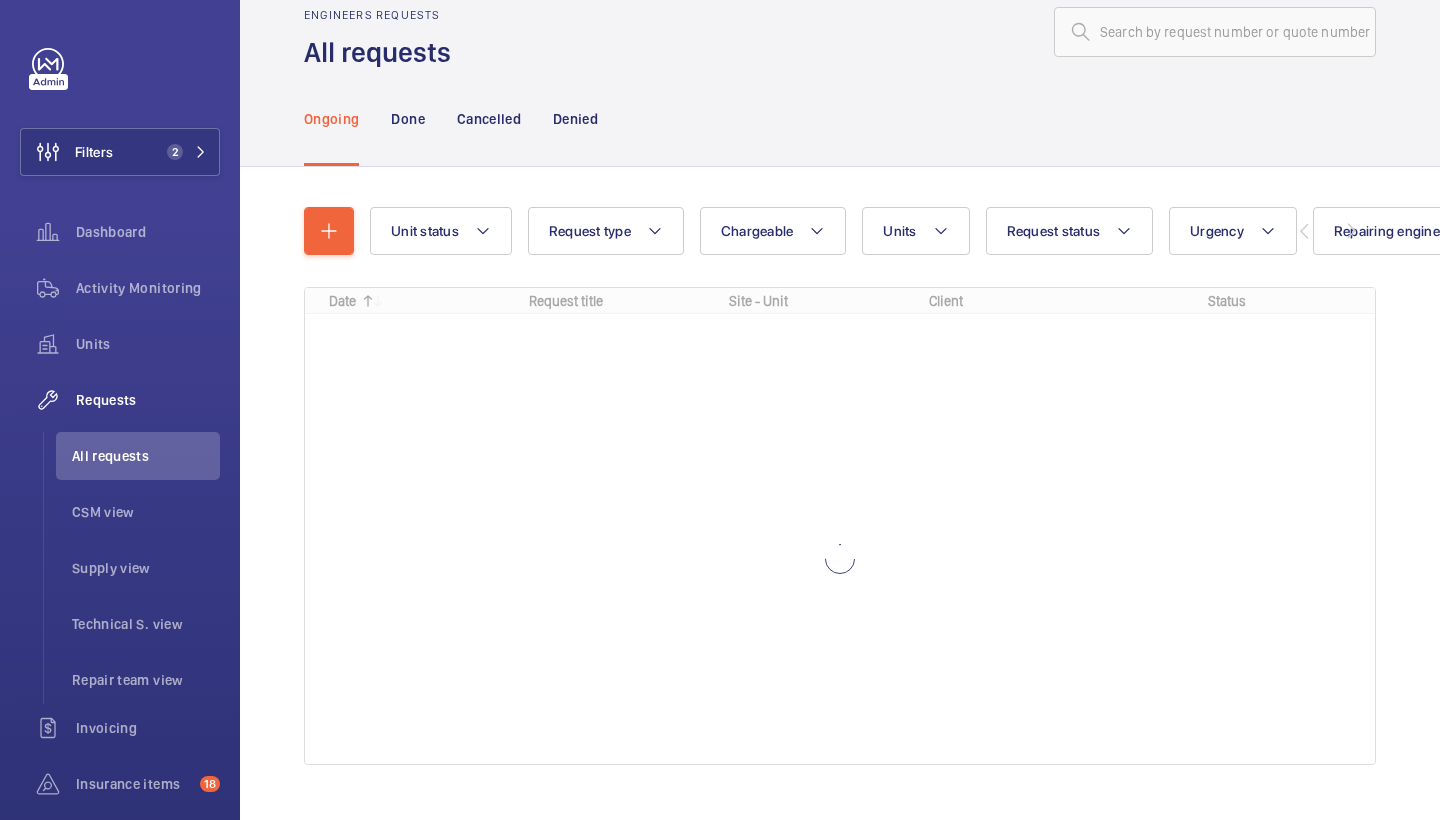 scroll, scrollTop: 0, scrollLeft: 0, axis: both 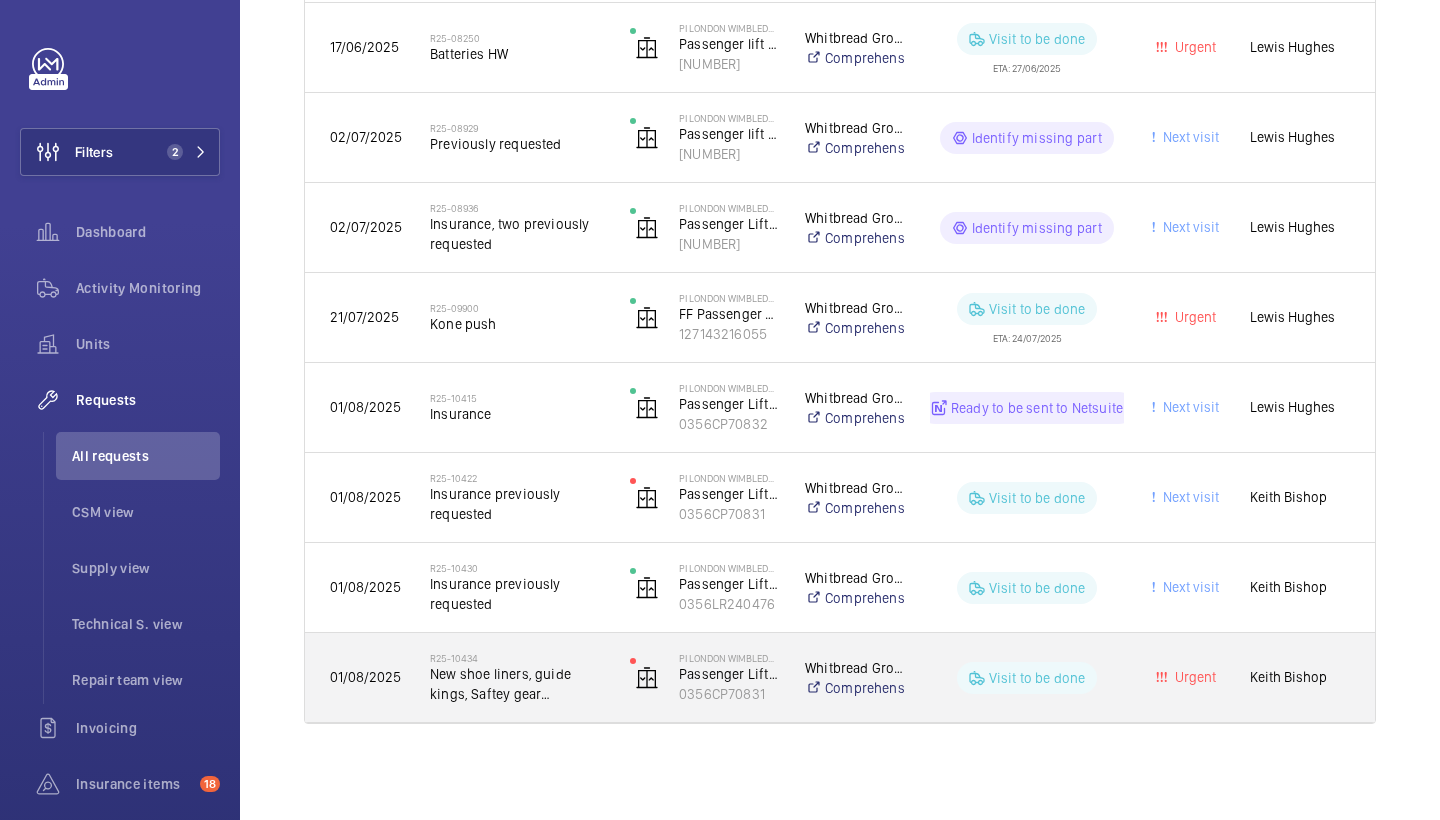 click on "New shoe liners, guide kings, Saftey gear inspection." 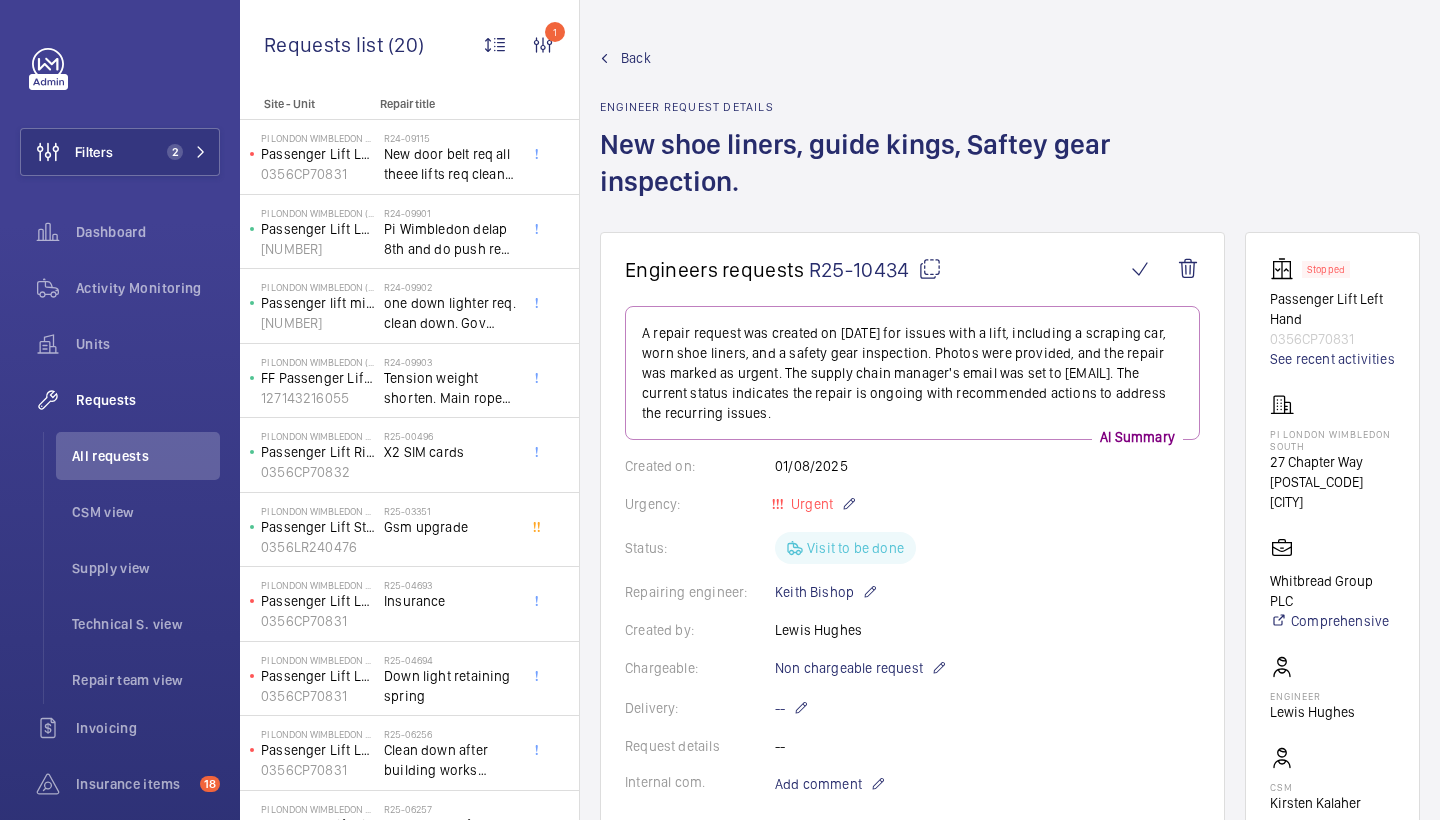 click on "Back" 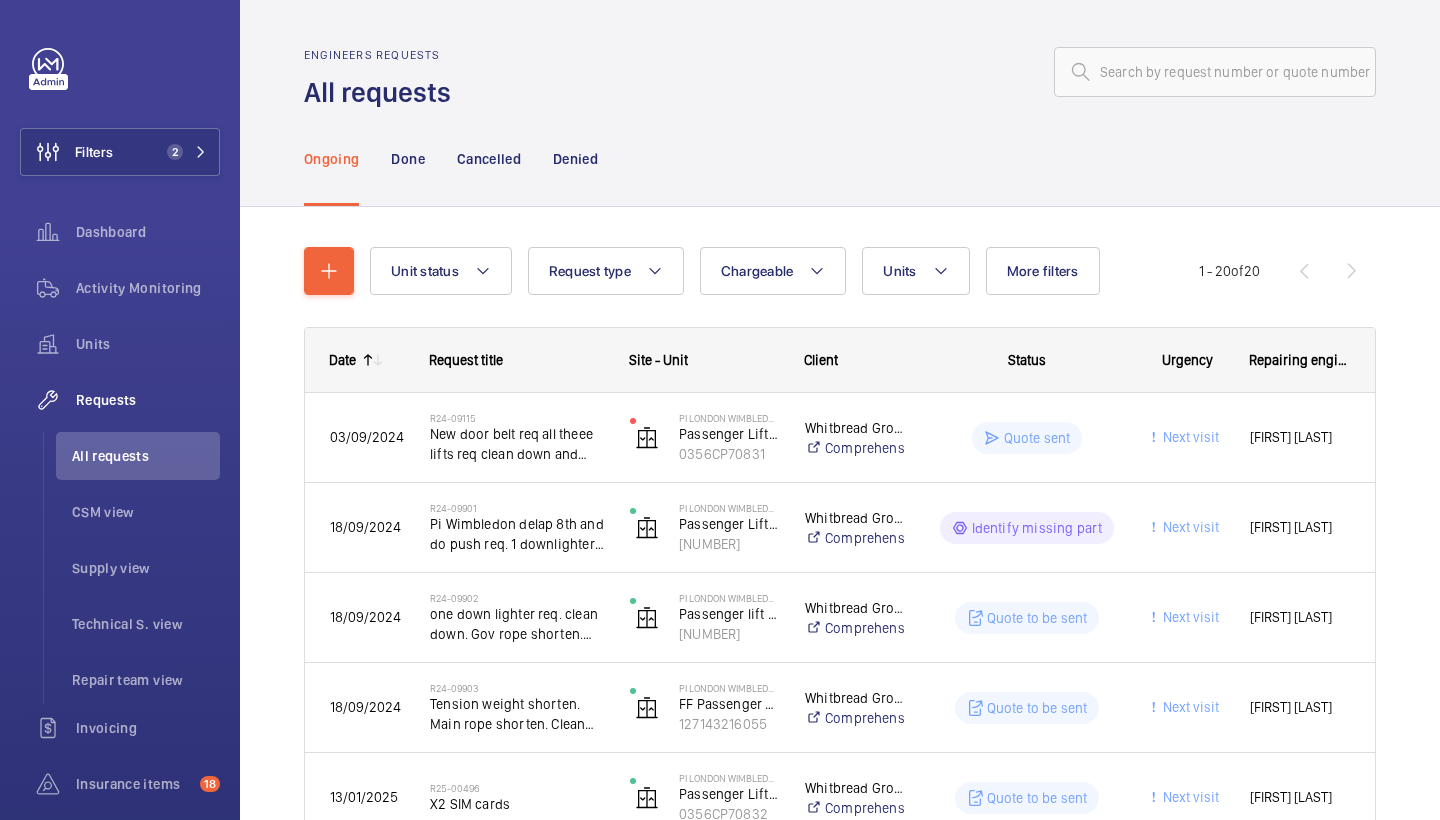 click on "Unit status Request type Chargeable Units More filters Request status Urgency Repairing engineer Engineer Device type Reset all filters 1 - 20 of 20 Date Request title Site - Unit to" 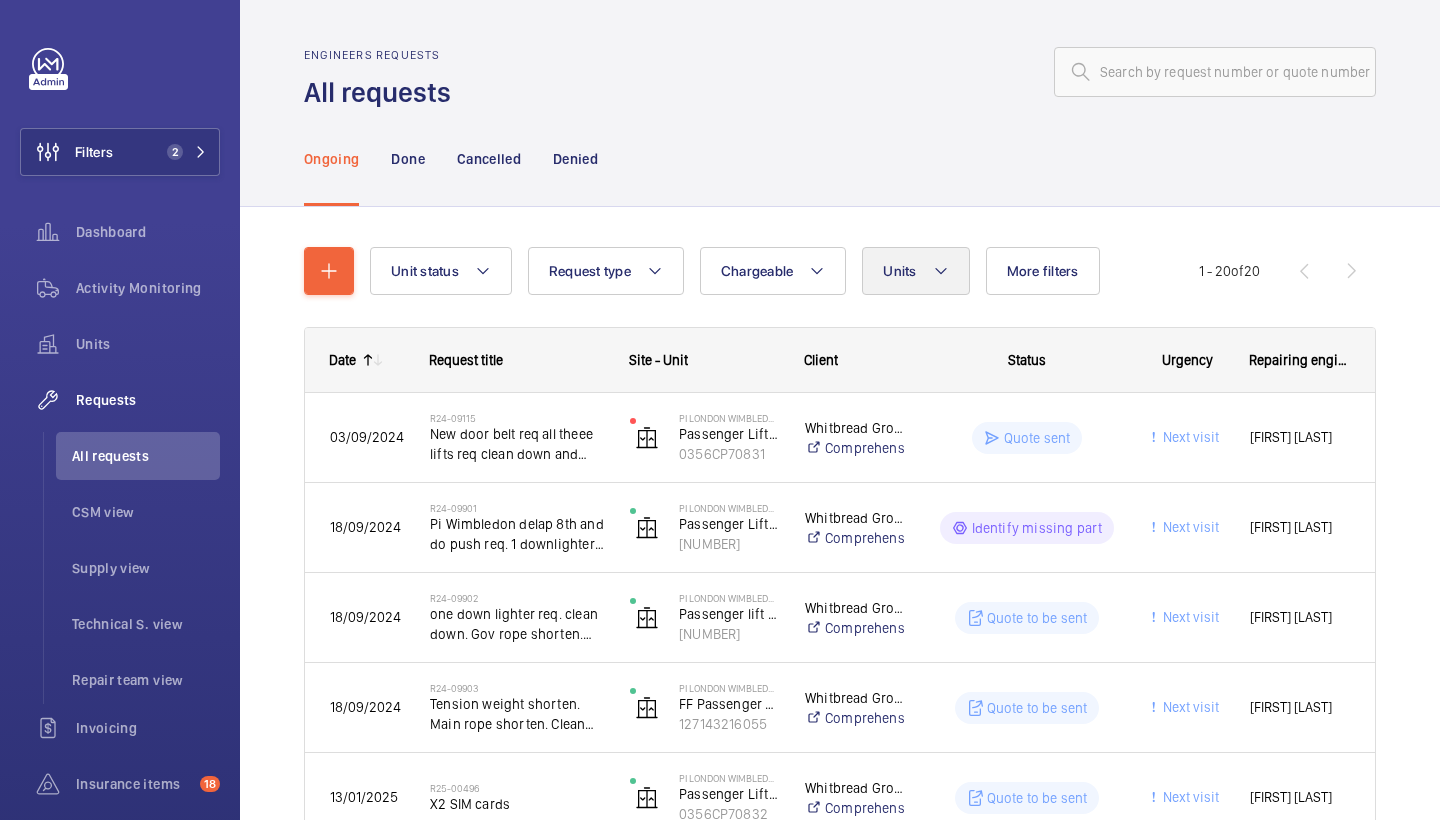 click on "Units" 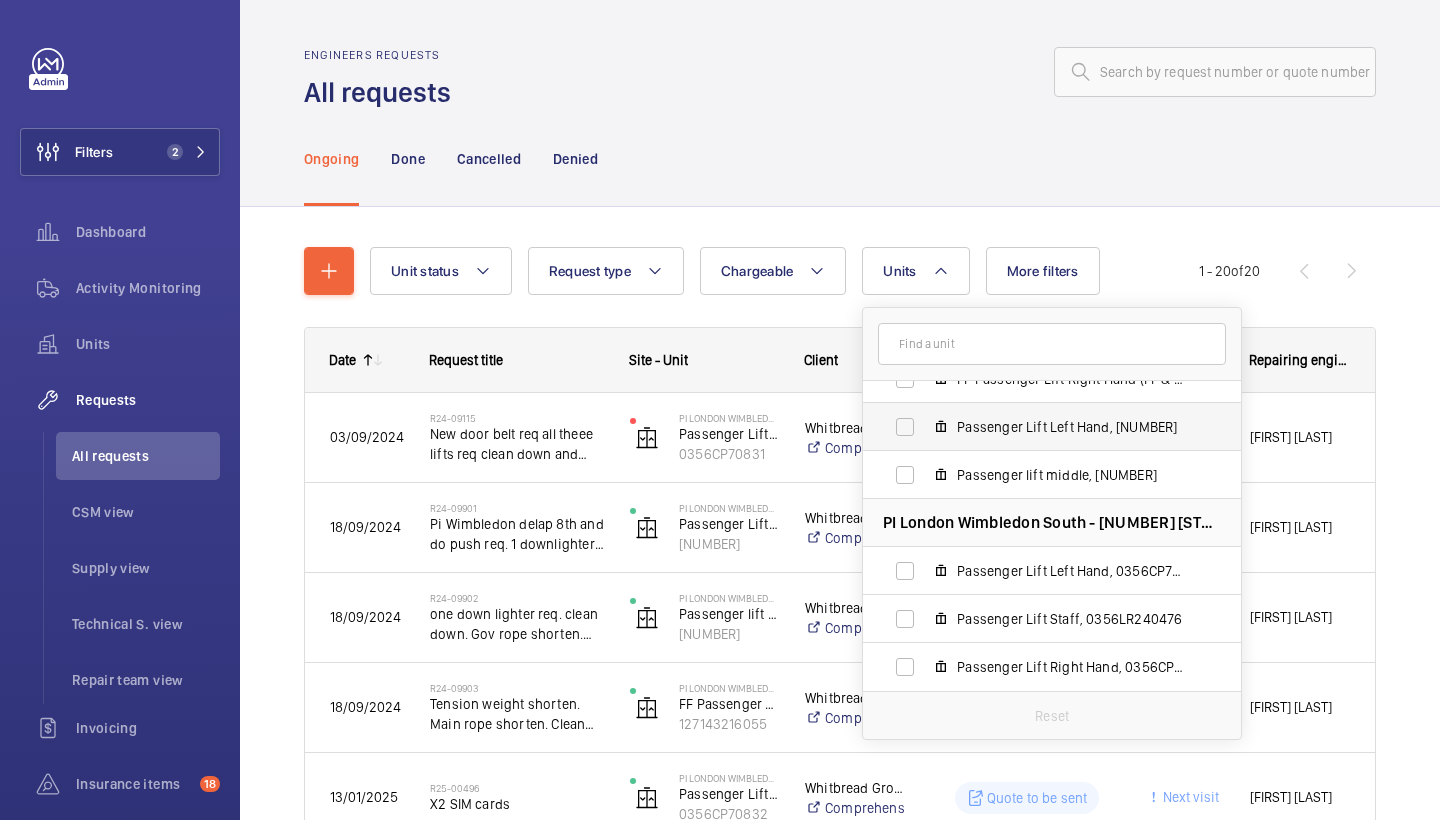 scroll, scrollTop: 74, scrollLeft: 0, axis: vertical 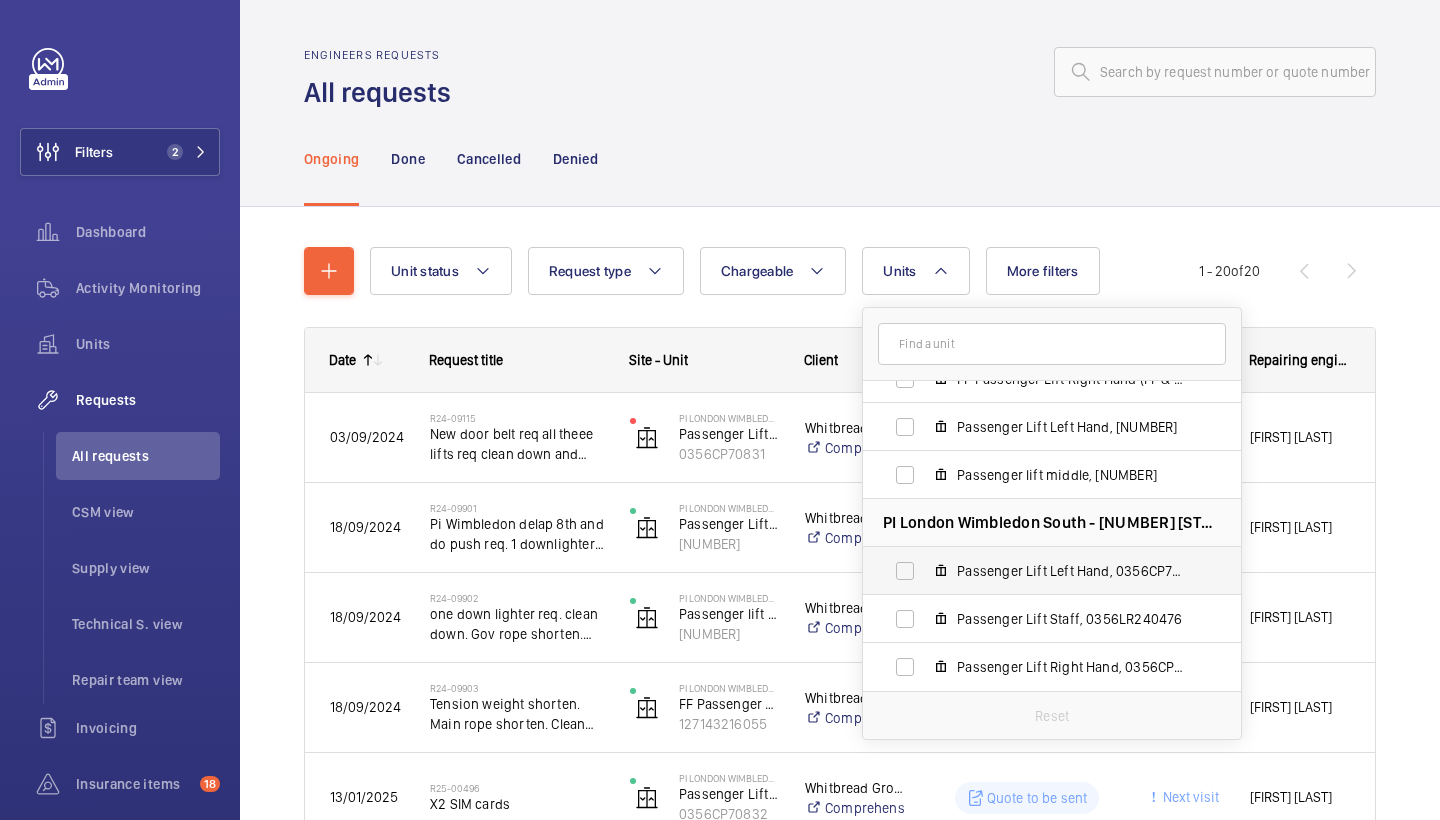 click on "Passenger Lift Left Hand, 0356CP70831" at bounding box center (1036, 571) 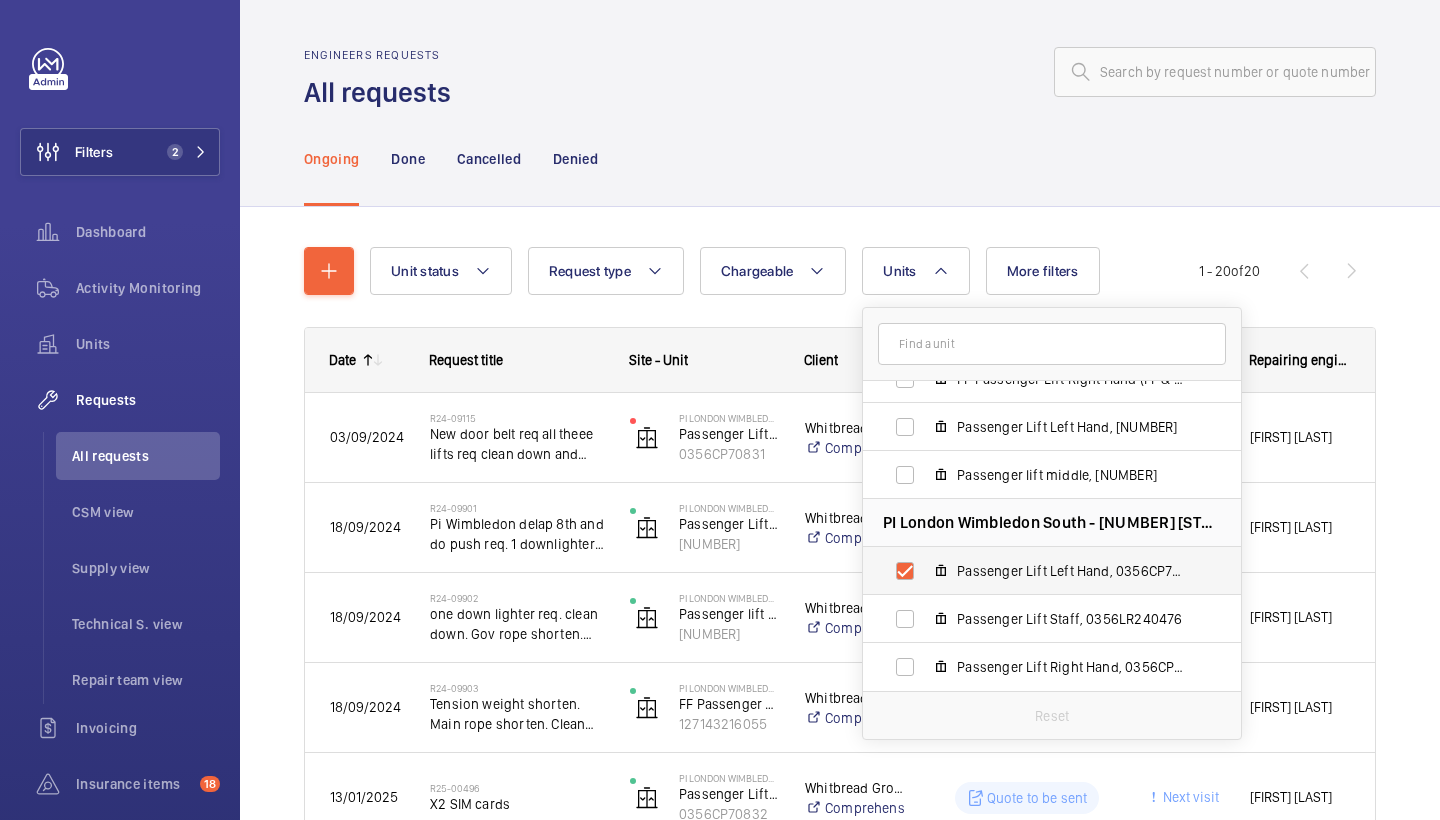 checkbox on "true" 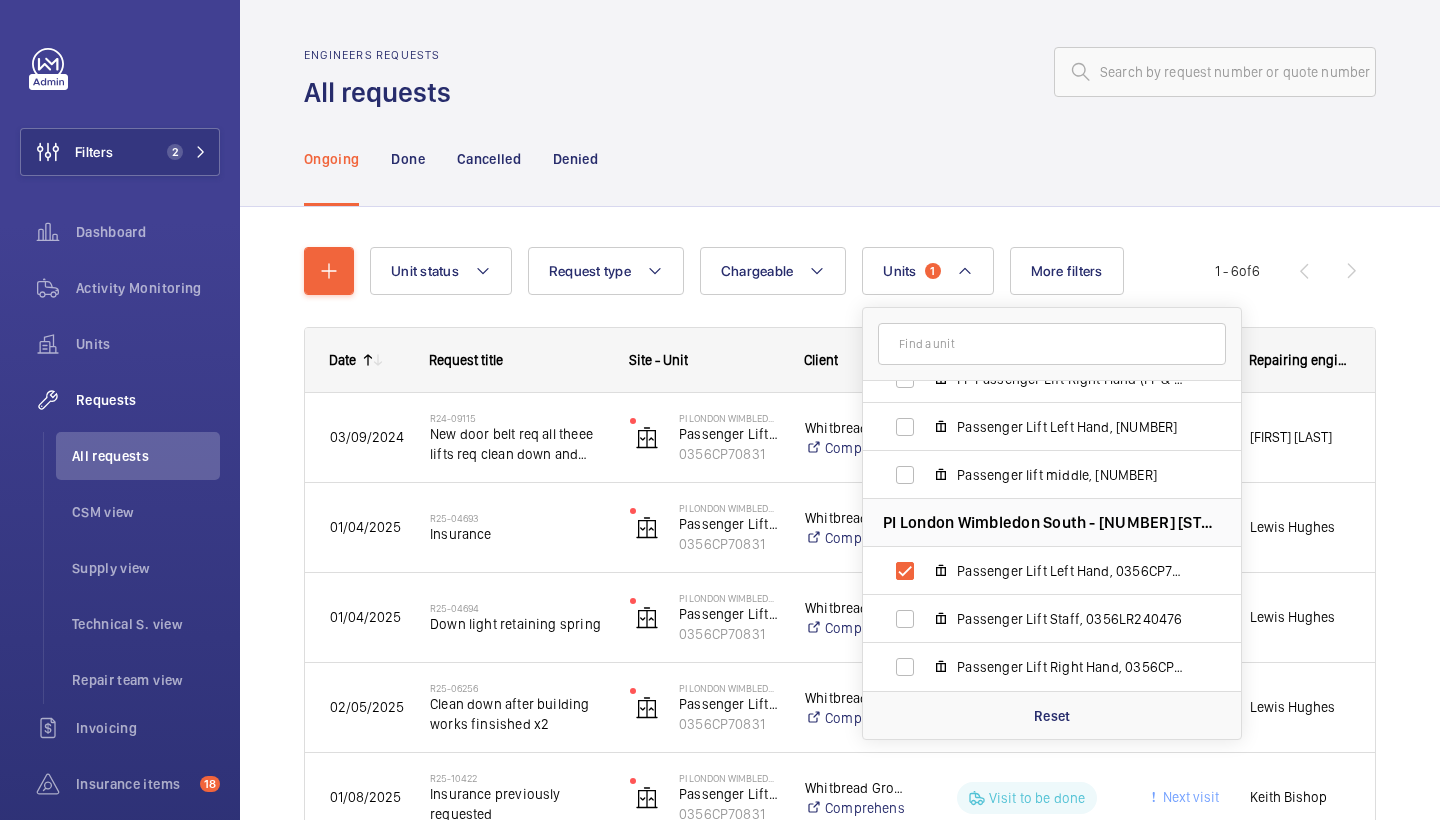 click on "Ongoing Done Cancelled Denied" 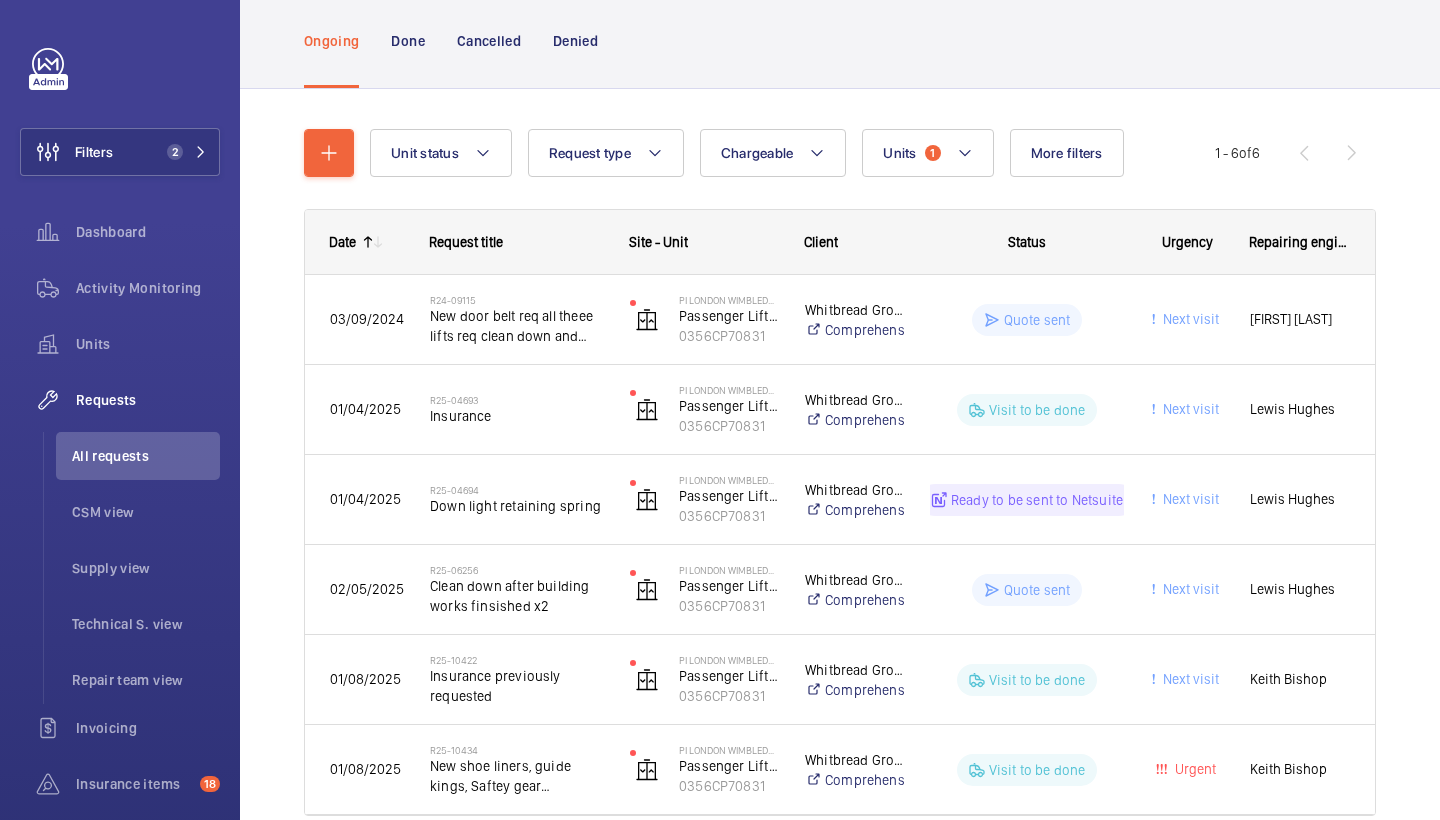 scroll, scrollTop: 112, scrollLeft: 0, axis: vertical 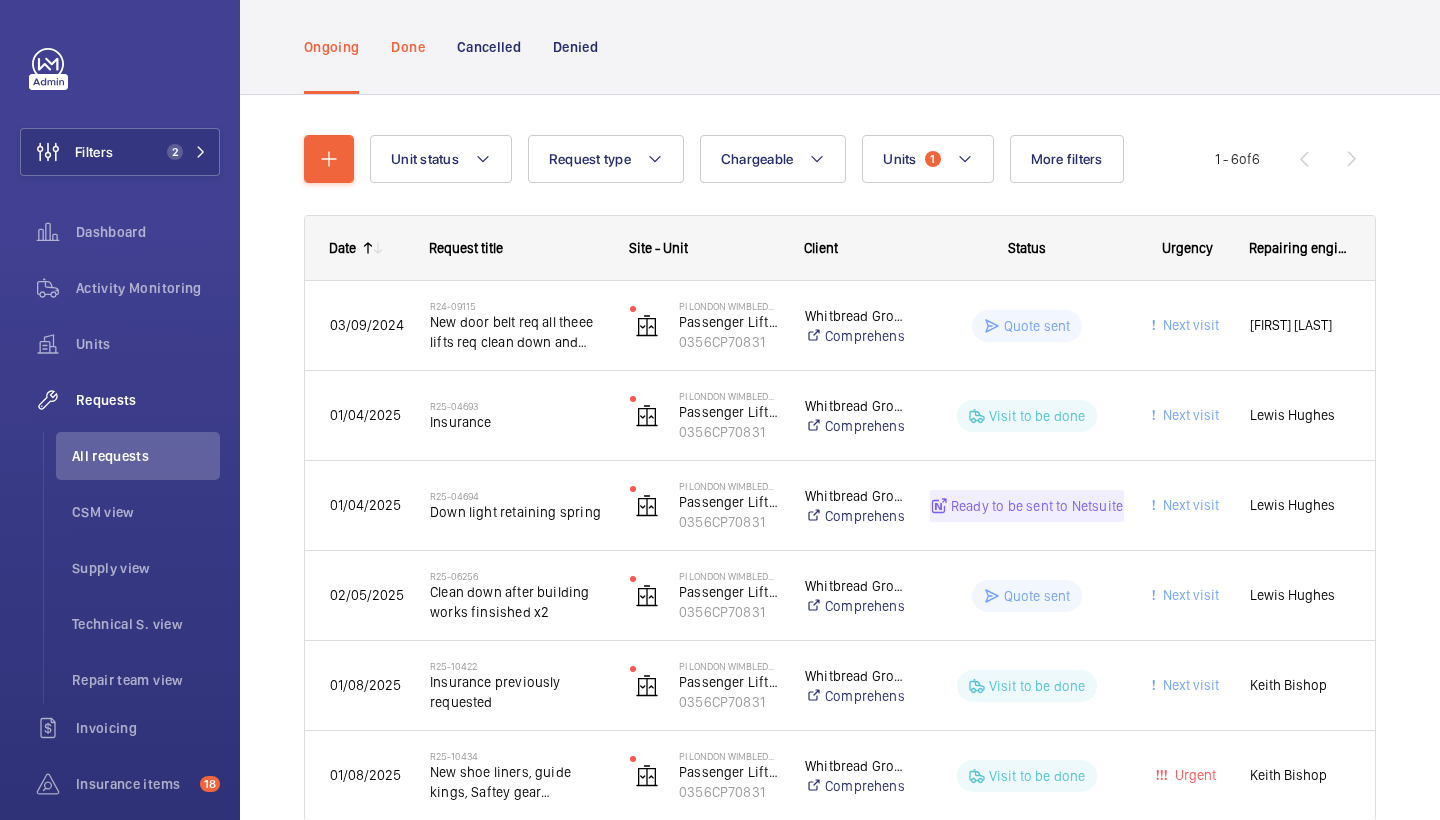 click on "Done" 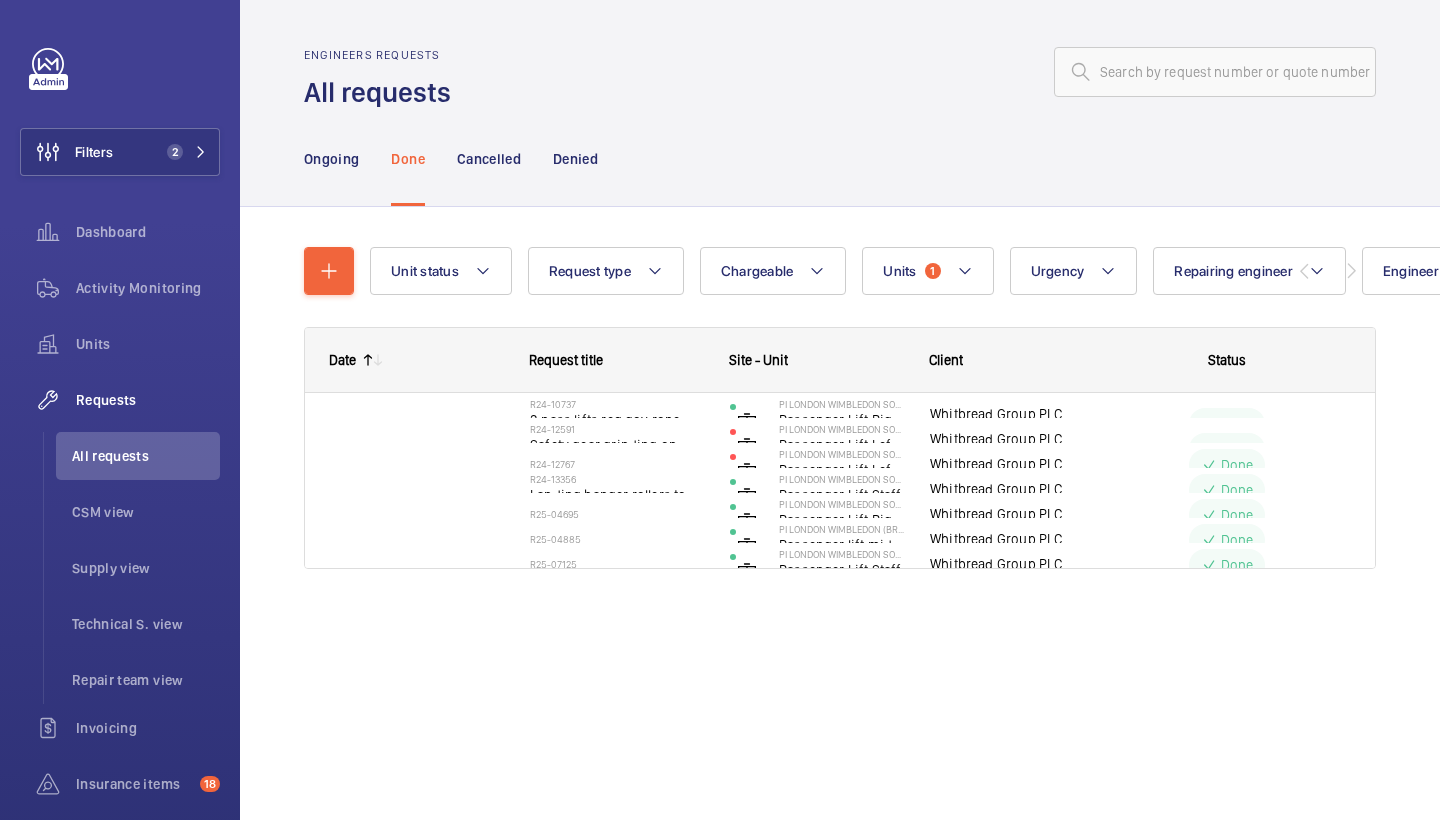 scroll, scrollTop: 0, scrollLeft: 0, axis: both 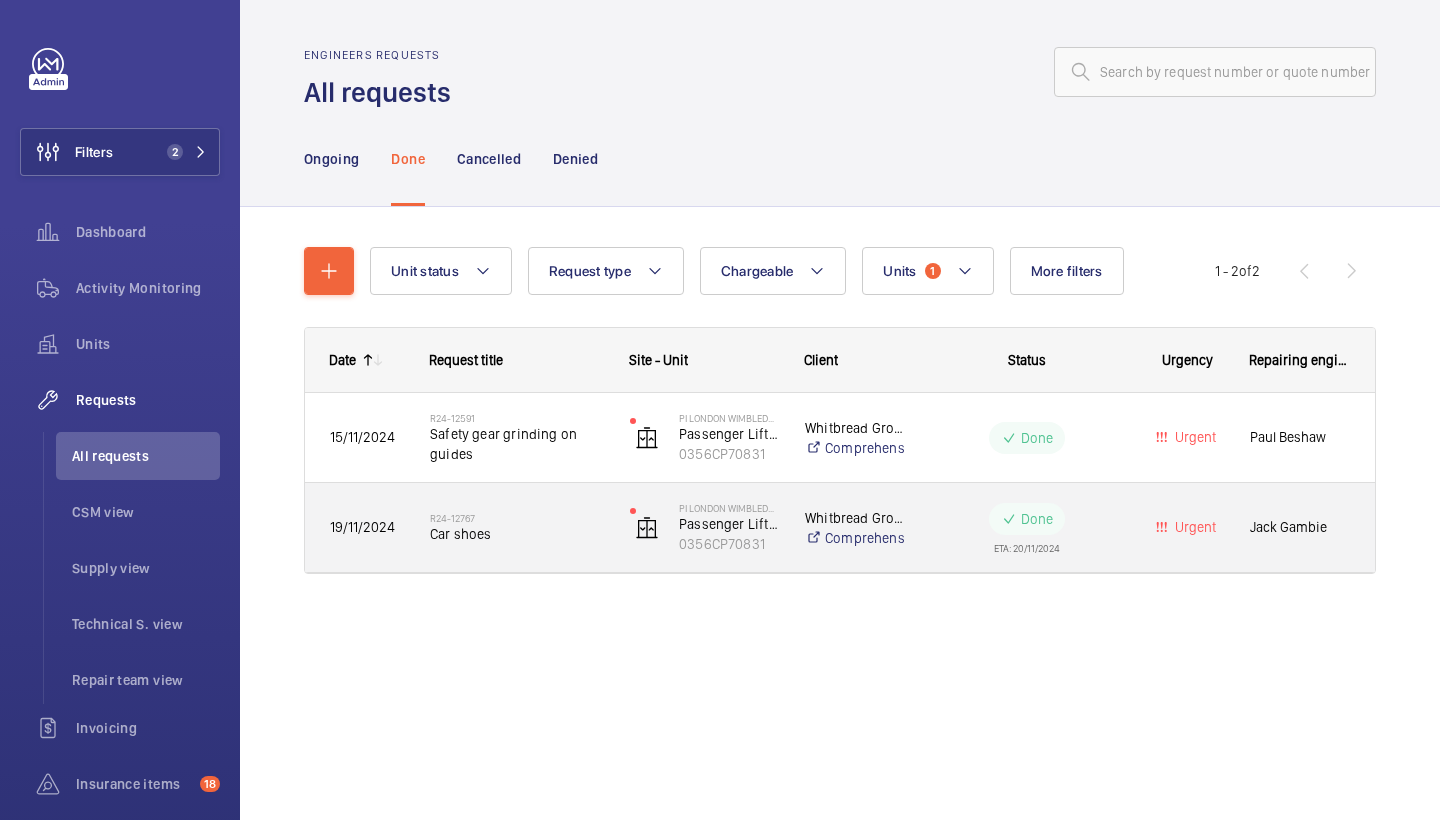 click on "Car shoes" 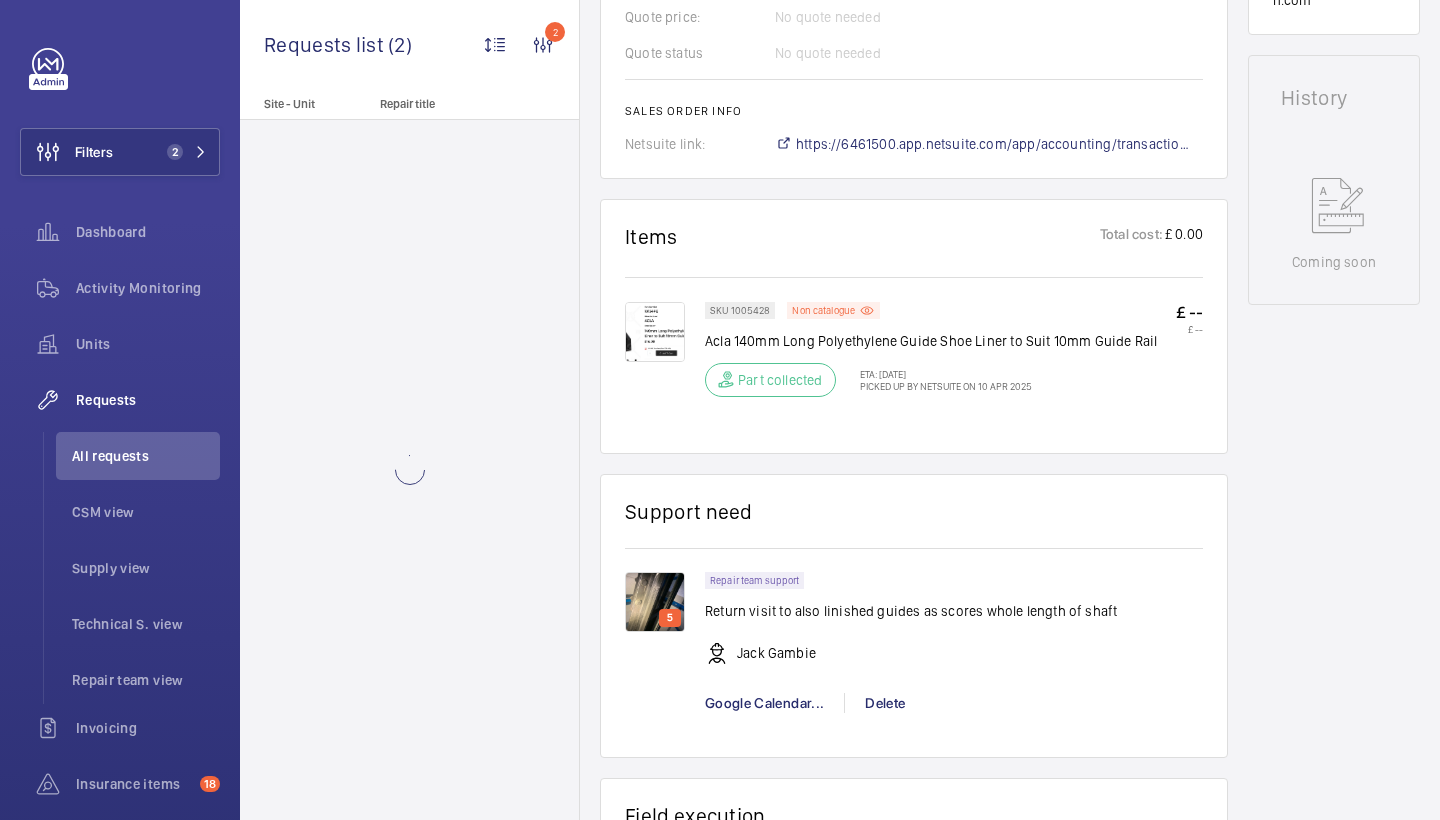 scroll, scrollTop: 1107, scrollLeft: 0, axis: vertical 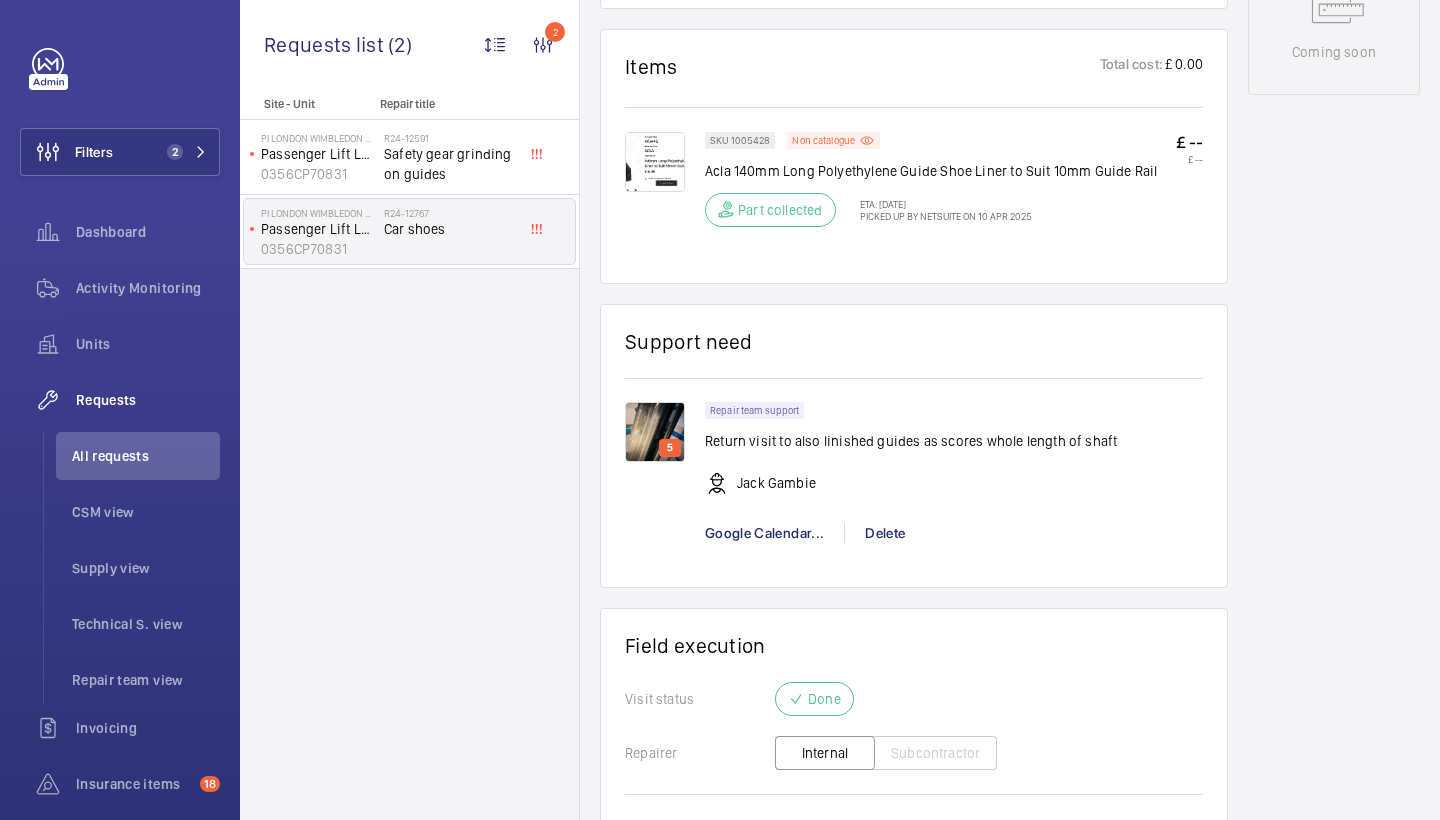 click 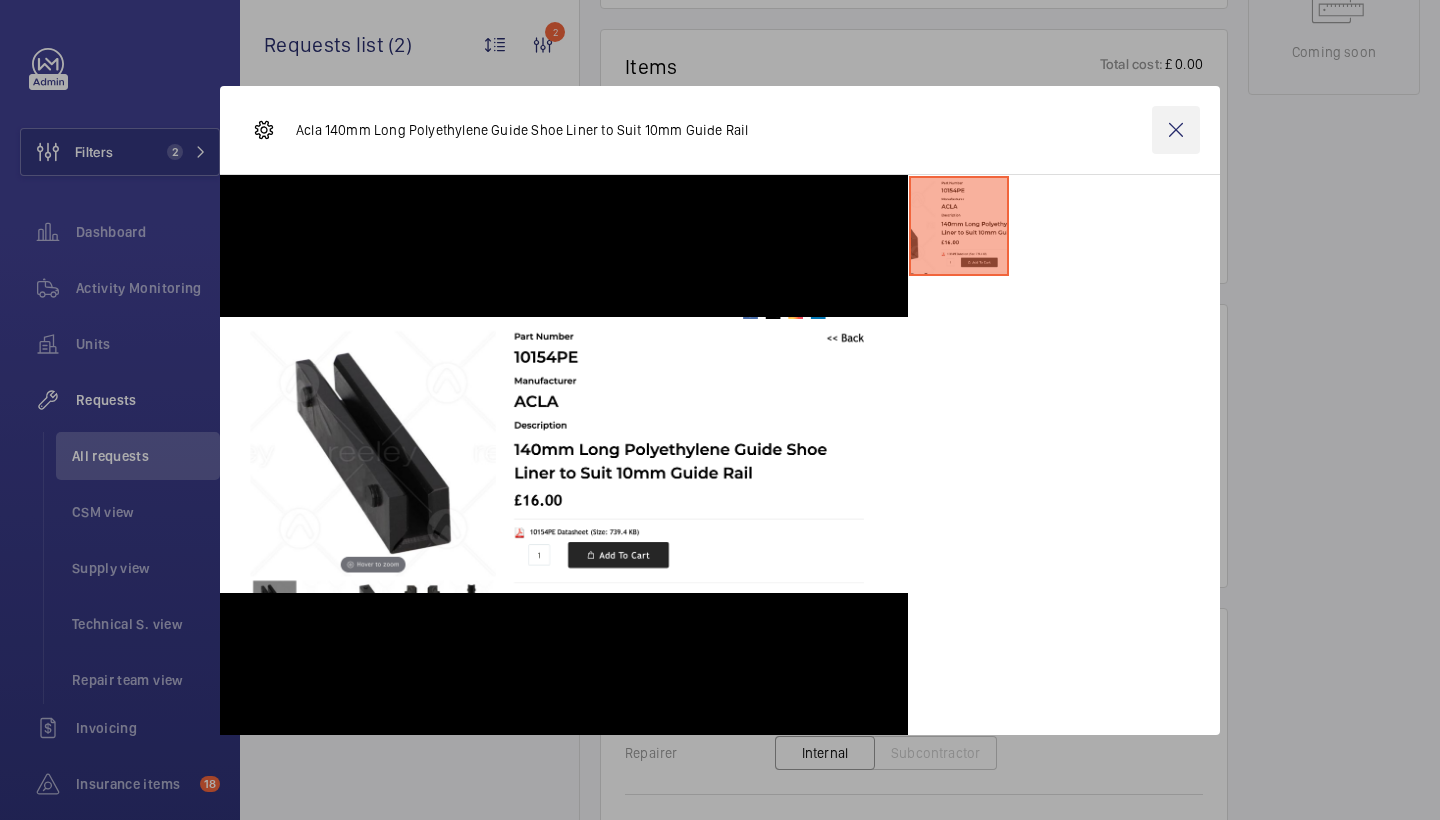 click at bounding box center [1176, 130] 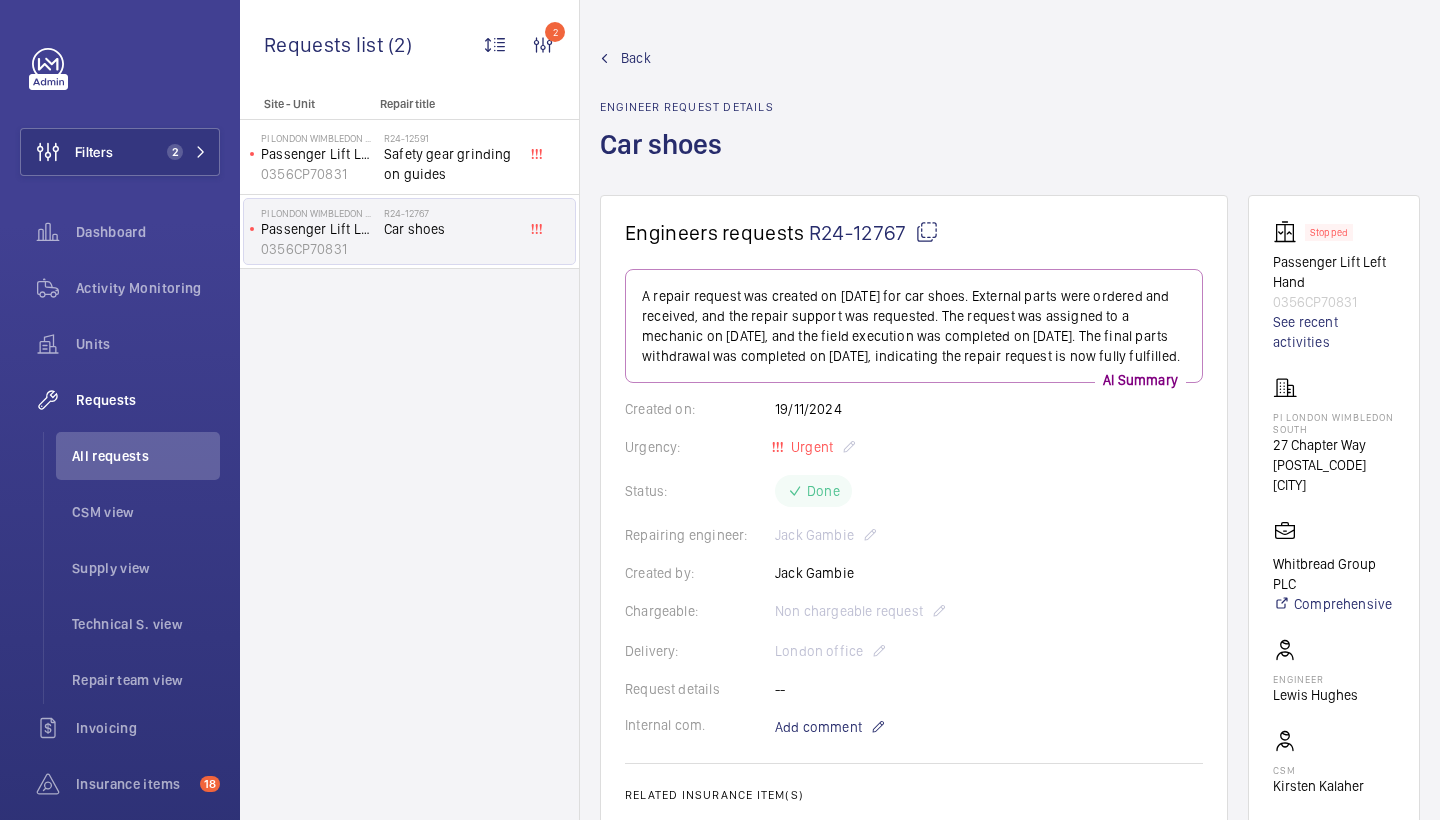 scroll, scrollTop: 0, scrollLeft: 0, axis: both 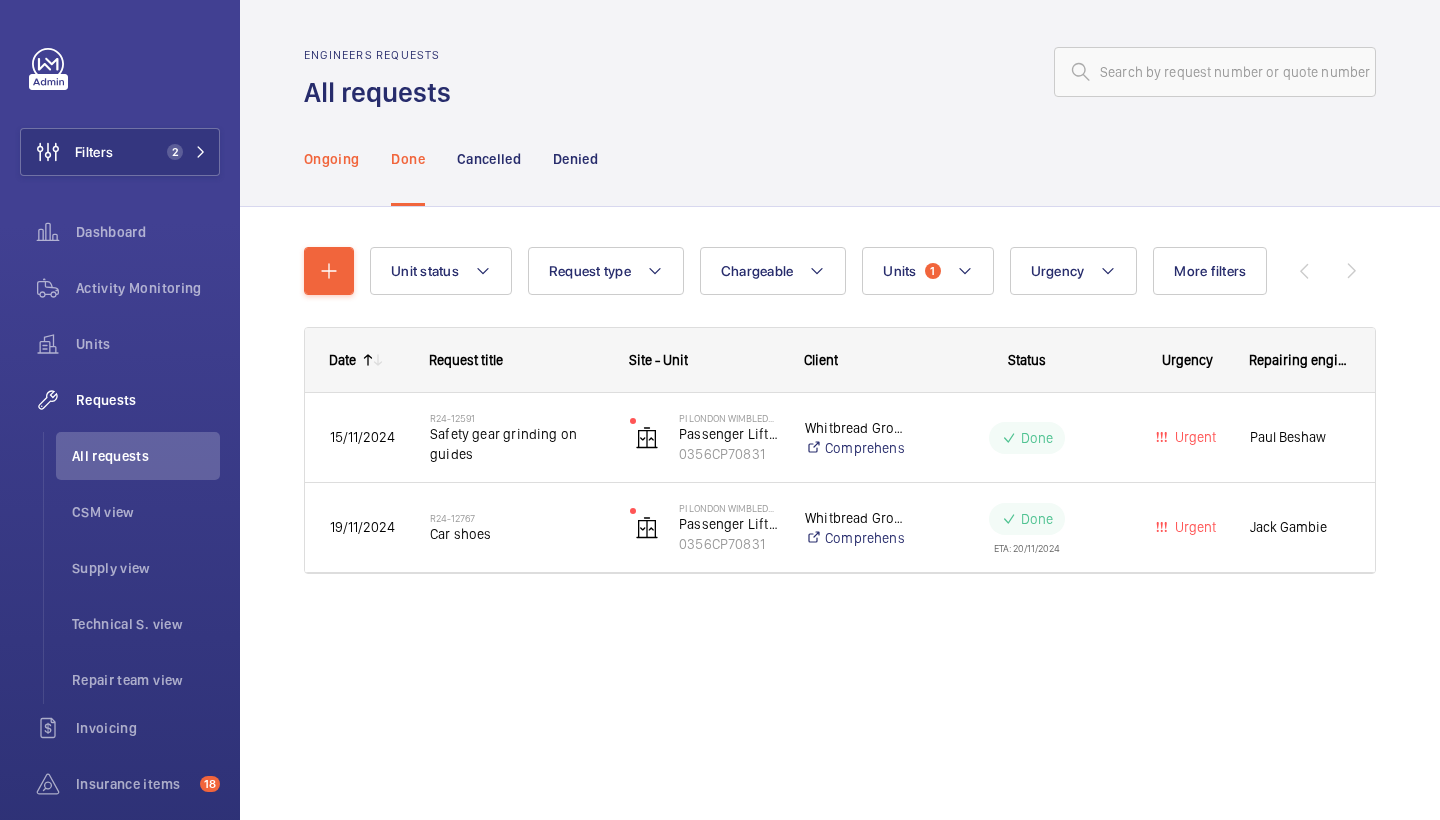 click on "Ongoing" 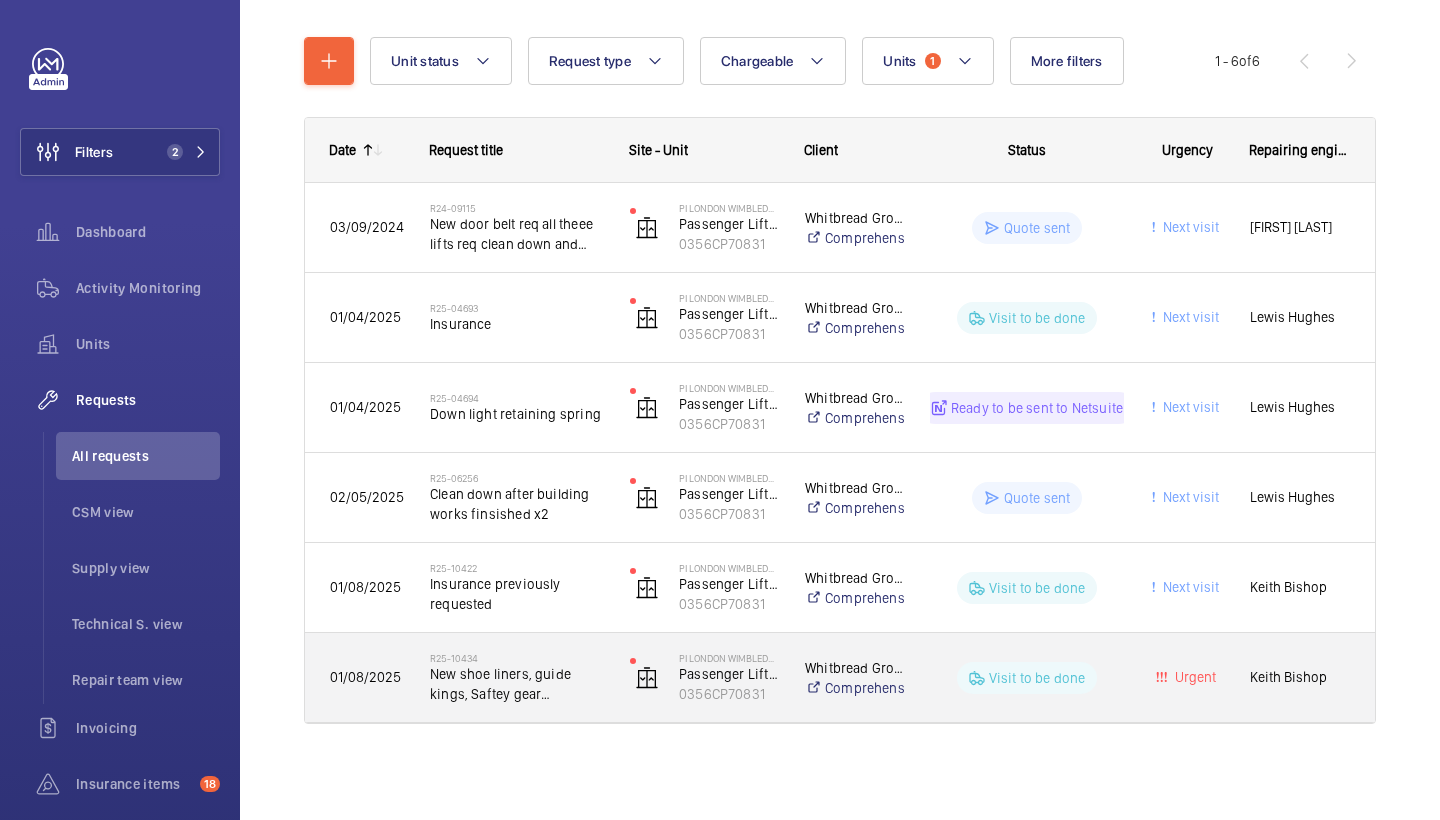 scroll, scrollTop: 210, scrollLeft: 0, axis: vertical 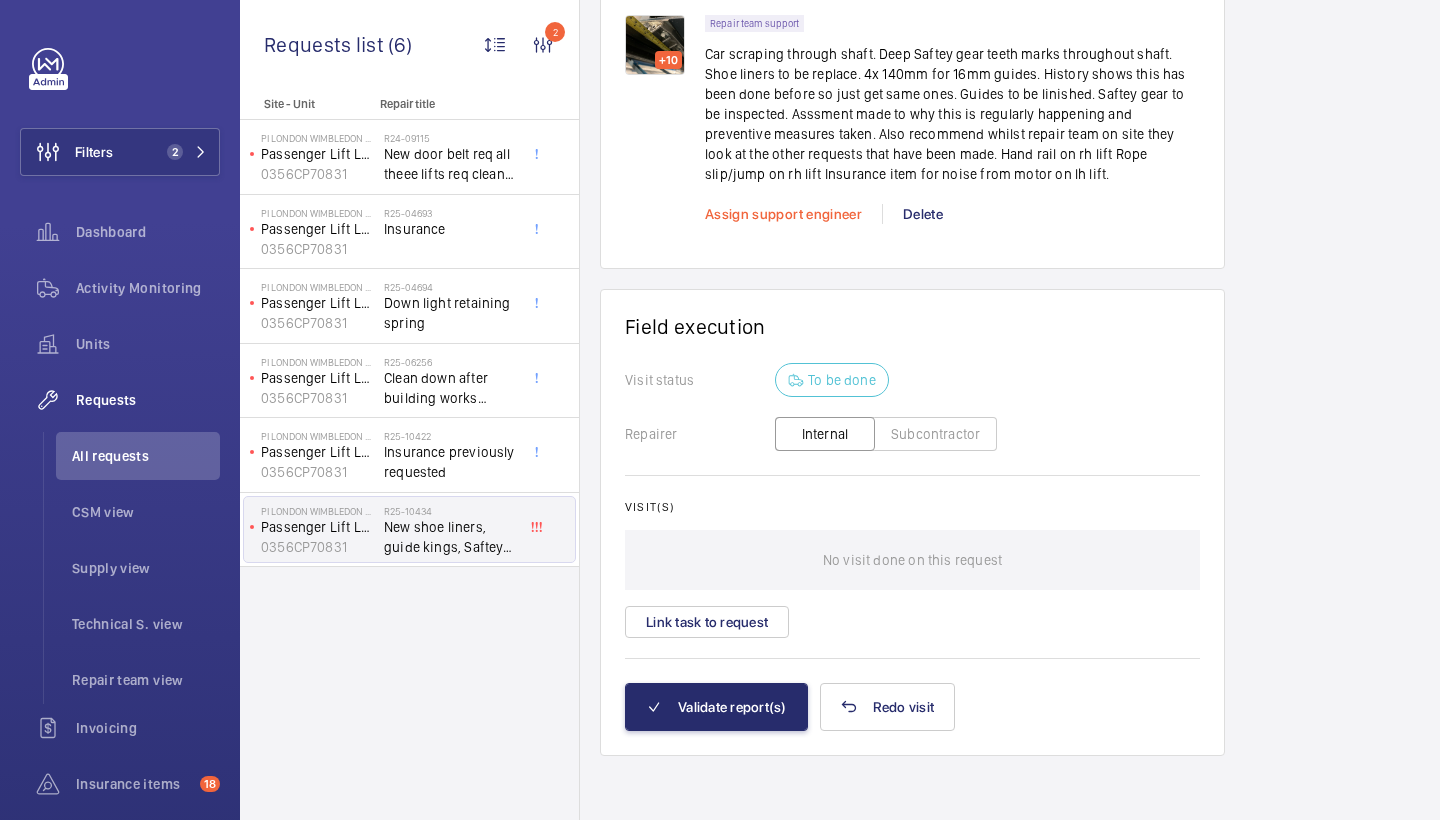 click on "Assign support engineer" 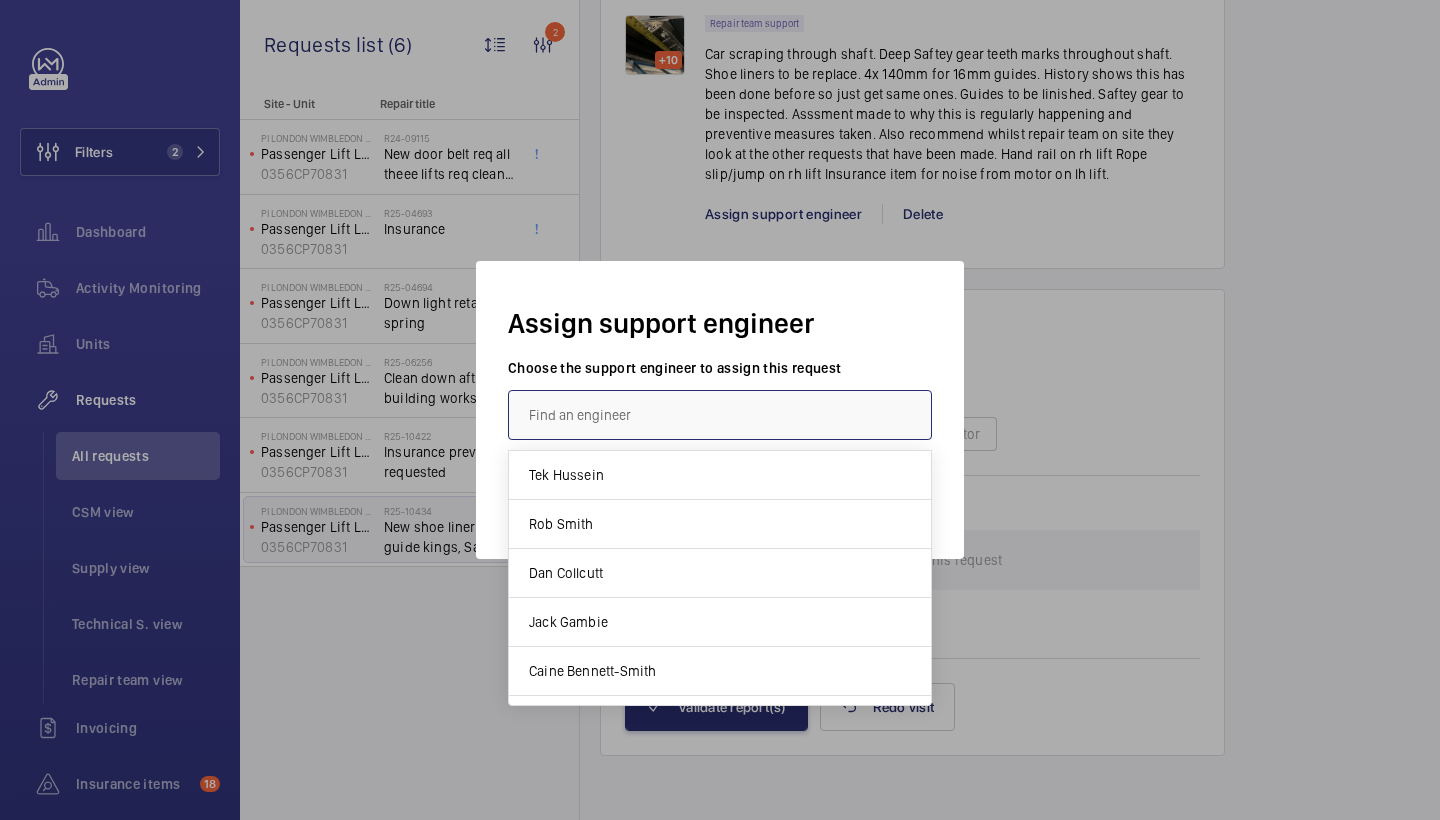 click at bounding box center (720, 415) 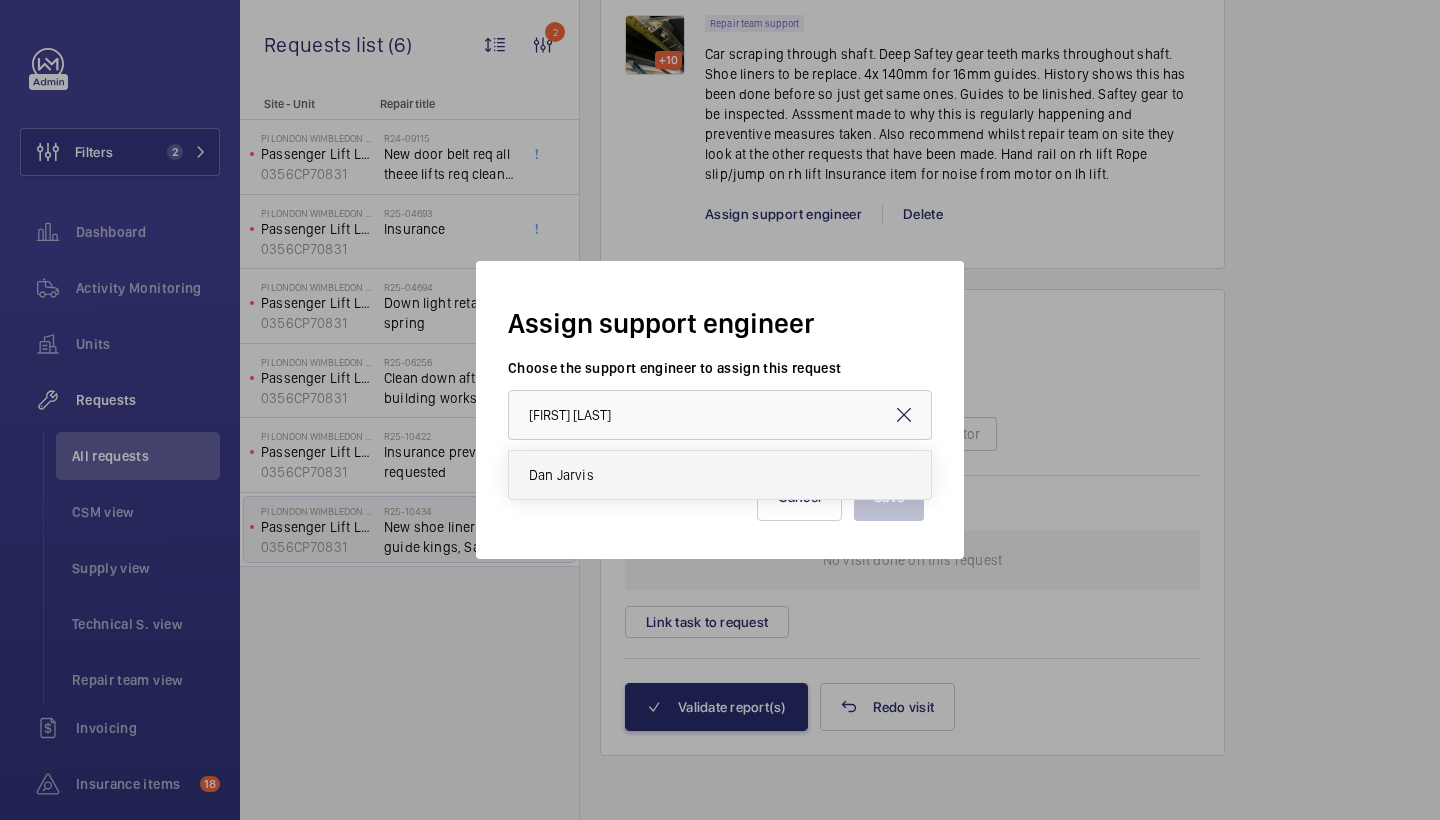 drag, startPoint x: 799, startPoint y: 601, endPoint x: 642, endPoint y: 469, distance: 205.11703 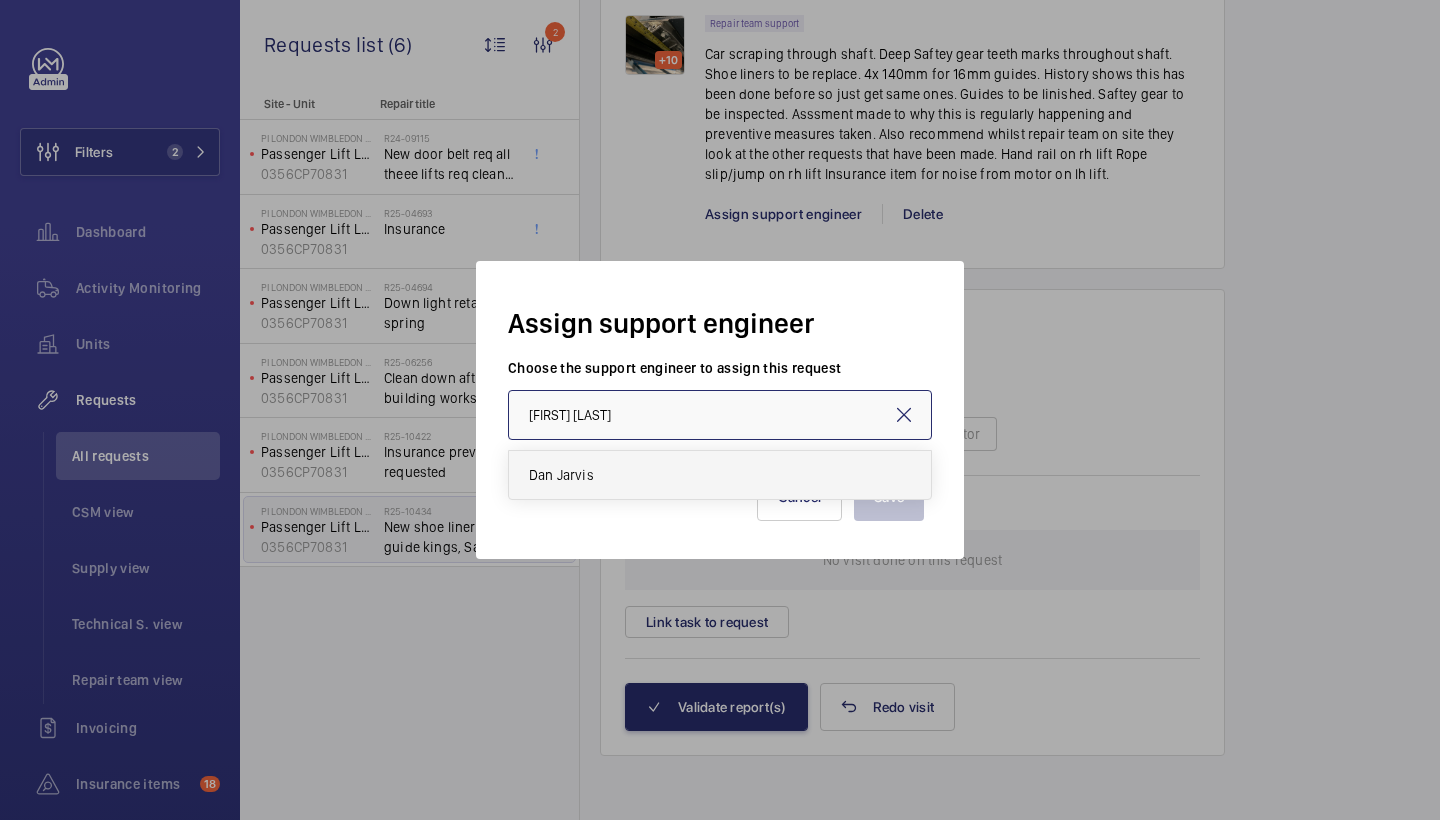 type on "Dan Jarvis" 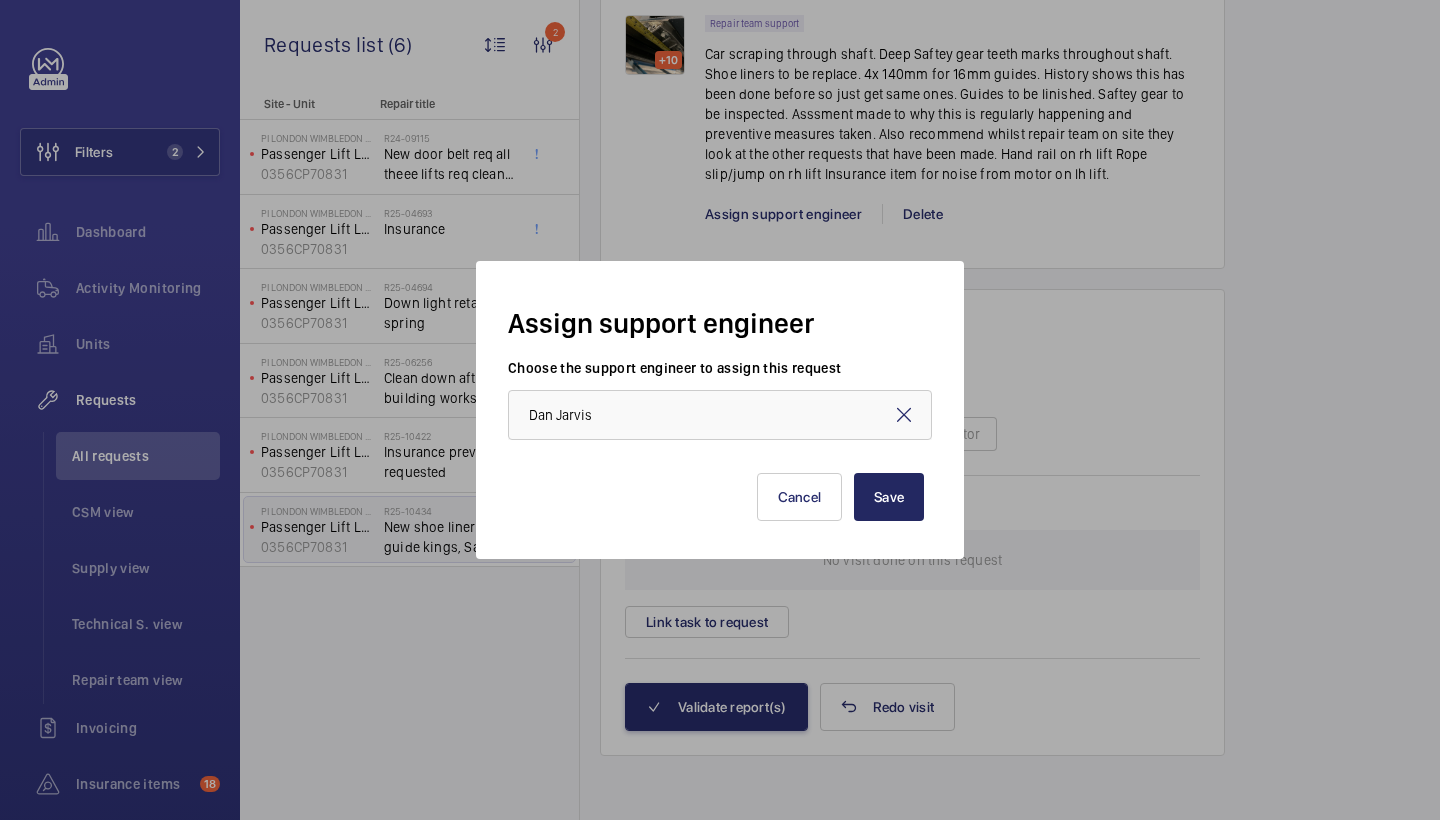click on "Save" at bounding box center [889, 497] 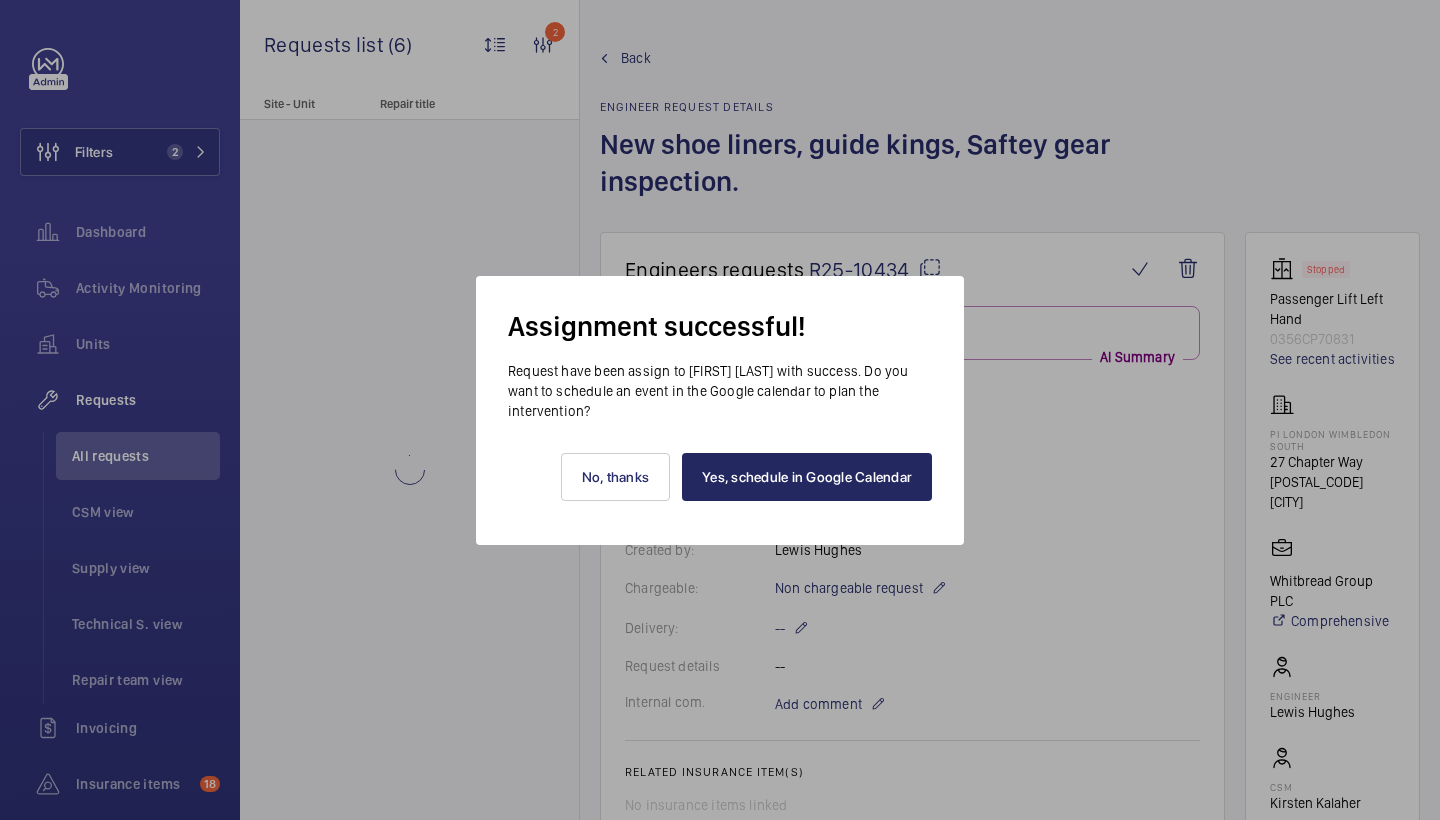 click on "Yes, schedule in Google Calendar" at bounding box center (807, 477) 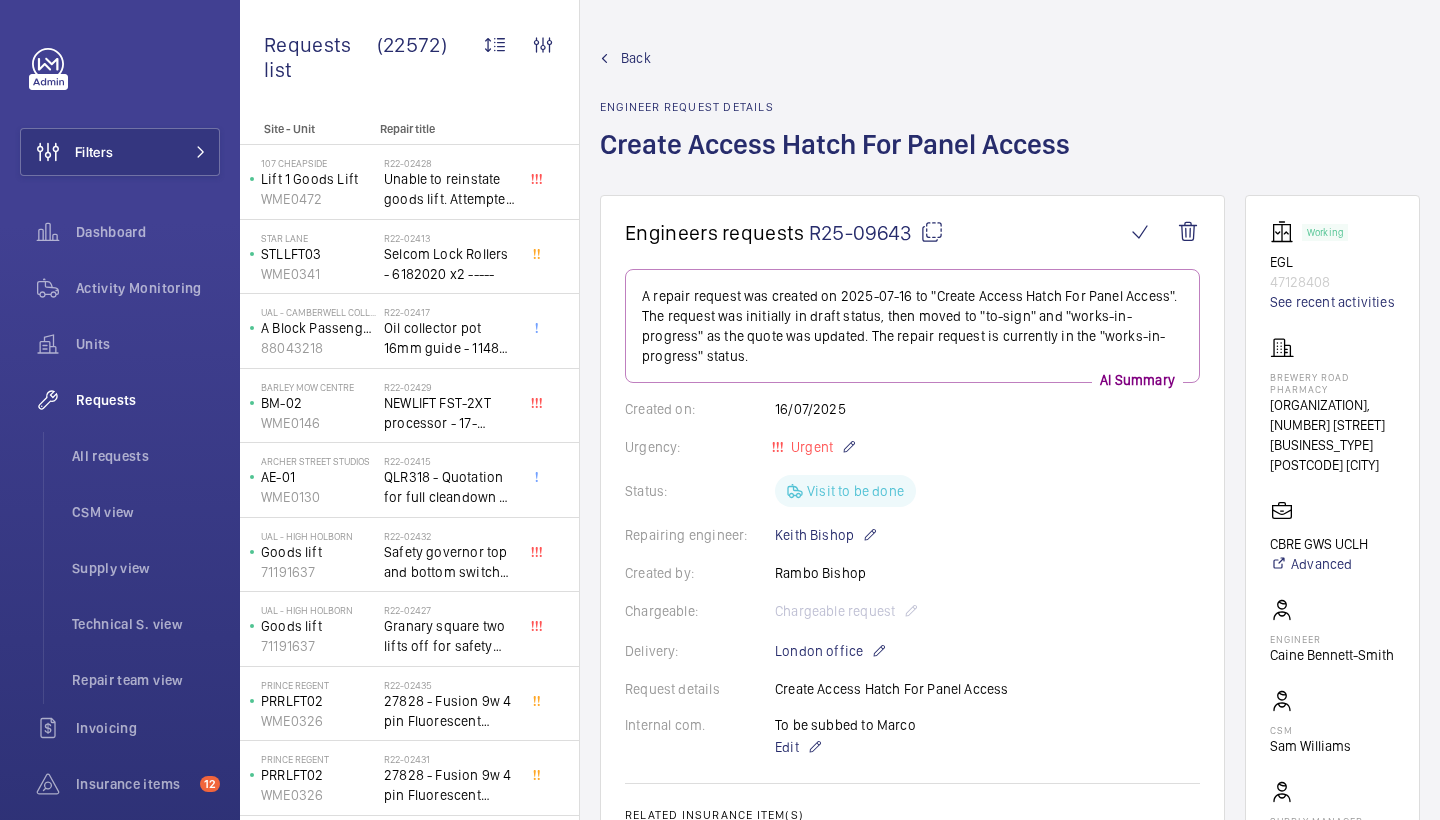 scroll, scrollTop: 0, scrollLeft: 0, axis: both 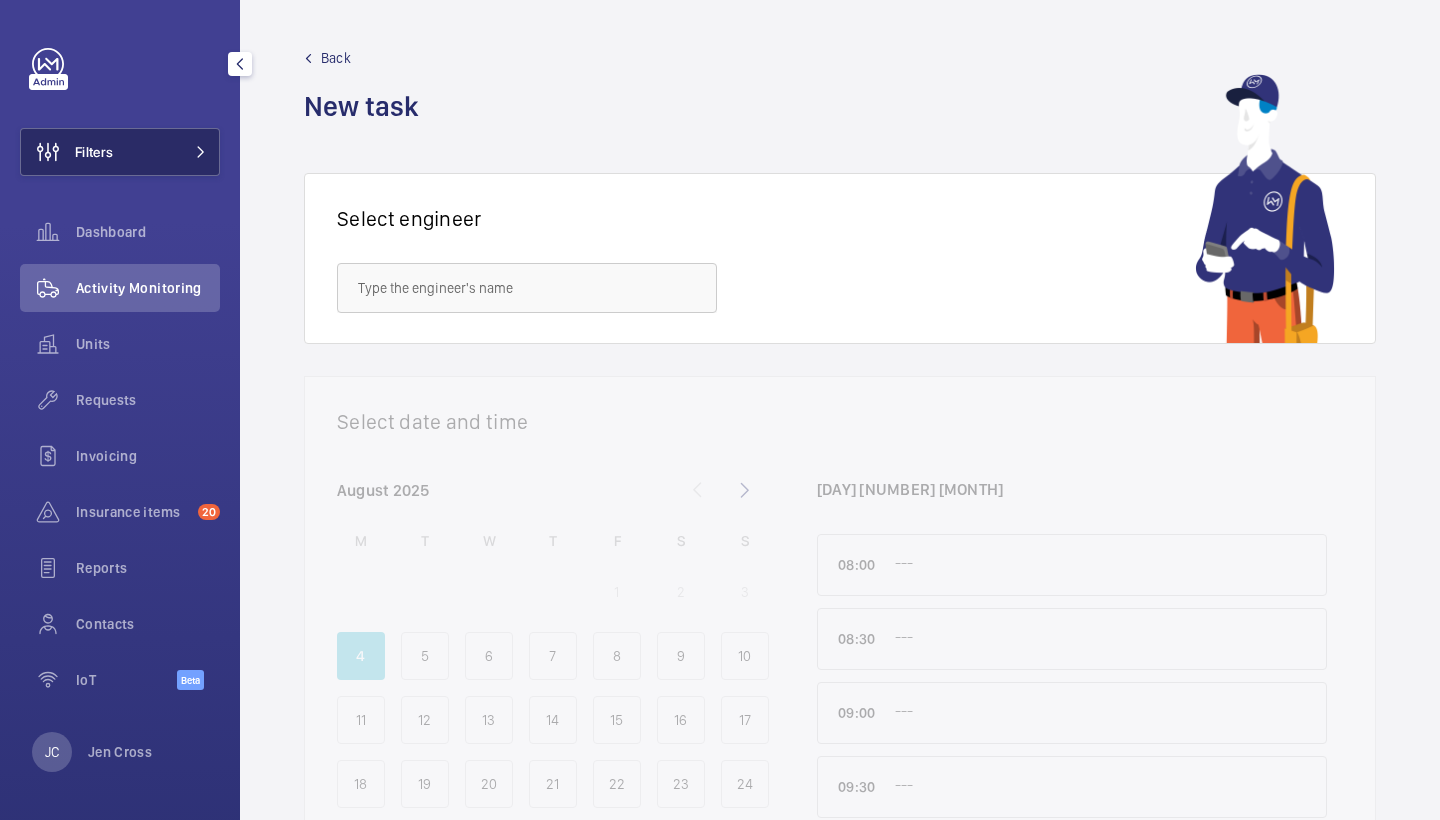 click on "Filters" 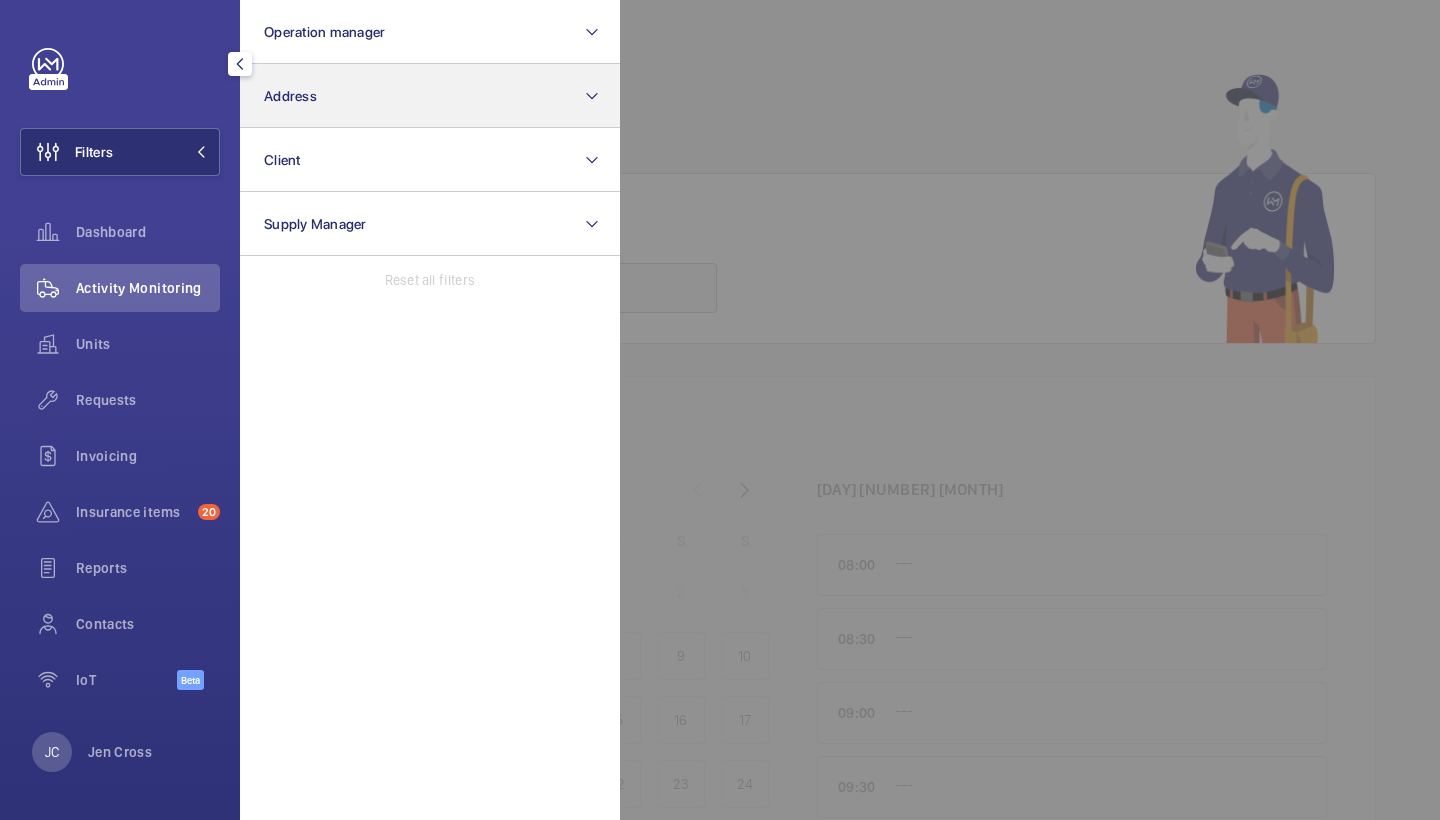 click on "Address" 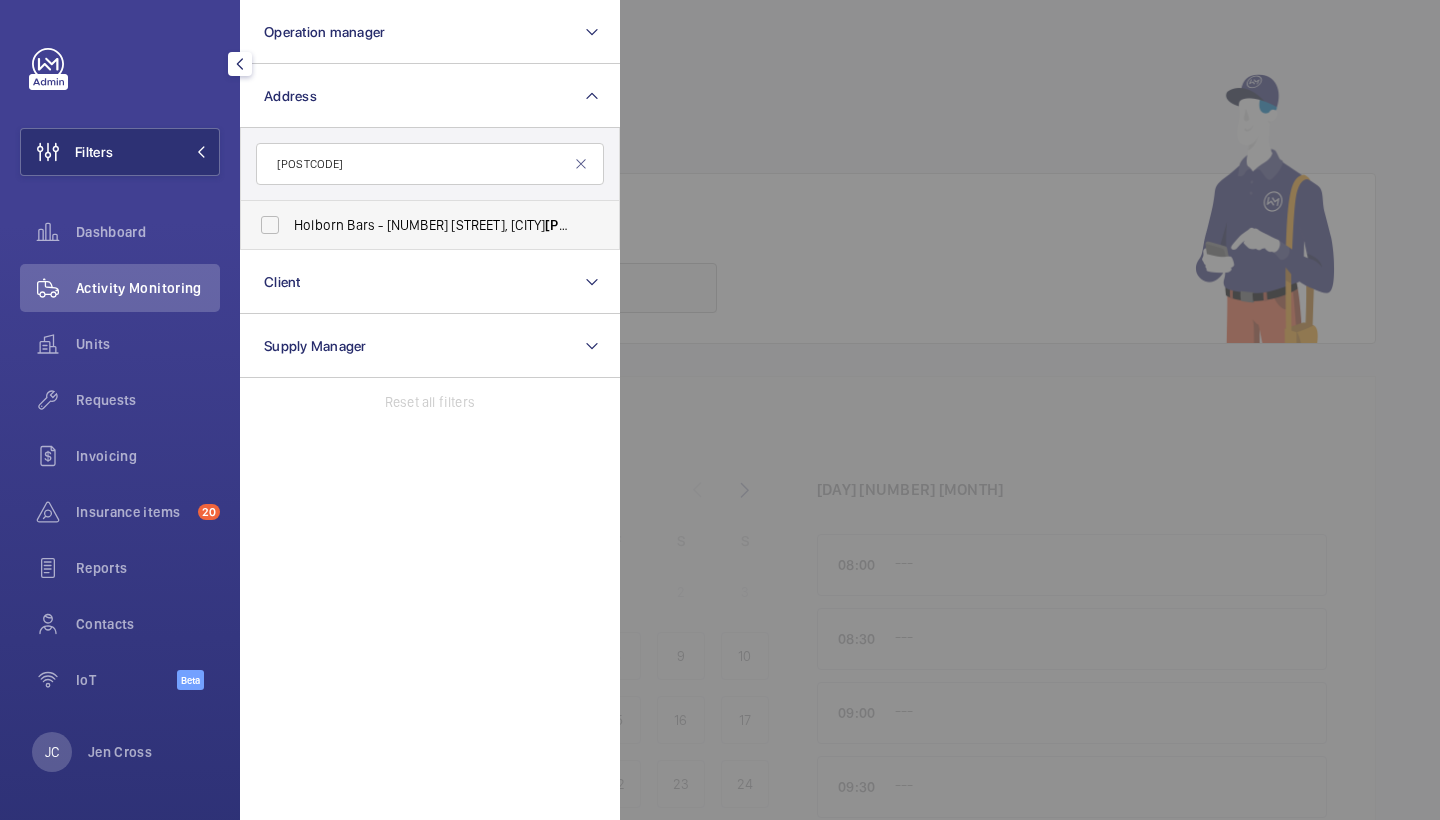 type on "[POSTCODE]" 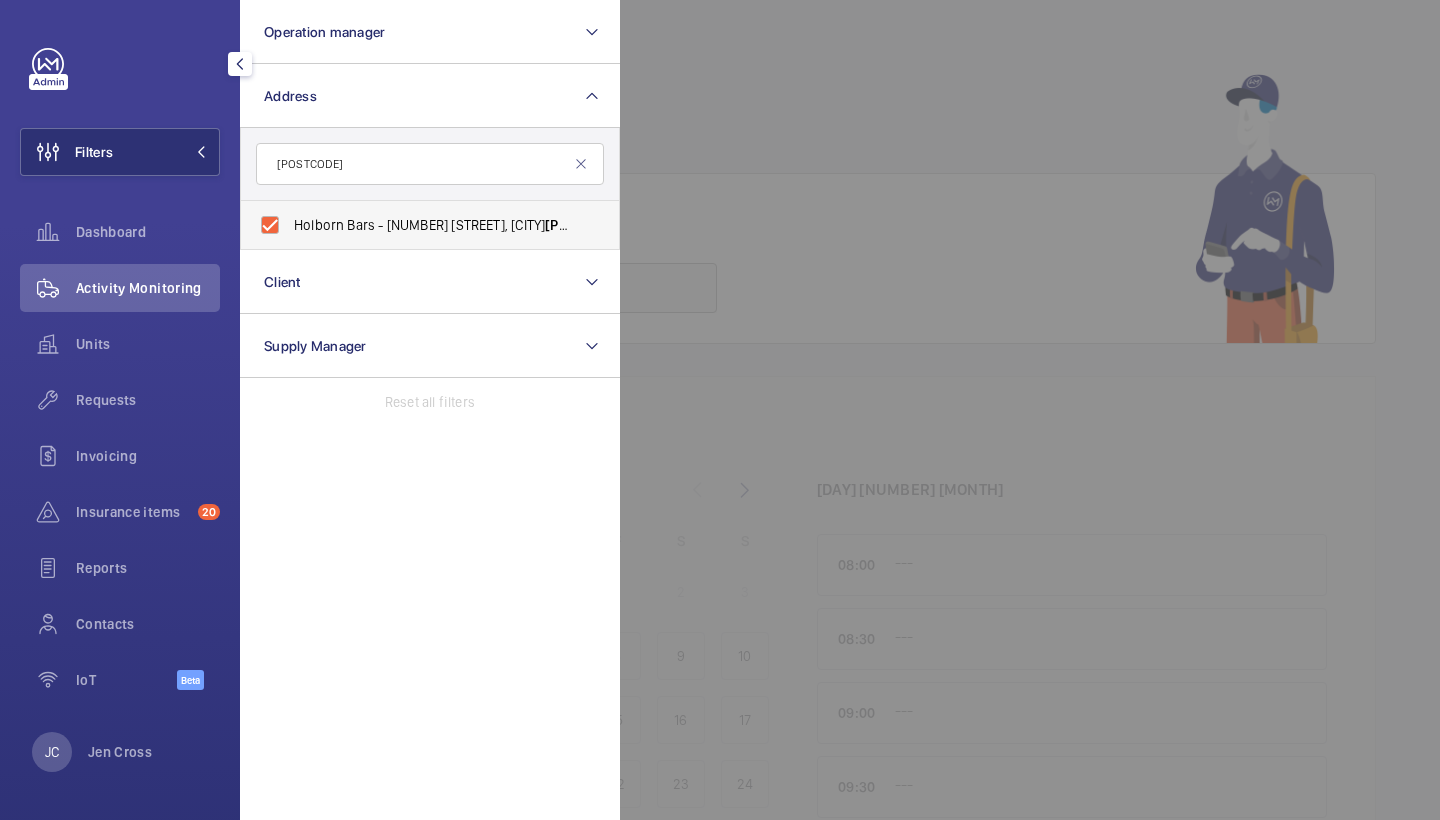 checkbox on "true" 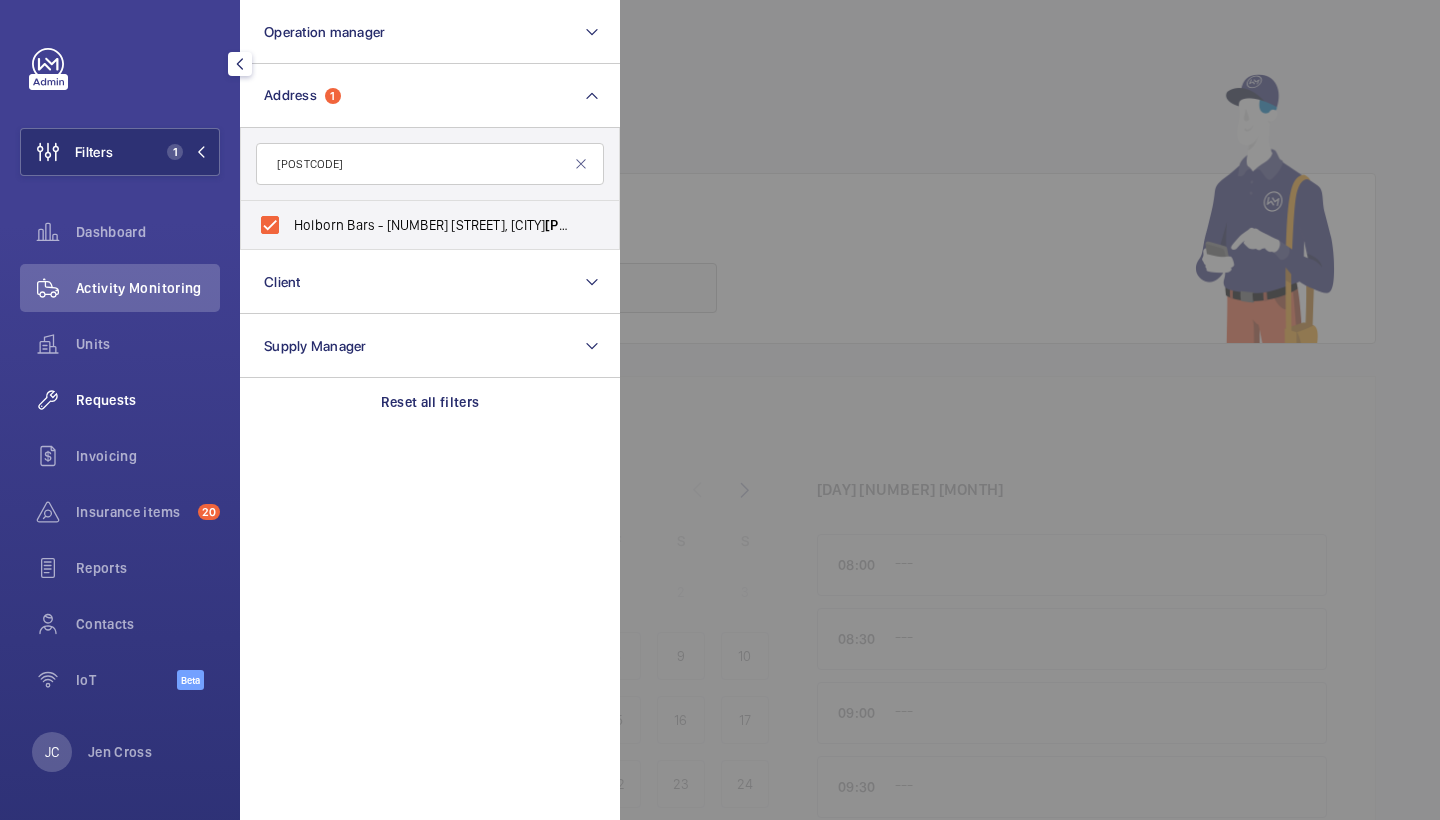 click on "Requests" 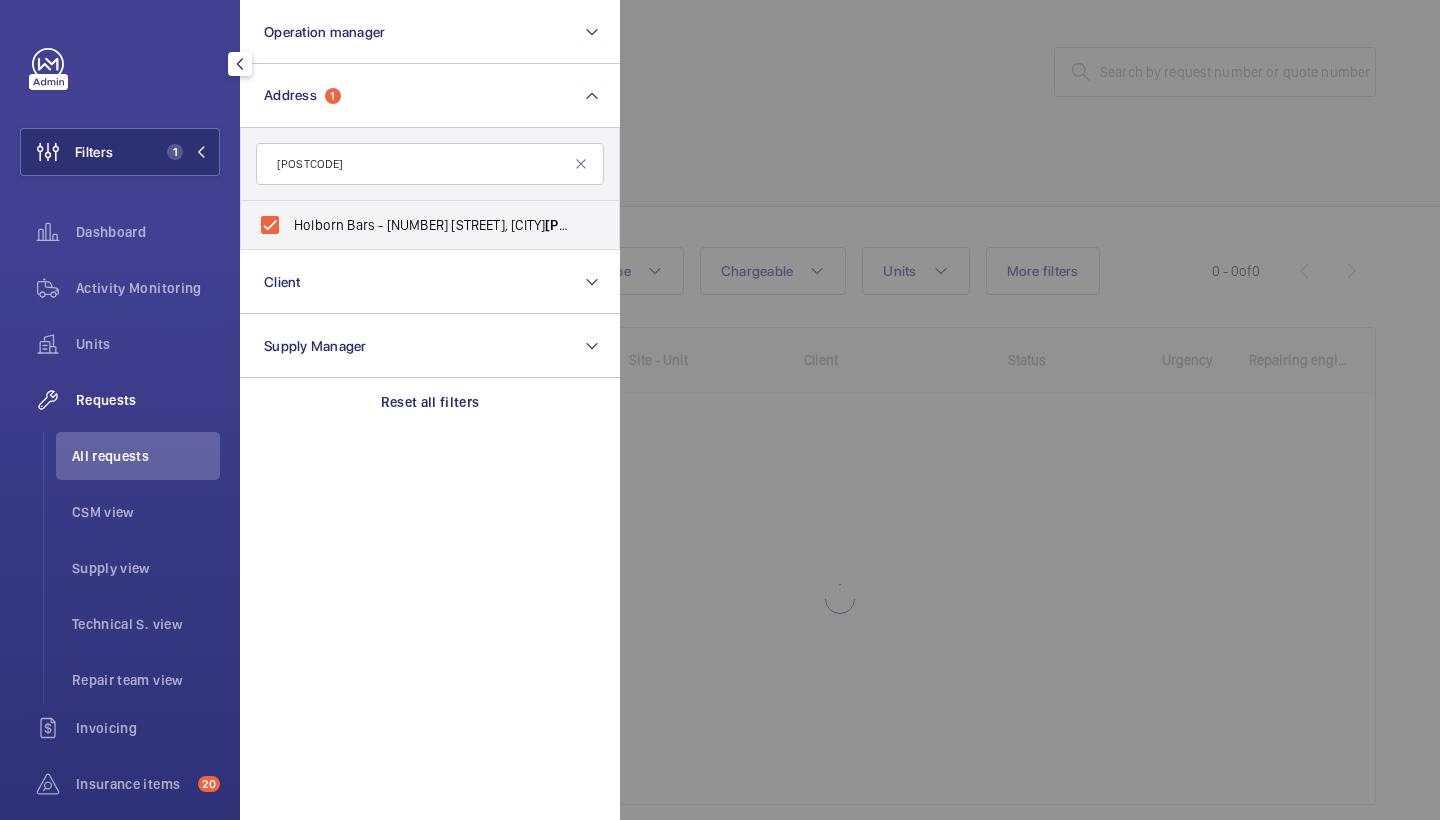 click 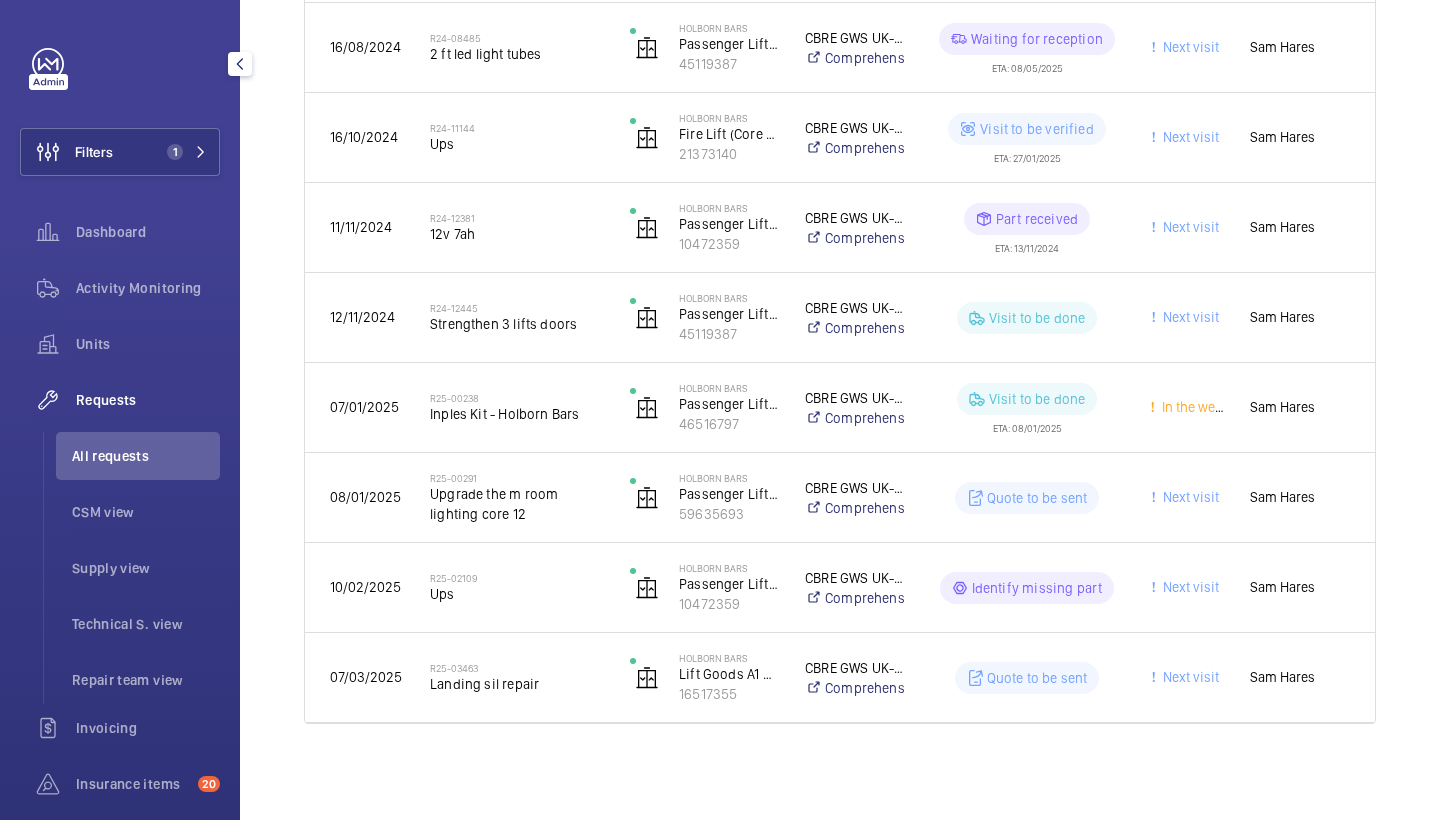 scroll, scrollTop: 750, scrollLeft: 0, axis: vertical 